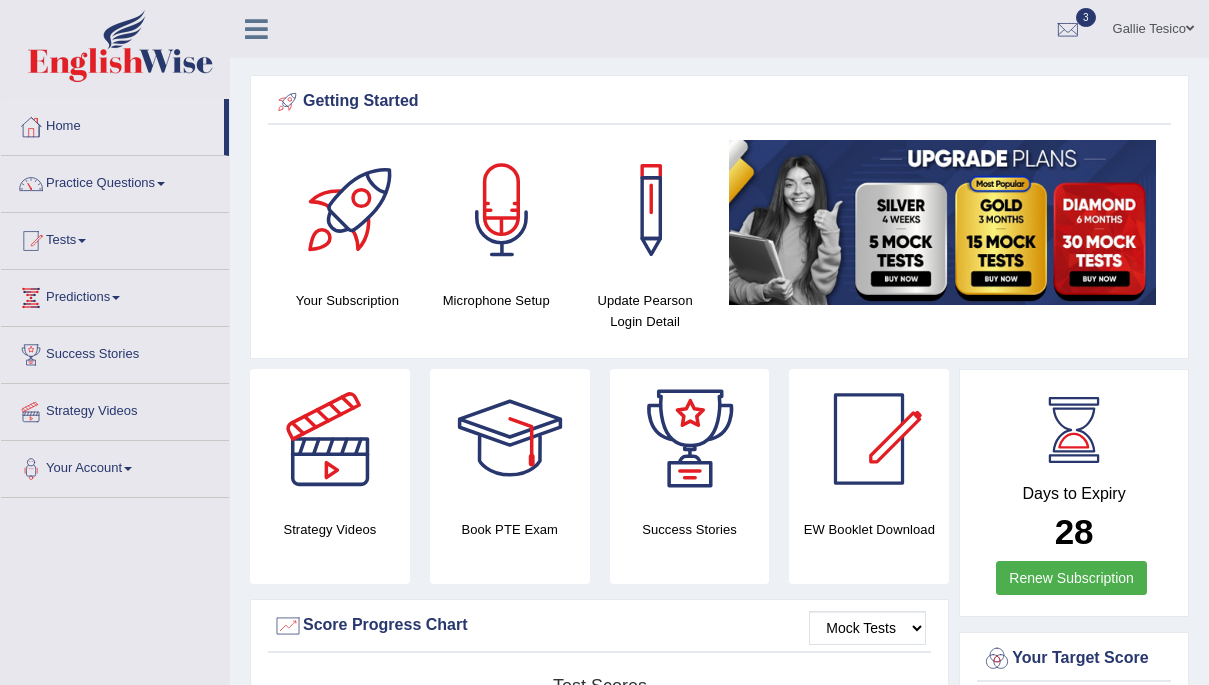 scroll, scrollTop: 2613, scrollLeft: 0, axis: vertical 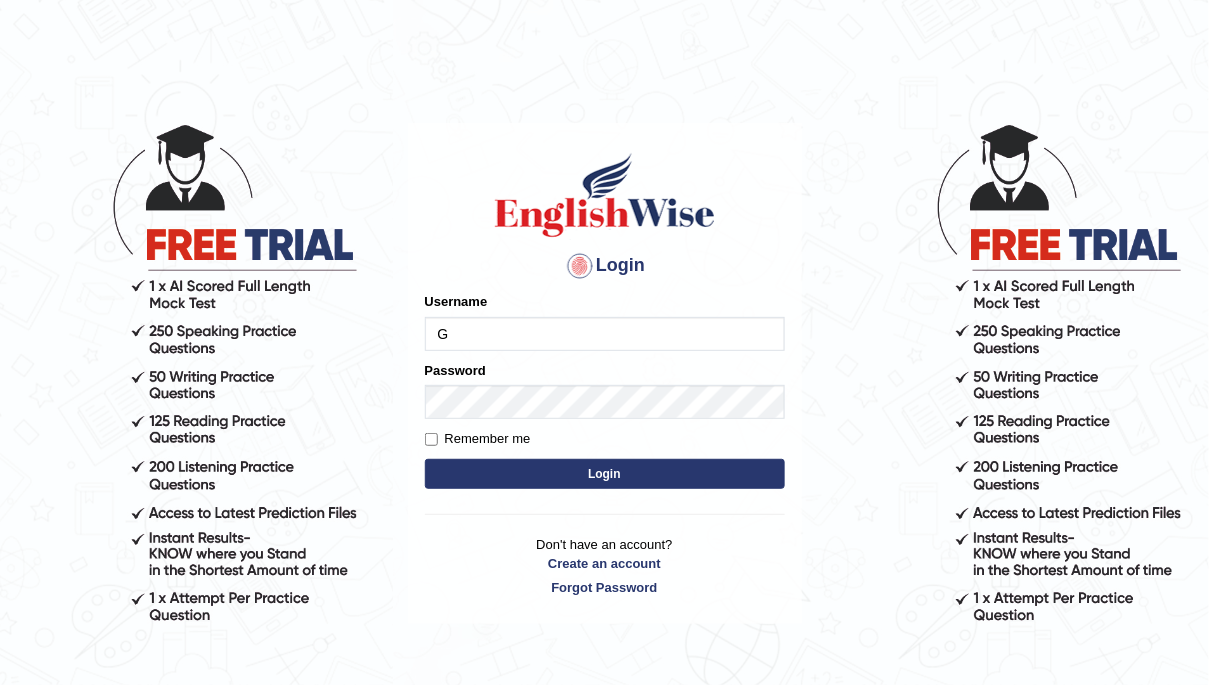 type on "Gallie" 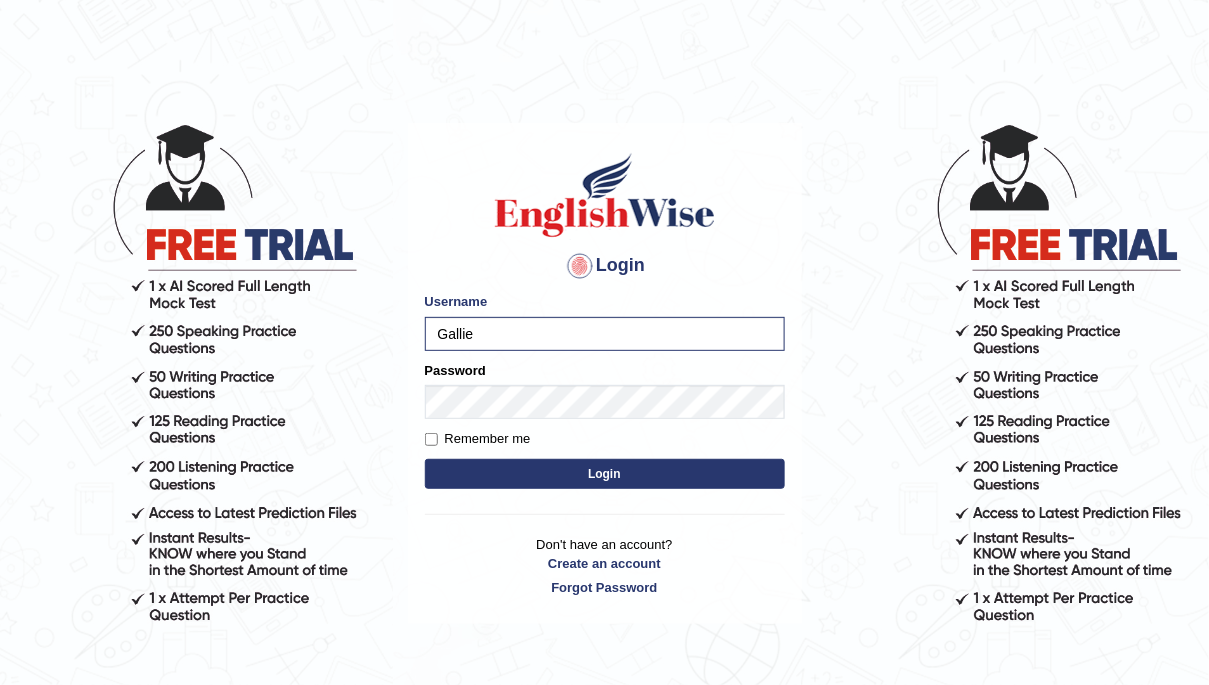 click on "Login" at bounding box center (605, 474) 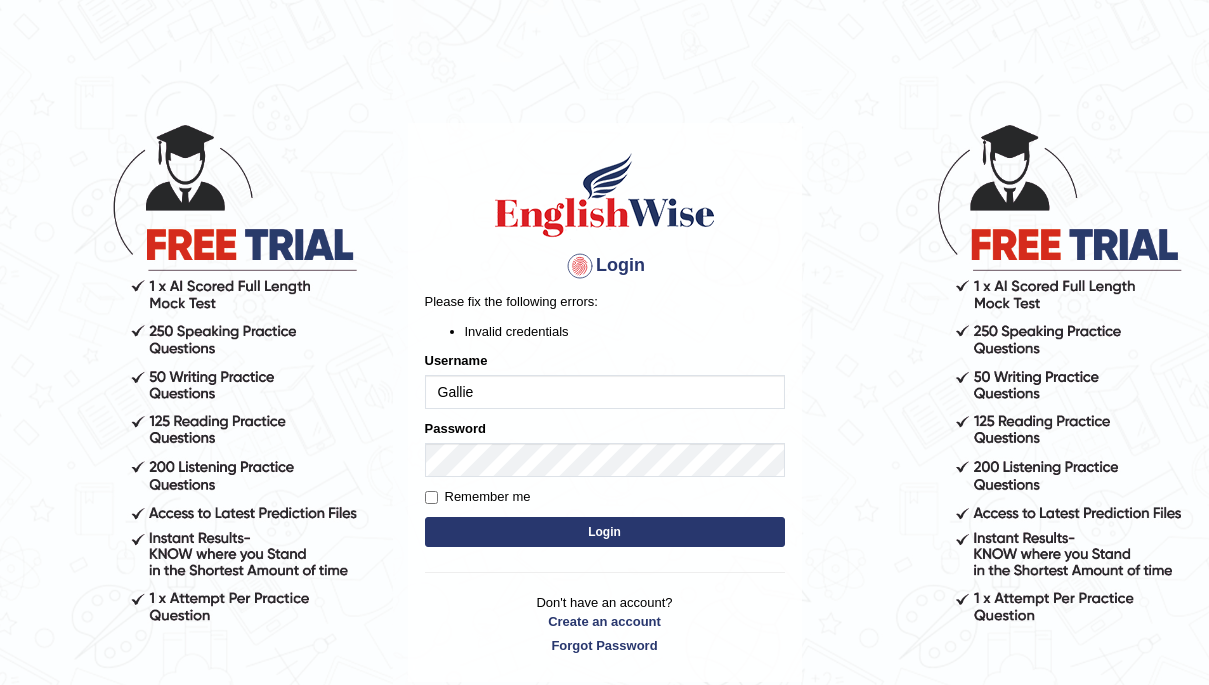 scroll, scrollTop: 0, scrollLeft: 0, axis: both 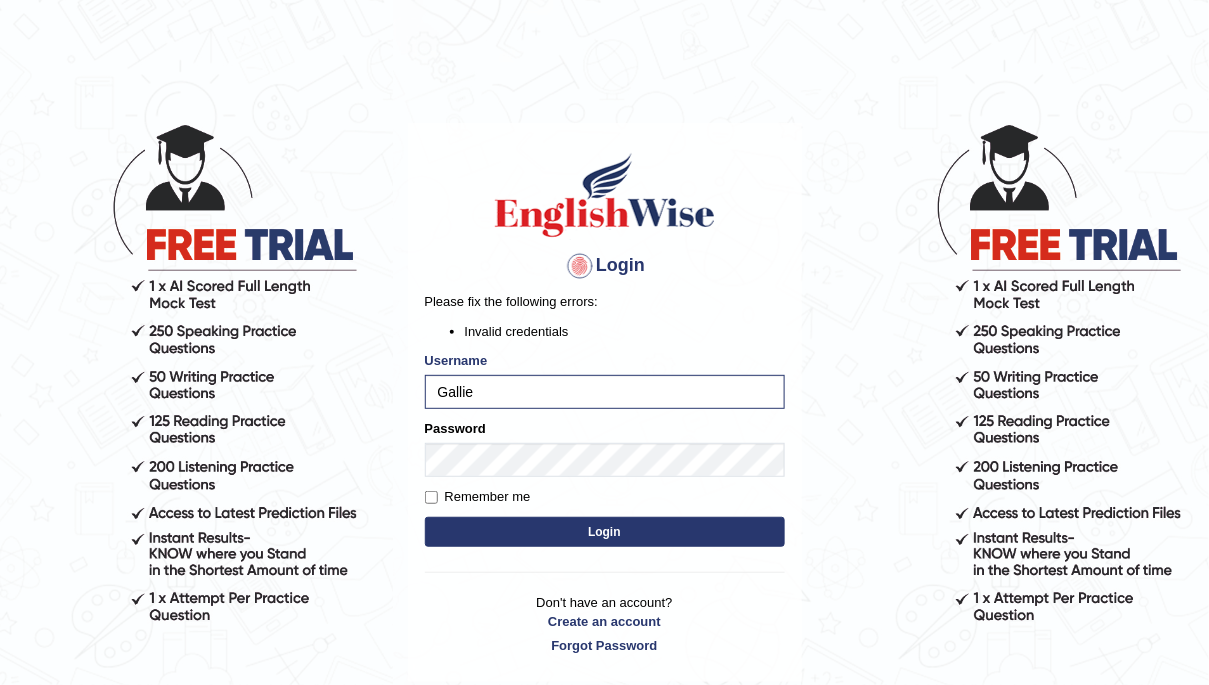 click on "Login" at bounding box center [605, 532] 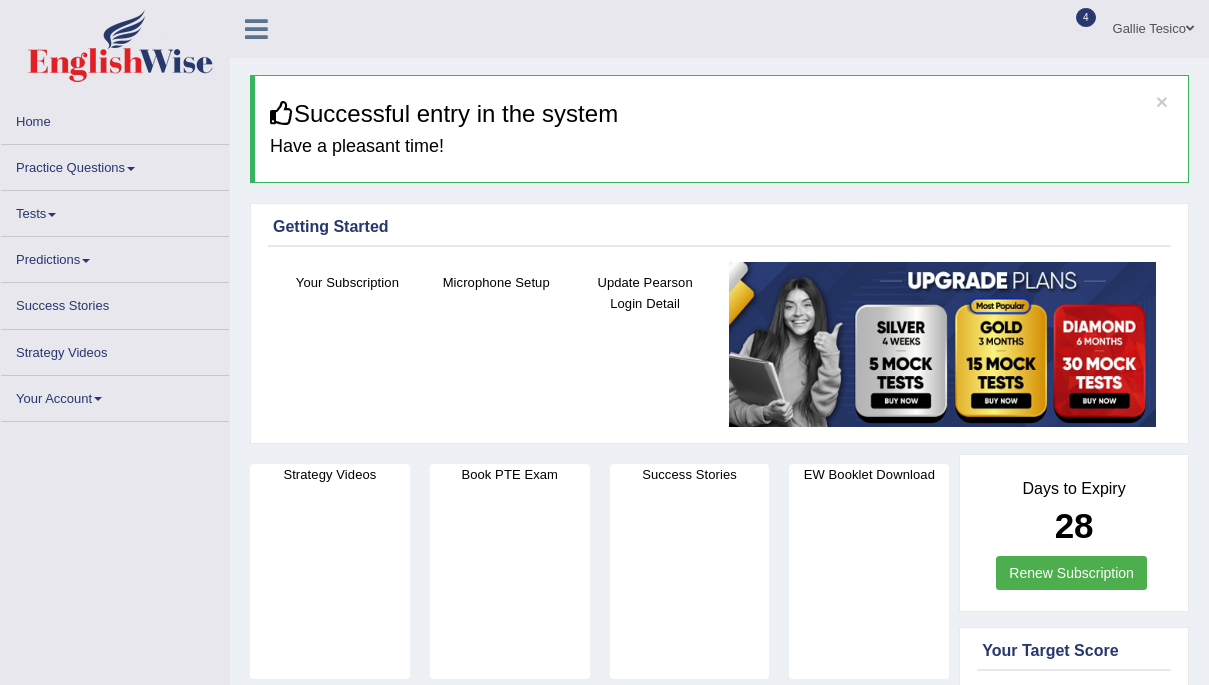 scroll, scrollTop: 0, scrollLeft: 0, axis: both 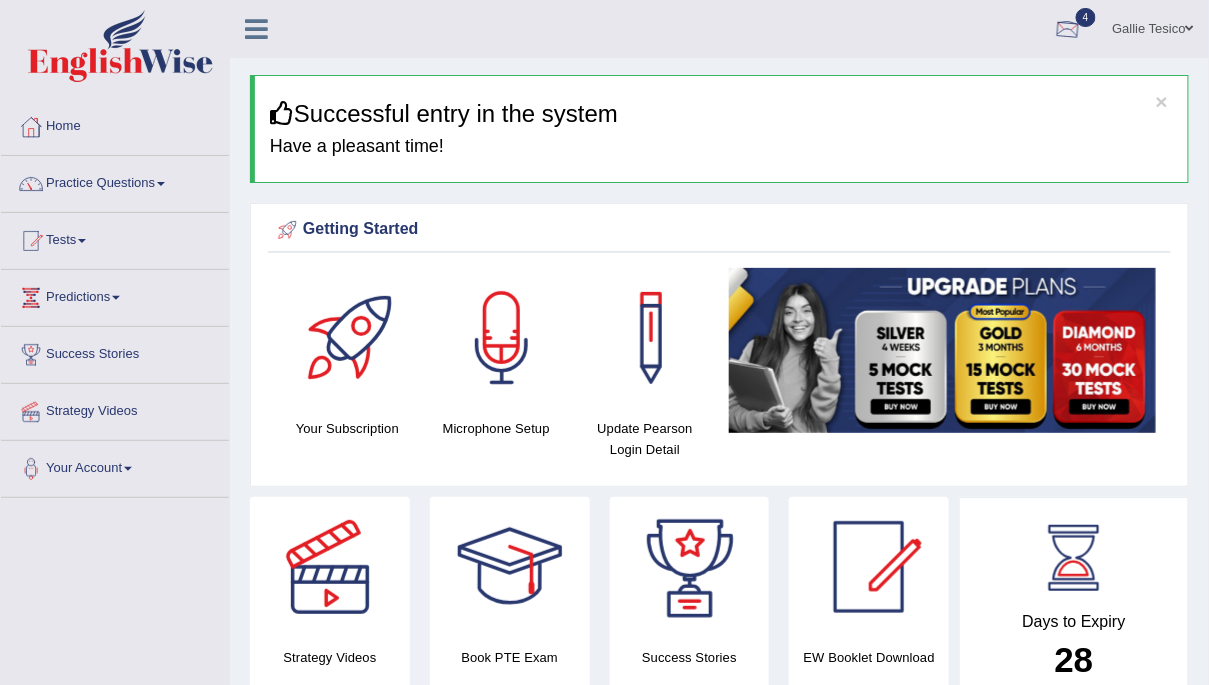click at bounding box center (1068, 30) 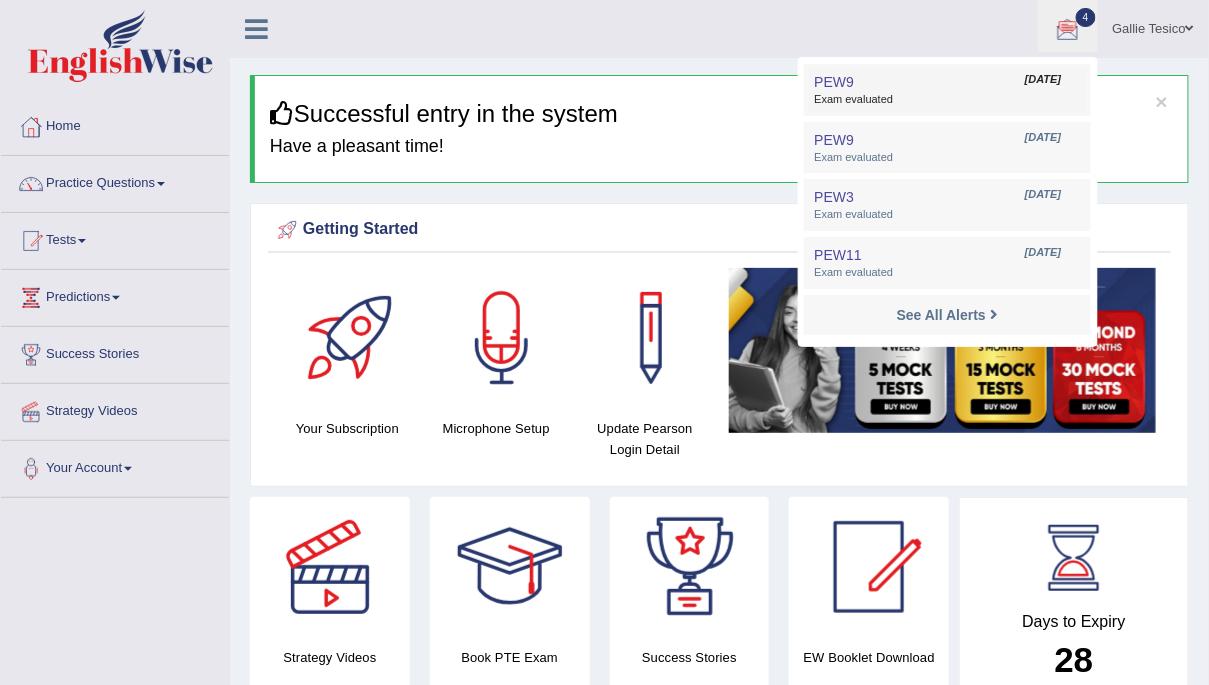 click on "Exam evaluated" at bounding box center (947, 100) 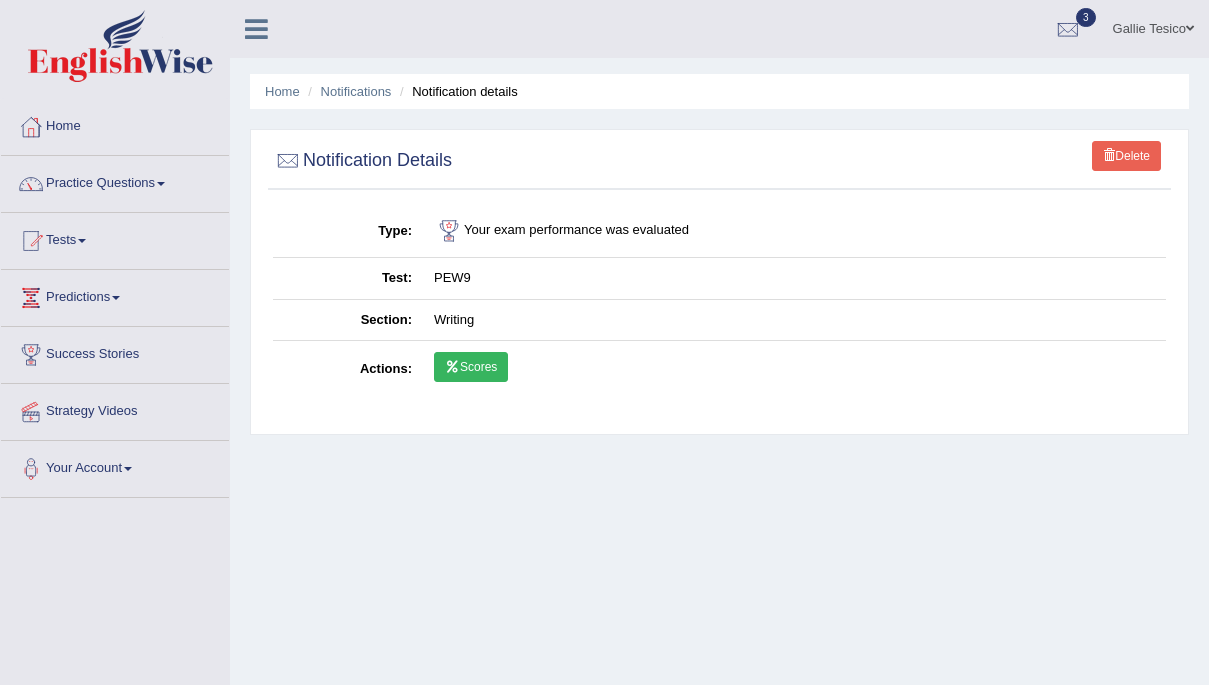 scroll, scrollTop: 0, scrollLeft: 0, axis: both 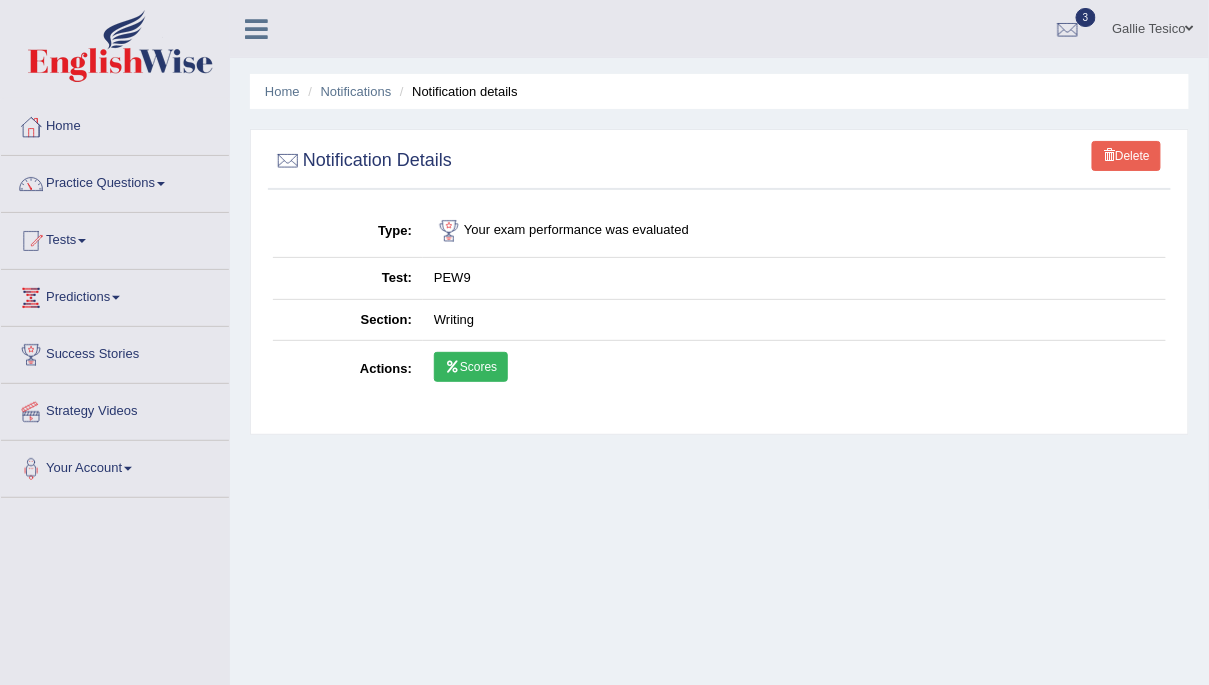 click on "Scores" at bounding box center (471, 367) 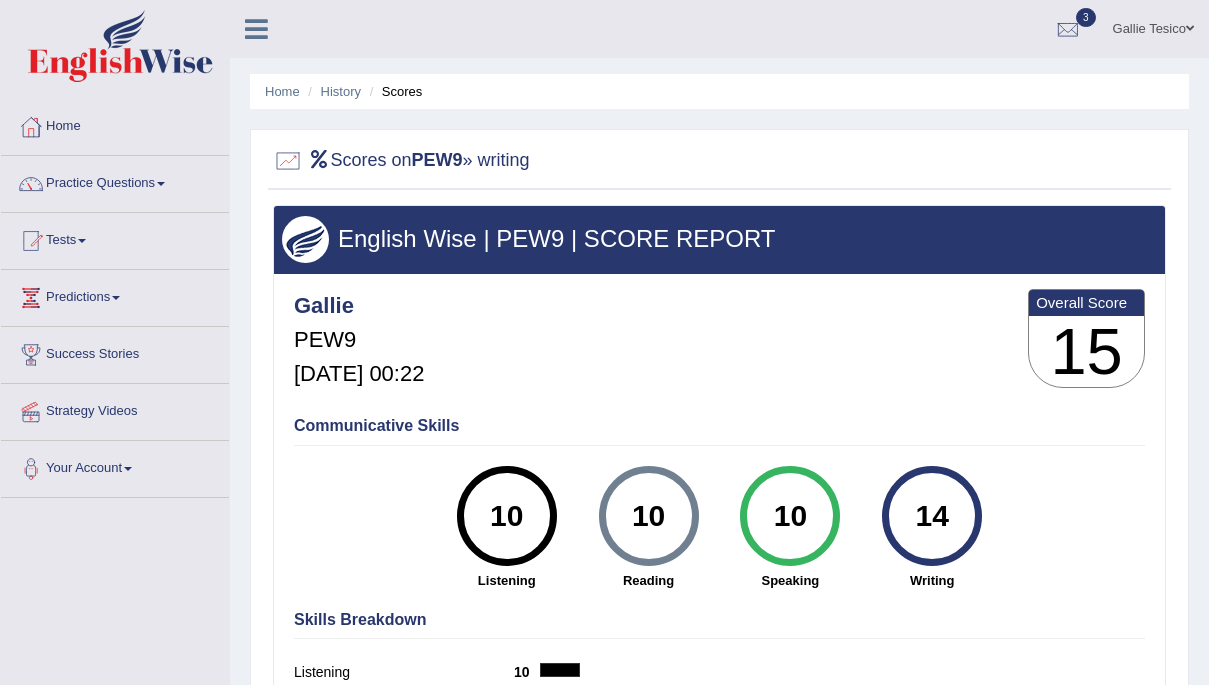 scroll, scrollTop: 0, scrollLeft: 0, axis: both 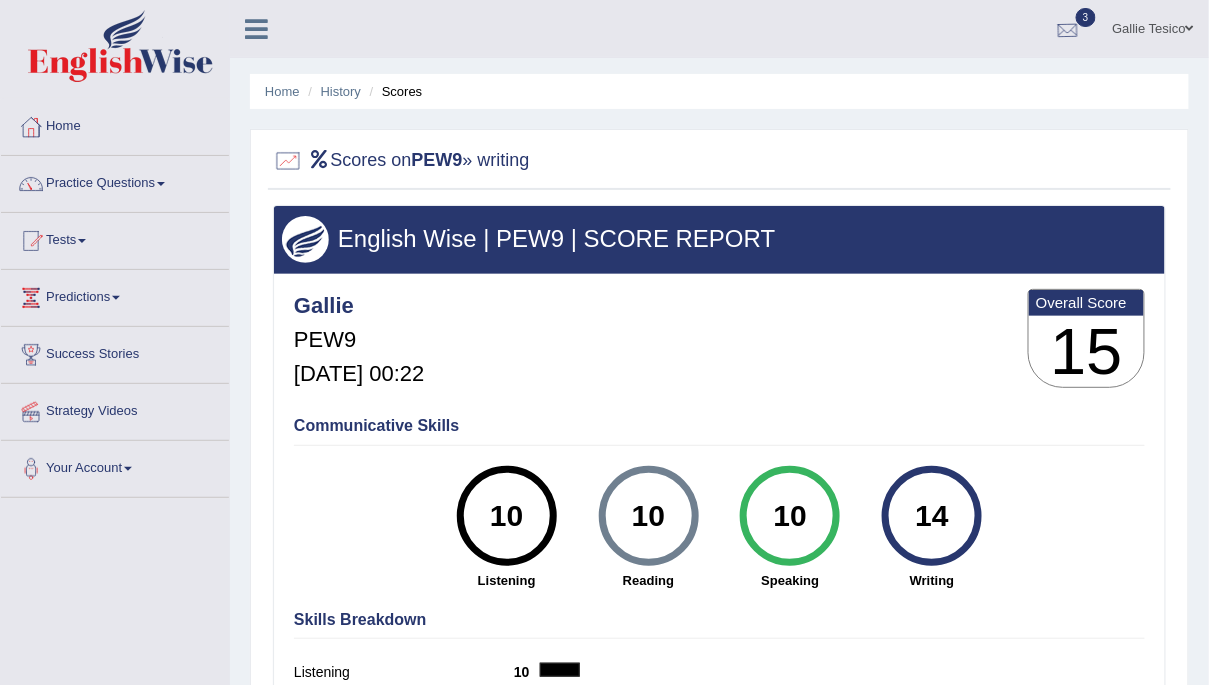 click at bounding box center [1068, 30] 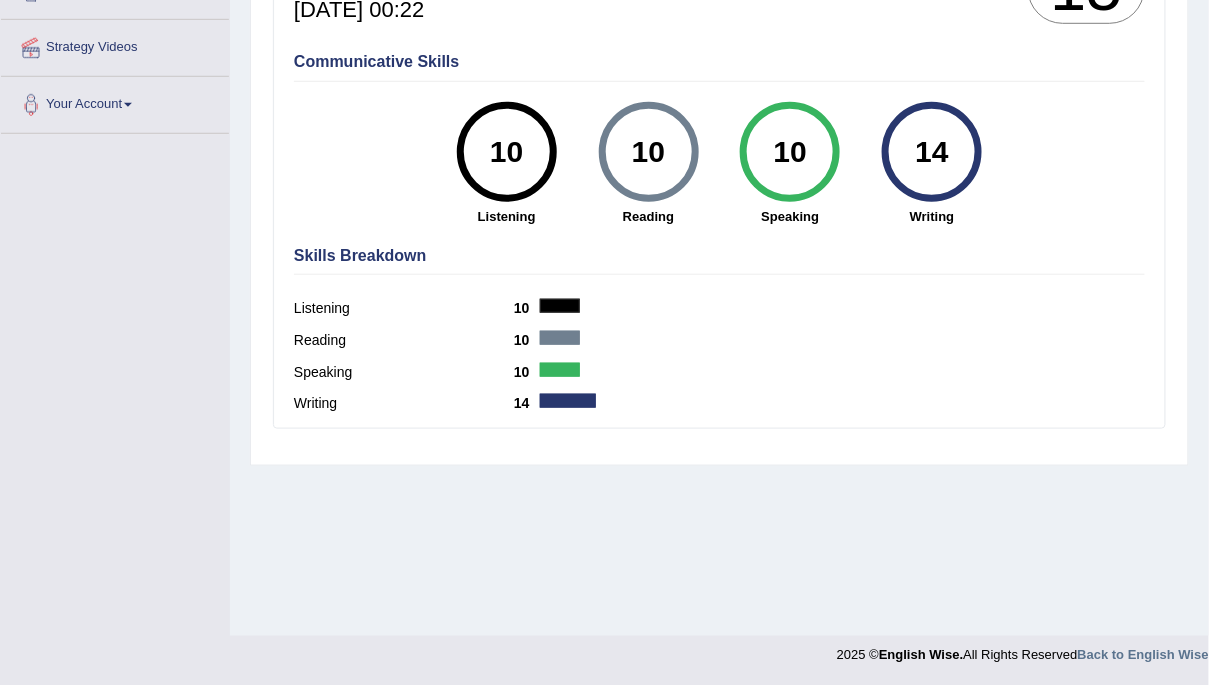 scroll, scrollTop: 0, scrollLeft: 0, axis: both 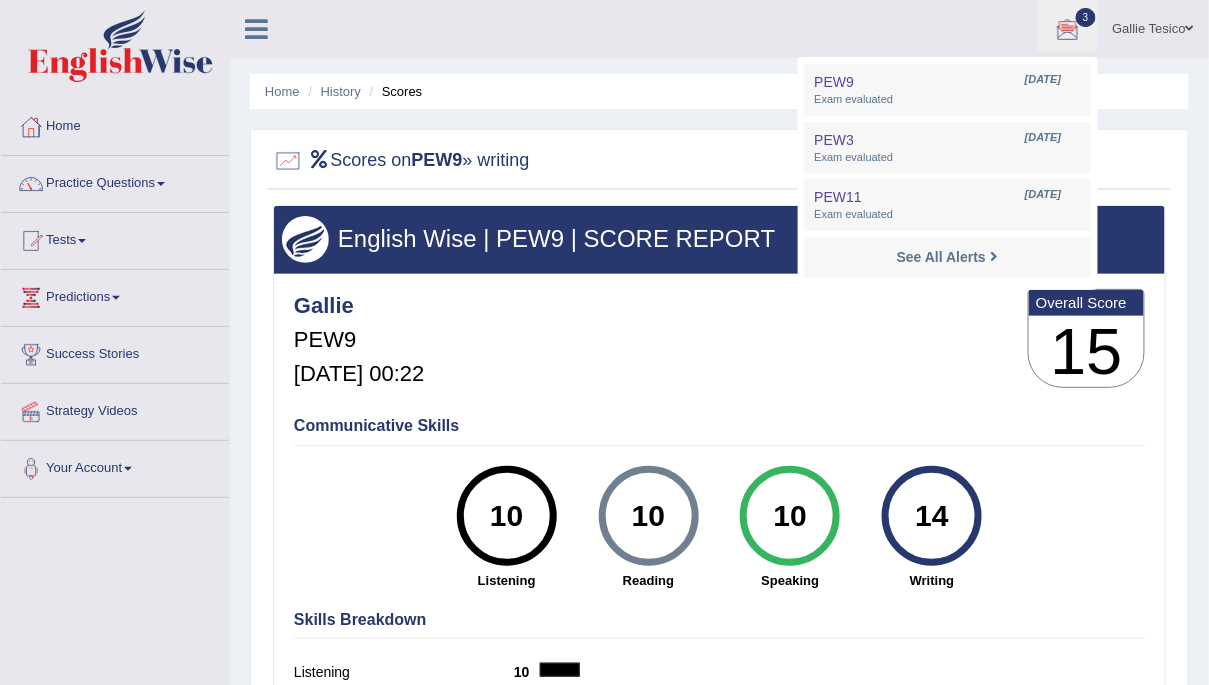 click on "English Wise | PEW9 | SCORE REPORT" at bounding box center (719, 239) 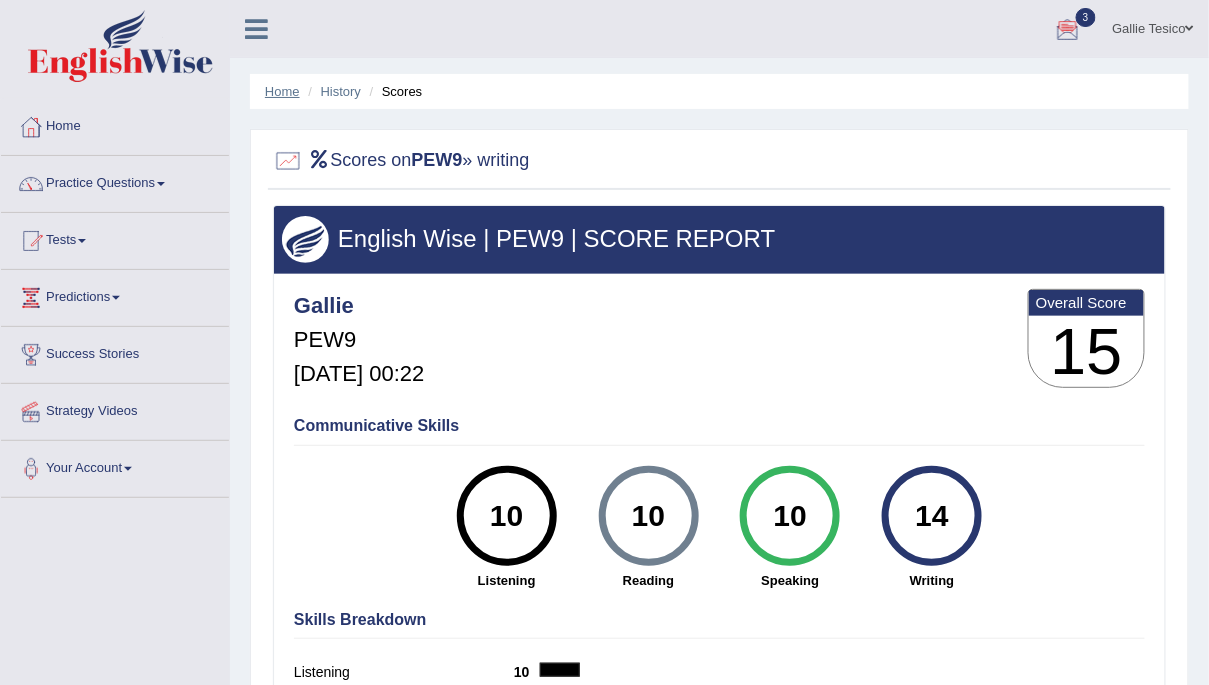 click on "Home" at bounding box center [282, 91] 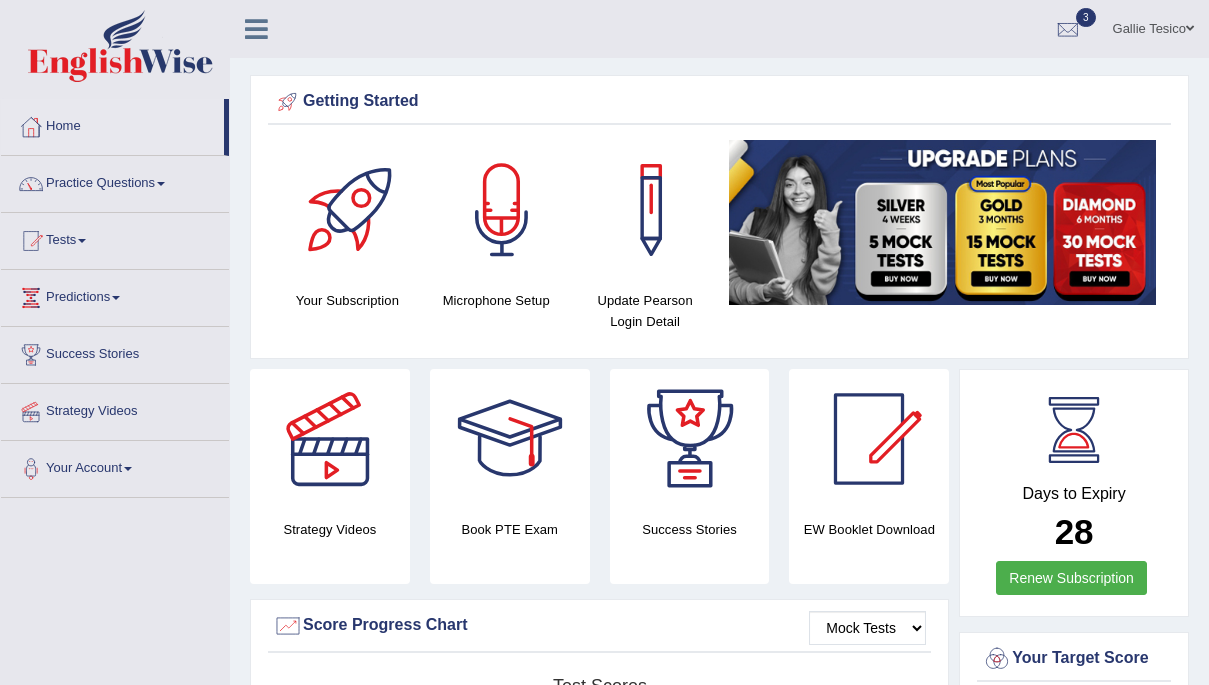 scroll, scrollTop: 0, scrollLeft: 0, axis: both 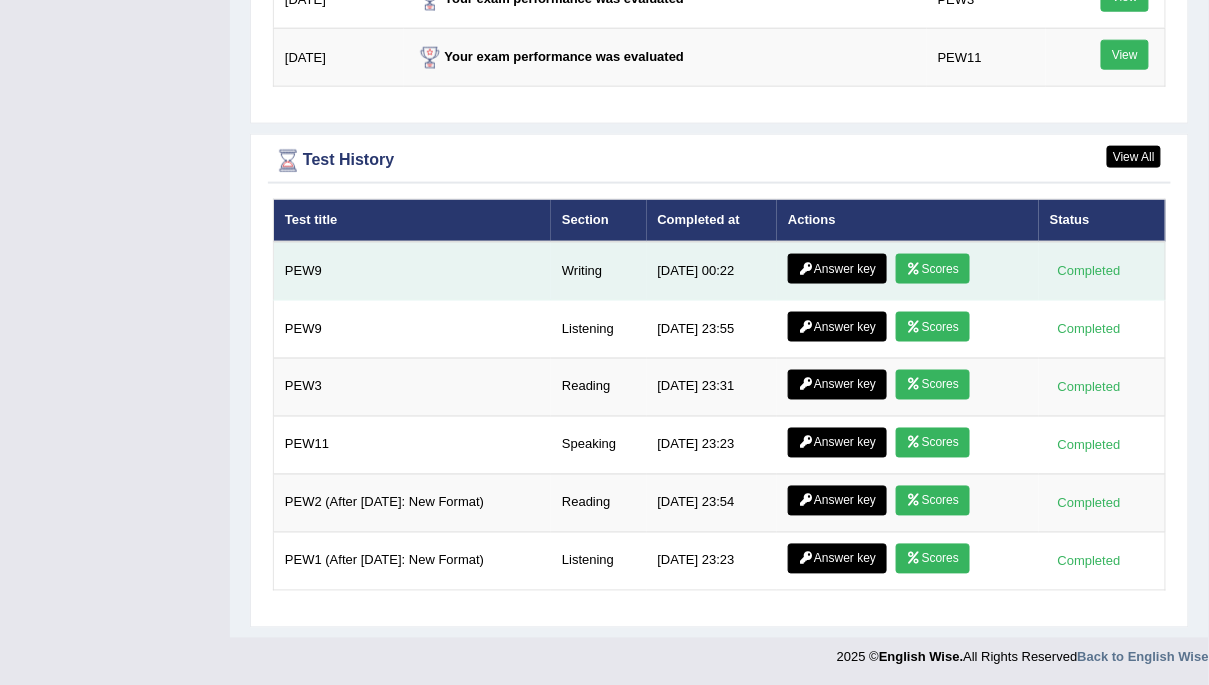 click on "Answer key" at bounding box center [837, 269] 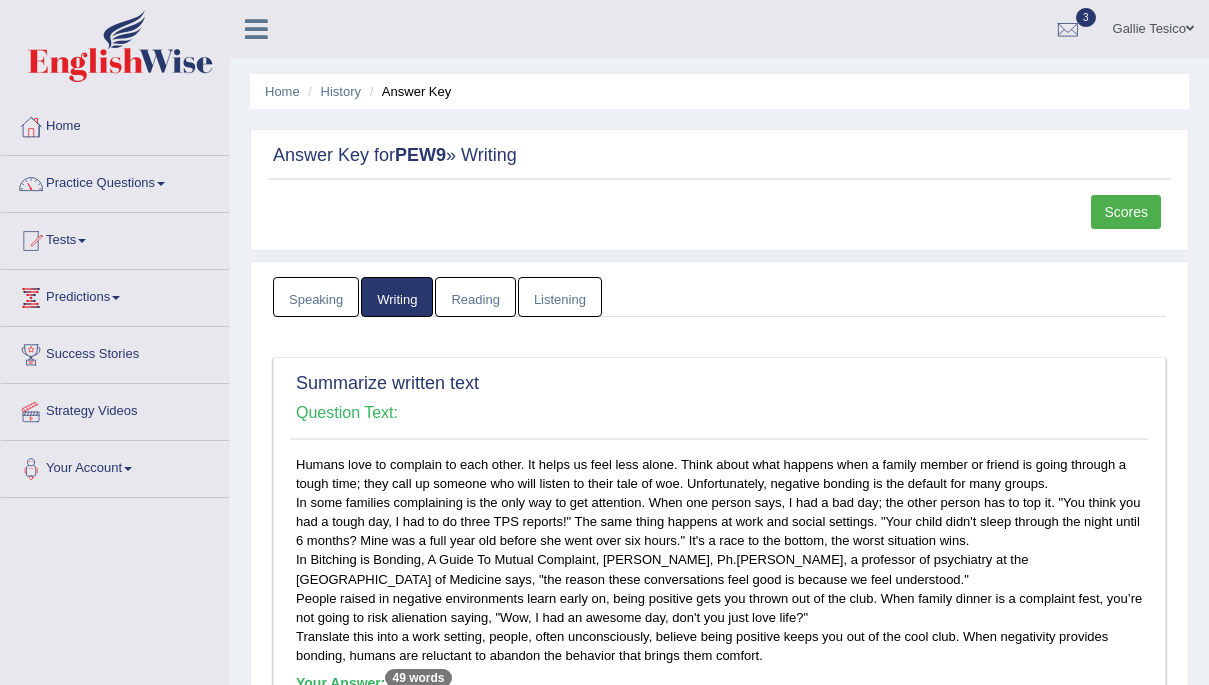 scroll, scrollTop: 0, scrollLeft: 0, axis: both 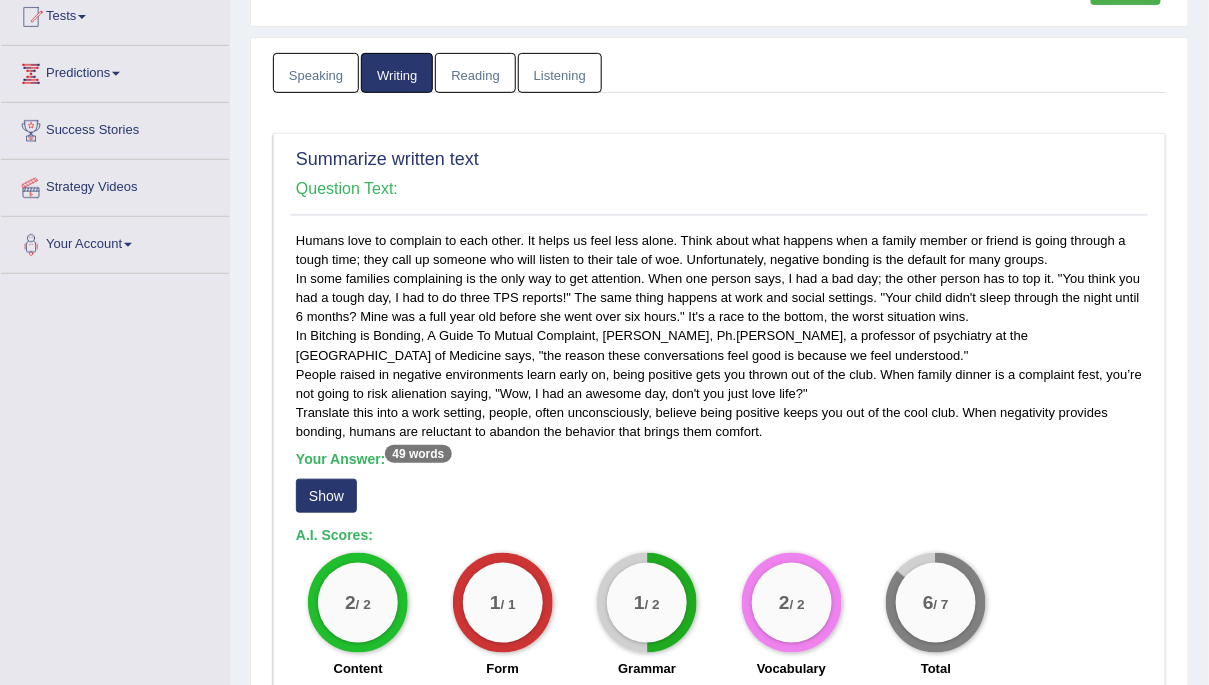 click on "Show" at bounding box center [326, 496] 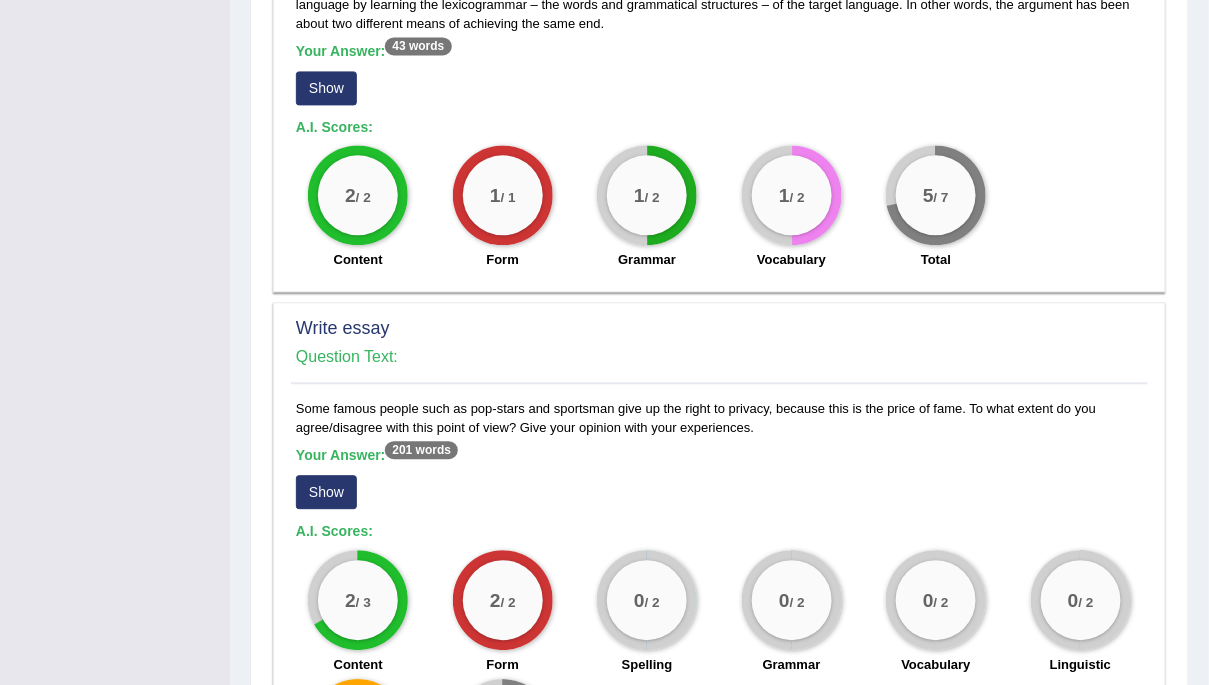 scroll, scrollTop: 1088, scrollLeft: 0, axis: vertical 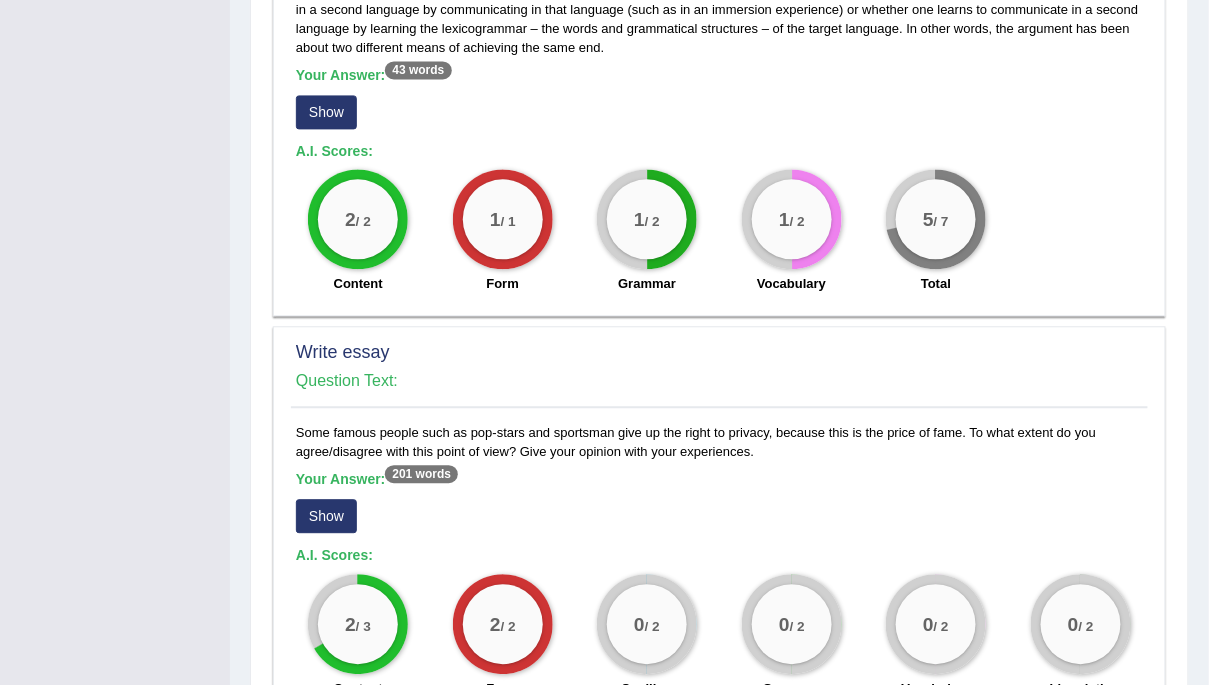 click on "Show" at bounding box center (326, 112) 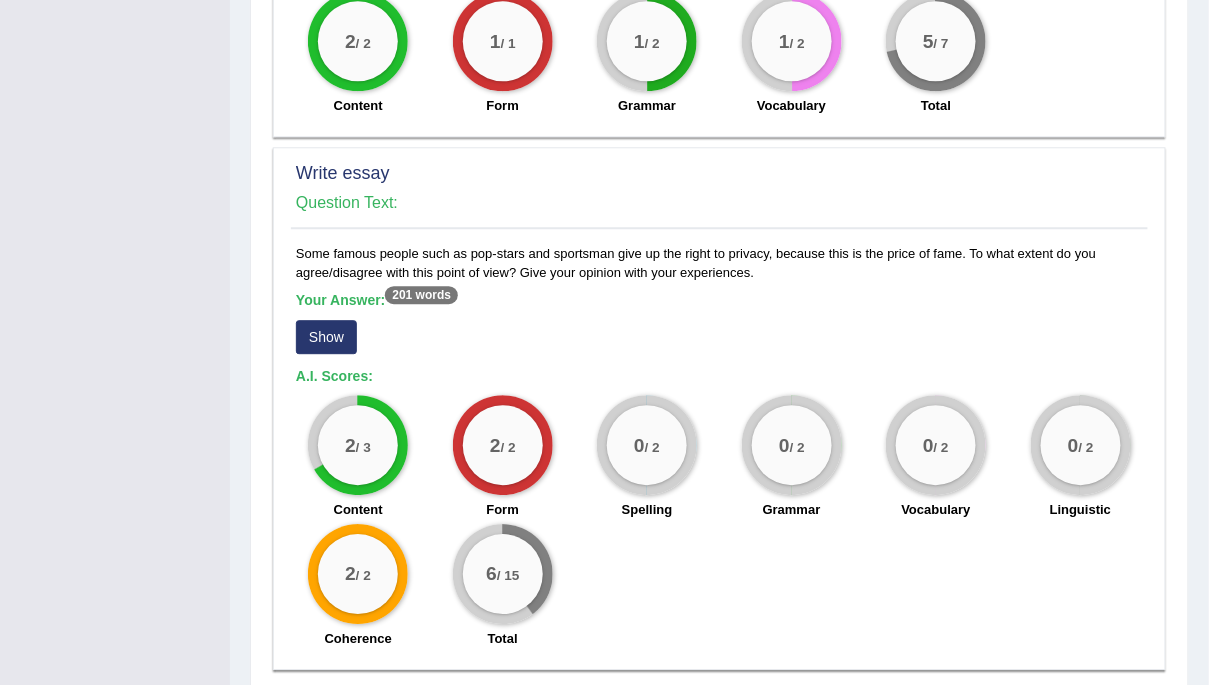 scroll, scrollTop: 1280, scrollLeft: 0, axis: vertical 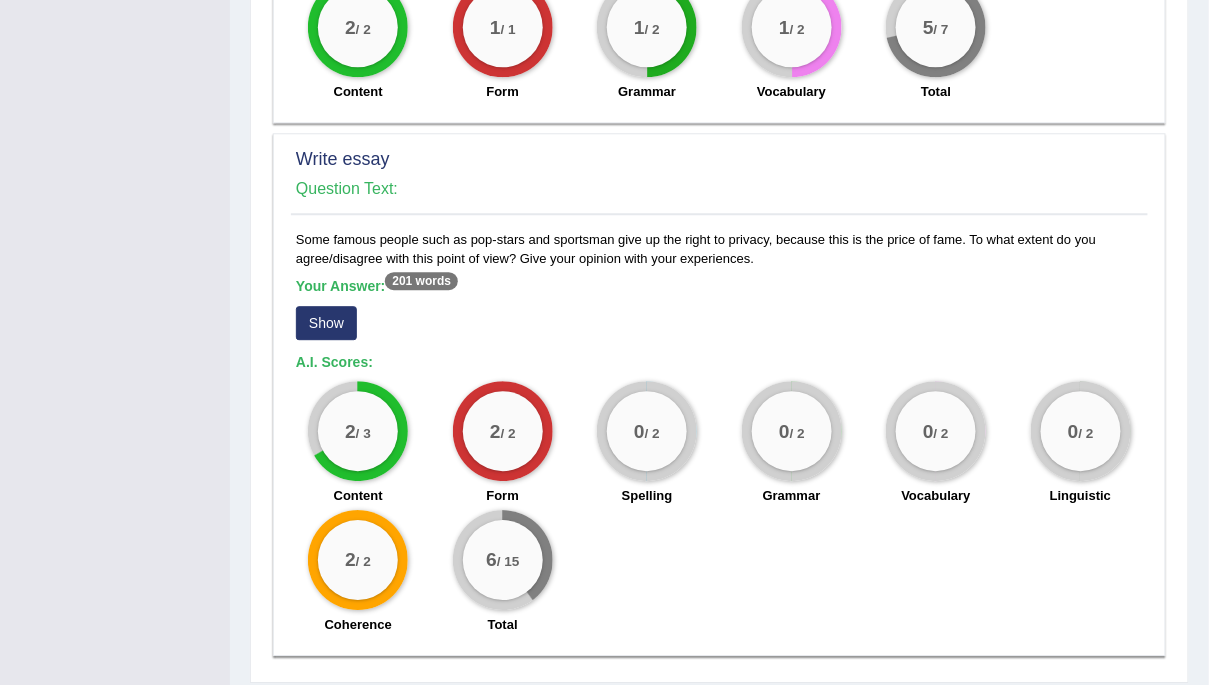 click on "Show" at bounding box center (326, 323) 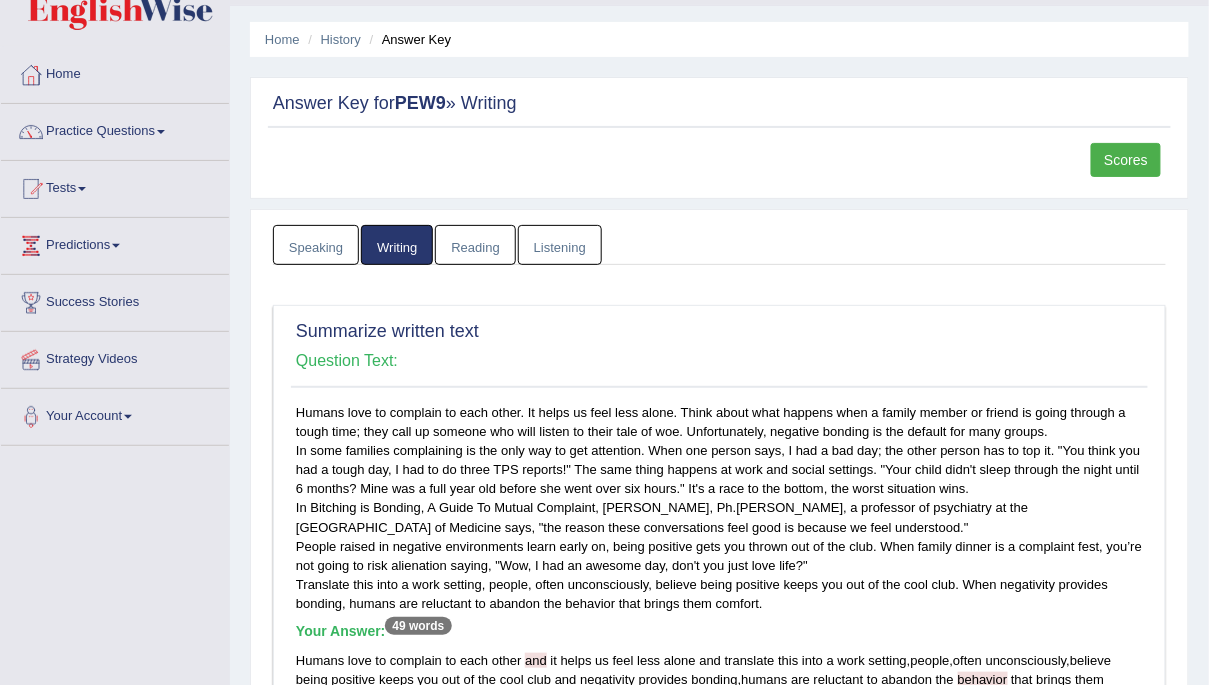 scroll, scrollTop: 0, scrollLeft: 0, axis: both 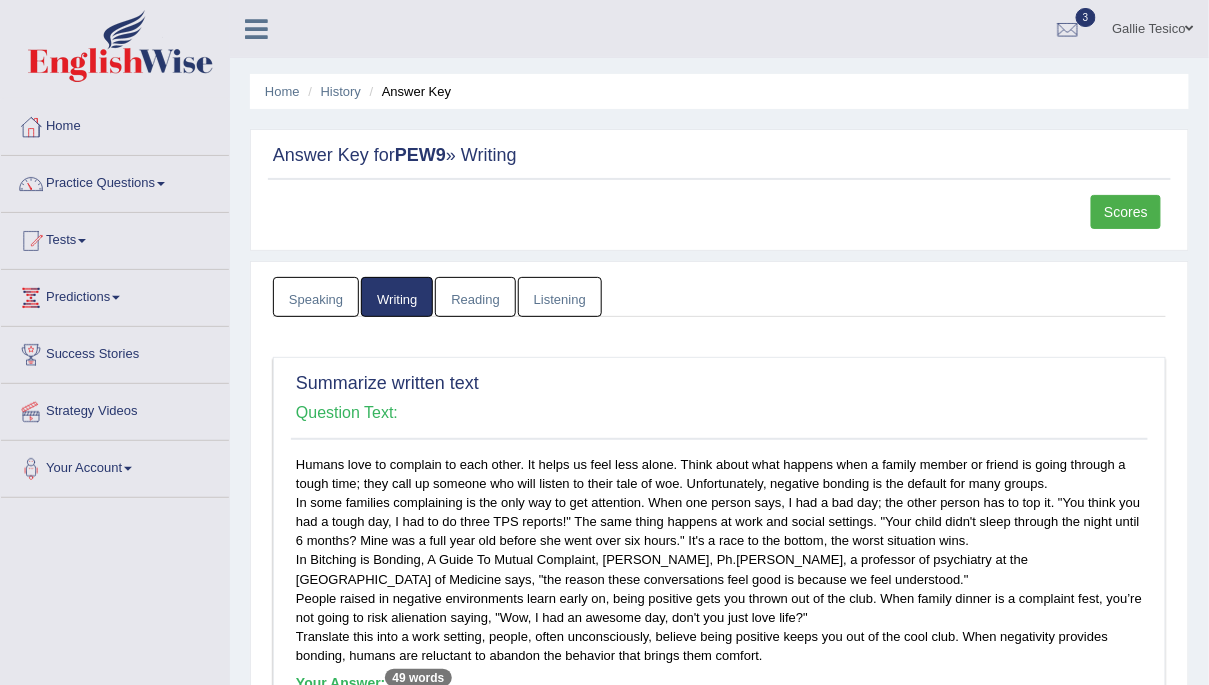 click on "Home
History
Answer Key" at bounding box center [719, 91] 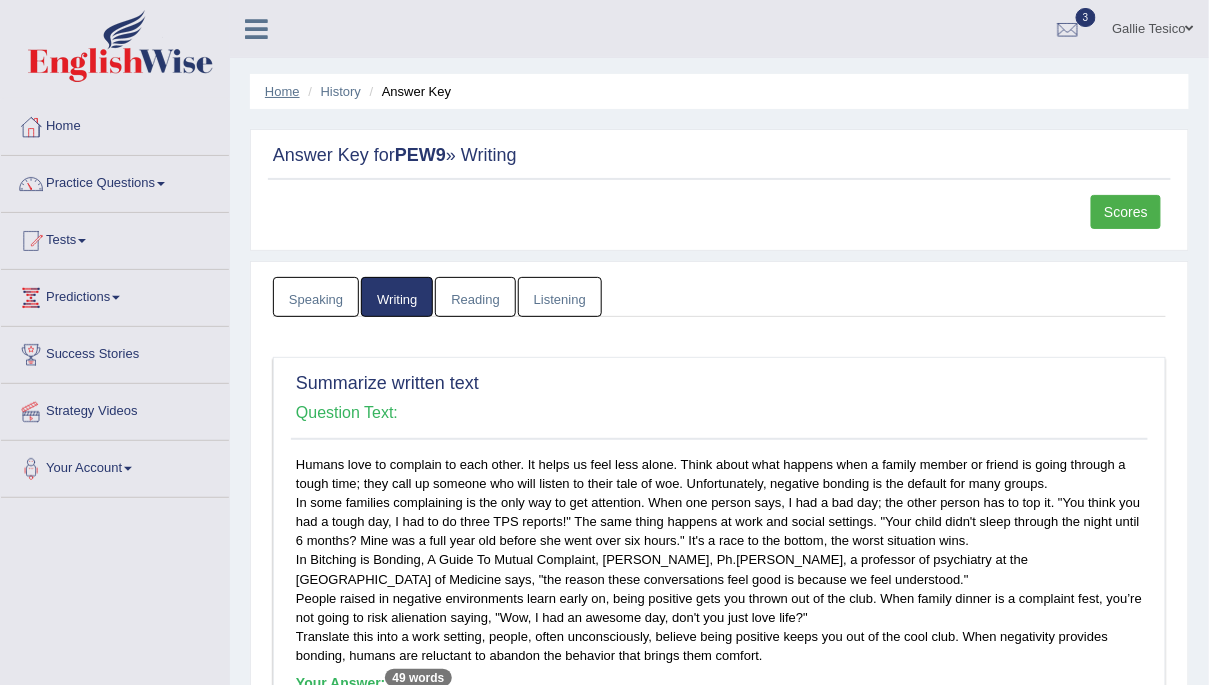 click on "Home" at bounding box center (282, 91) 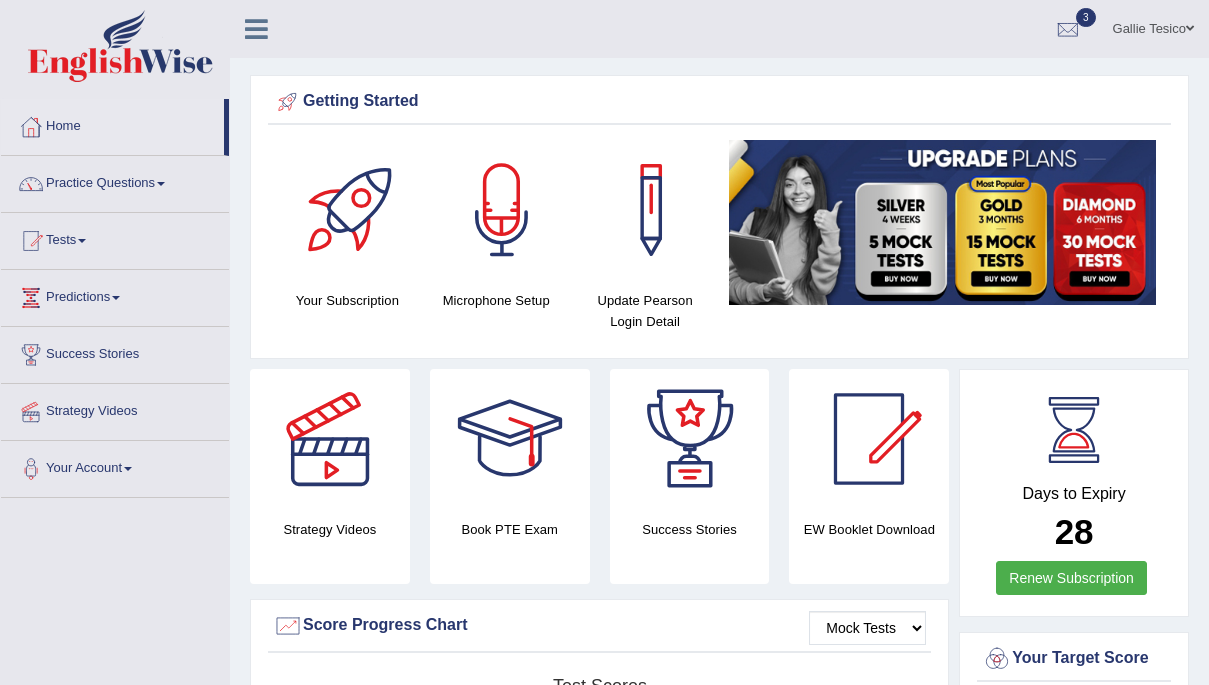 scroll, scrollTop: 0, scrollLeft: 0, axis: both 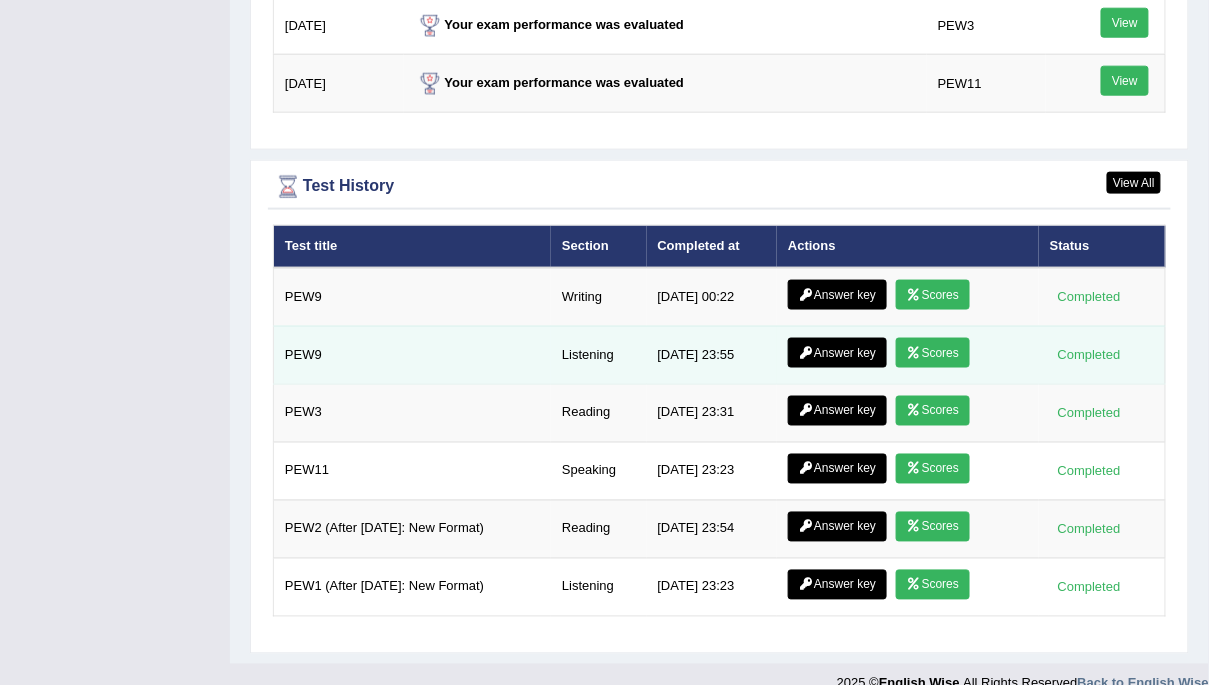 click on "Scores" at bounding box center (933, 353) 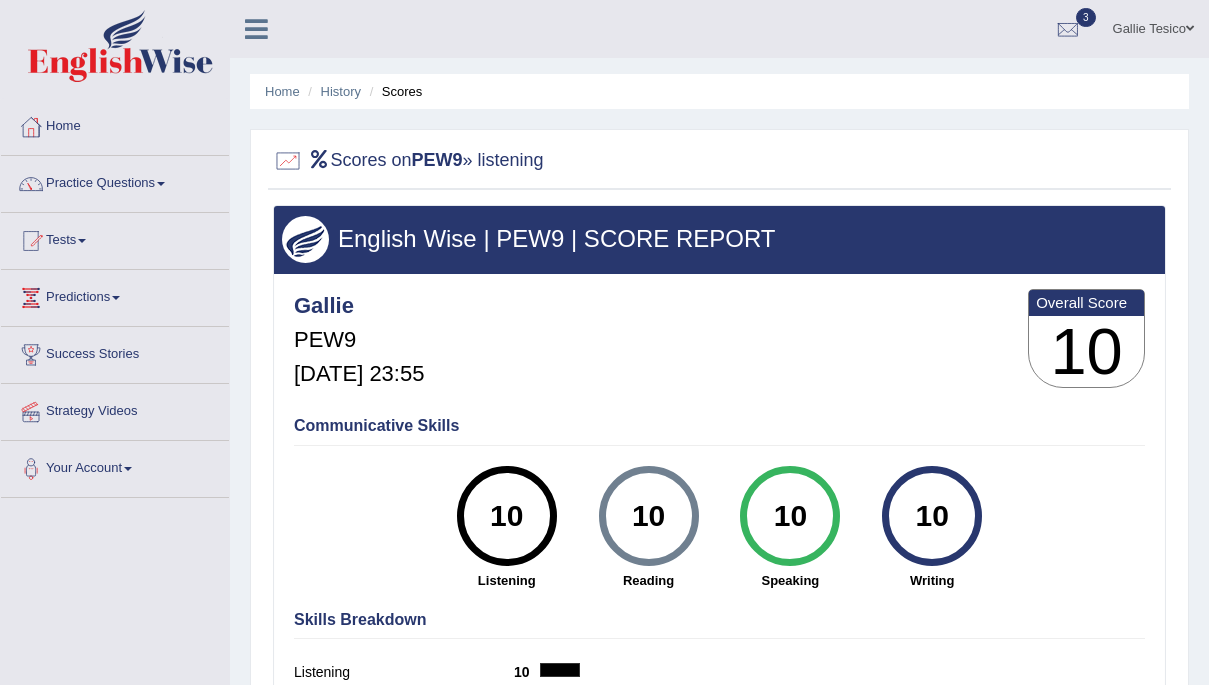 scroll, scrollTop: 0, scrollLeft: 0, axis: both 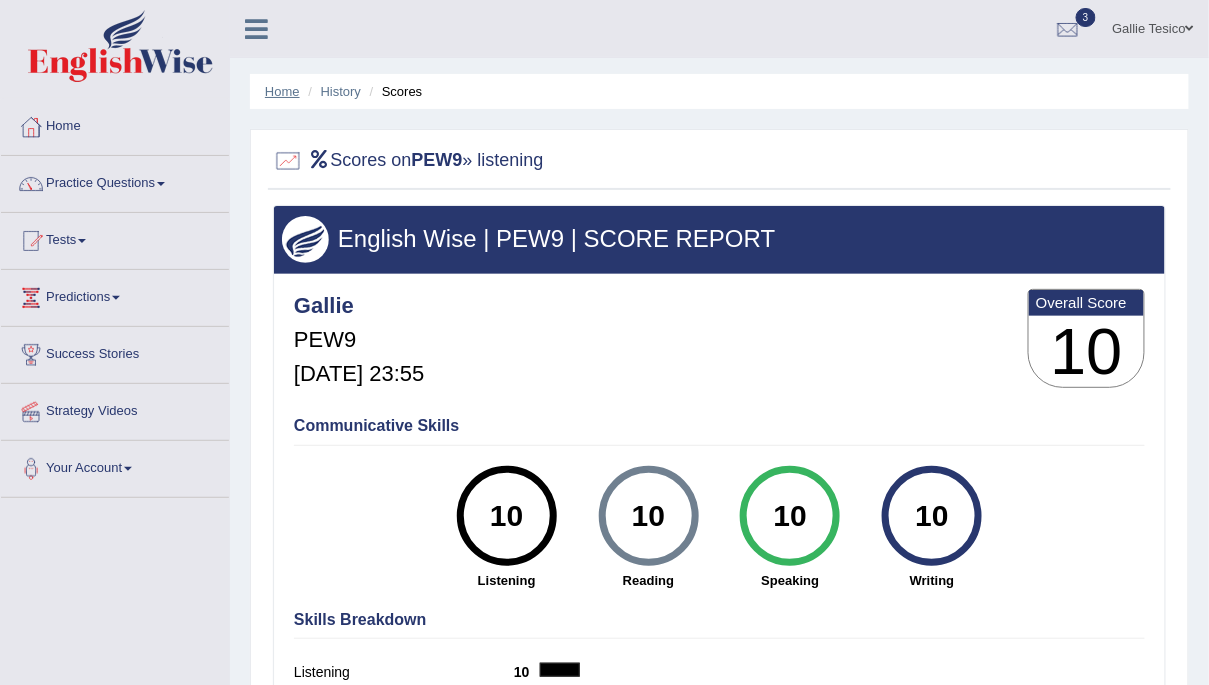 click on "Home" at bounding box center (282, 91) 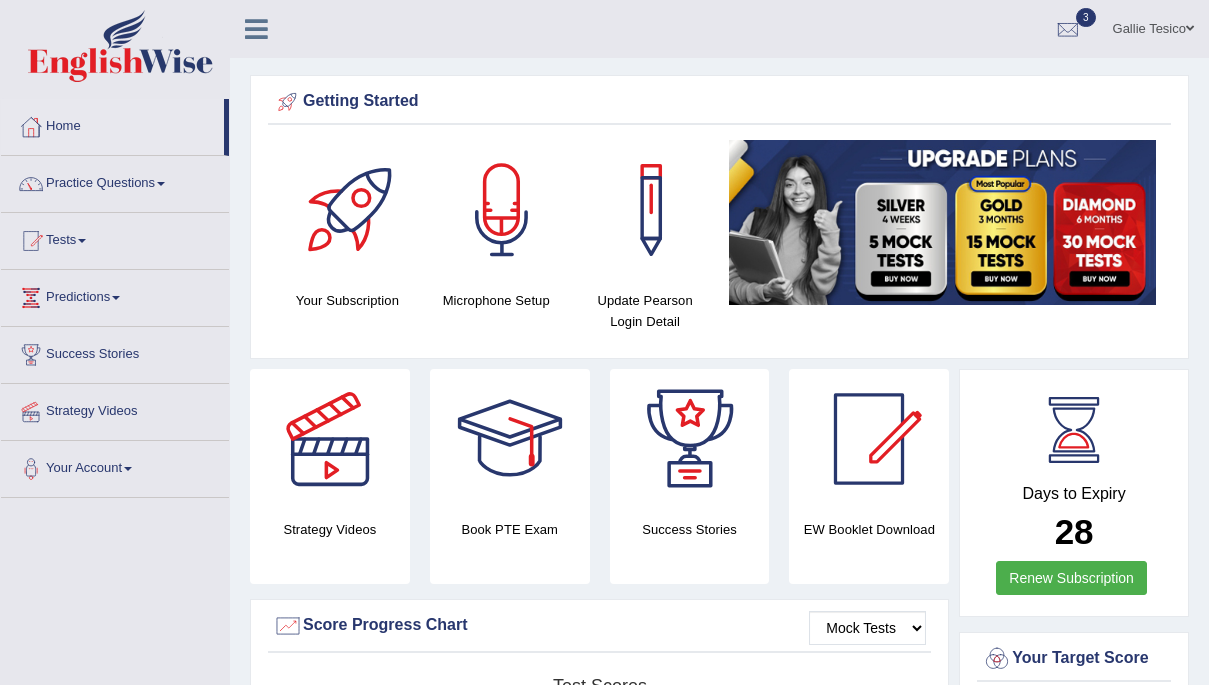scroll, scrollTop: 0, scrollLeft: 0, axis: both 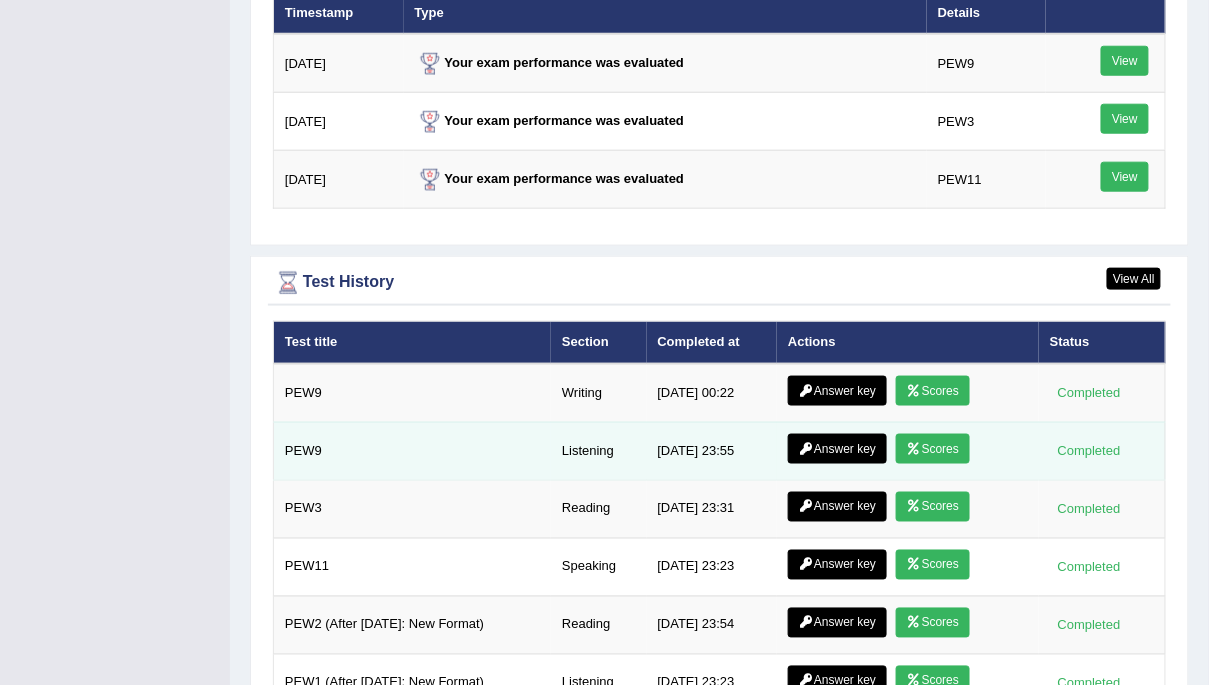 click at bounding box center (806, 449) 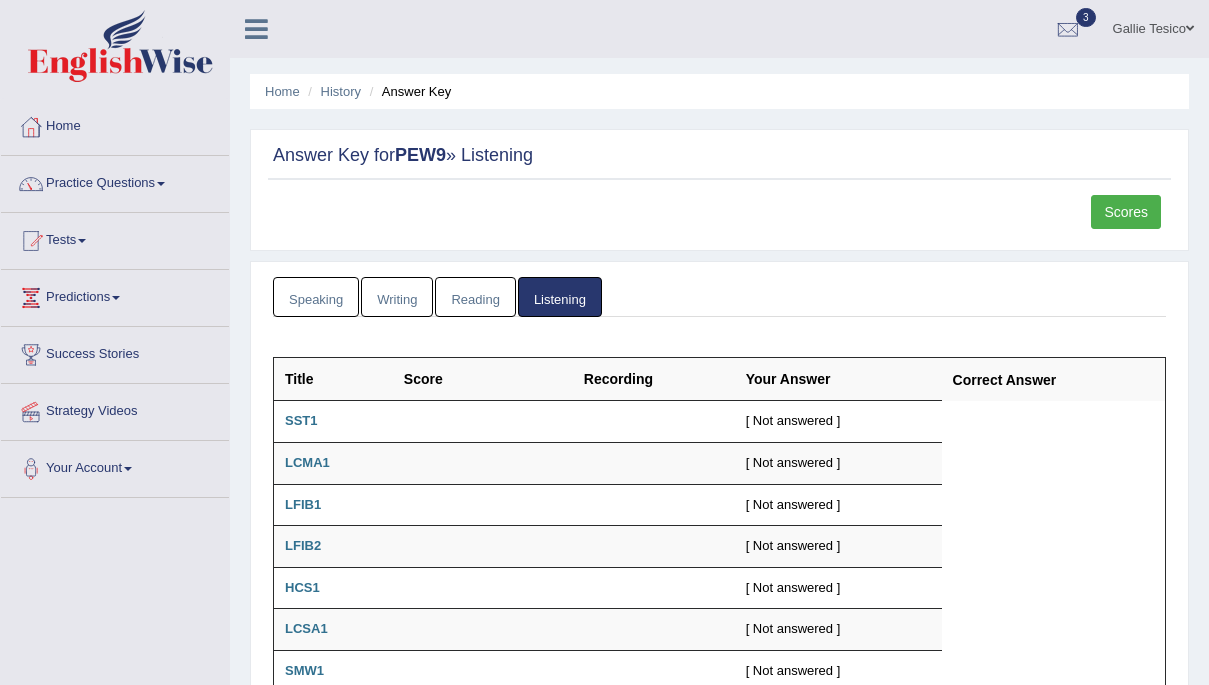 scroll, scrollTop: 0, scrollLeft: 0, axis: both 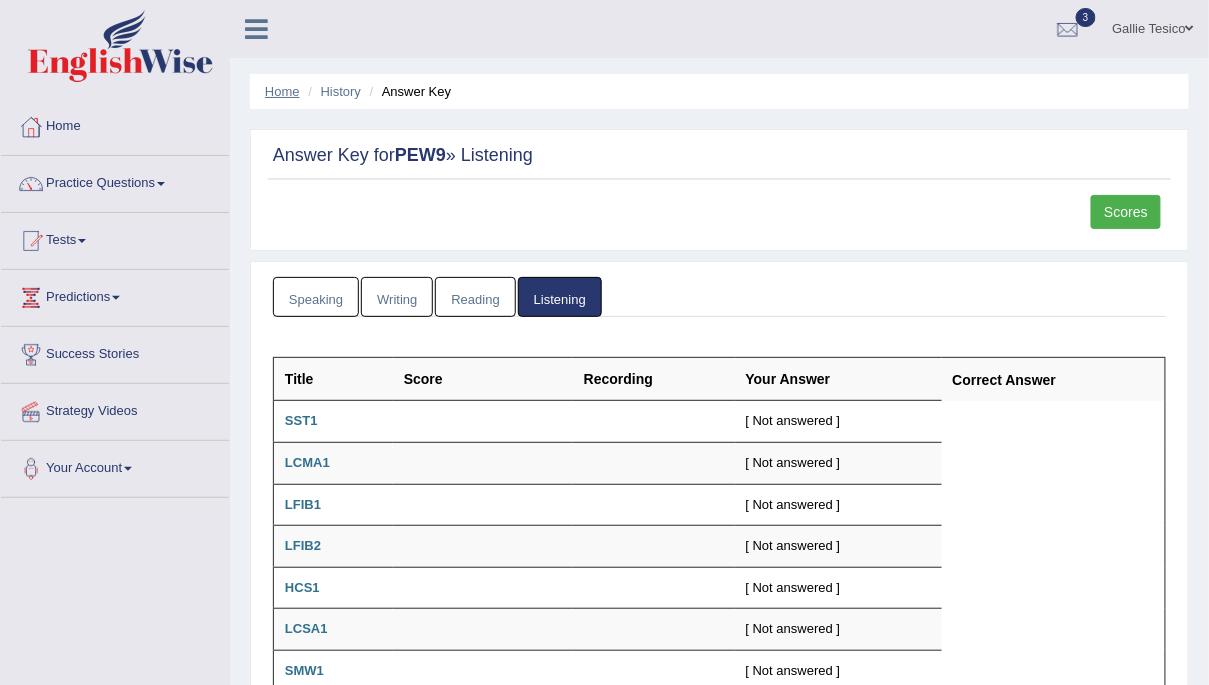 click on "Home" at bounding box center [282, 91] 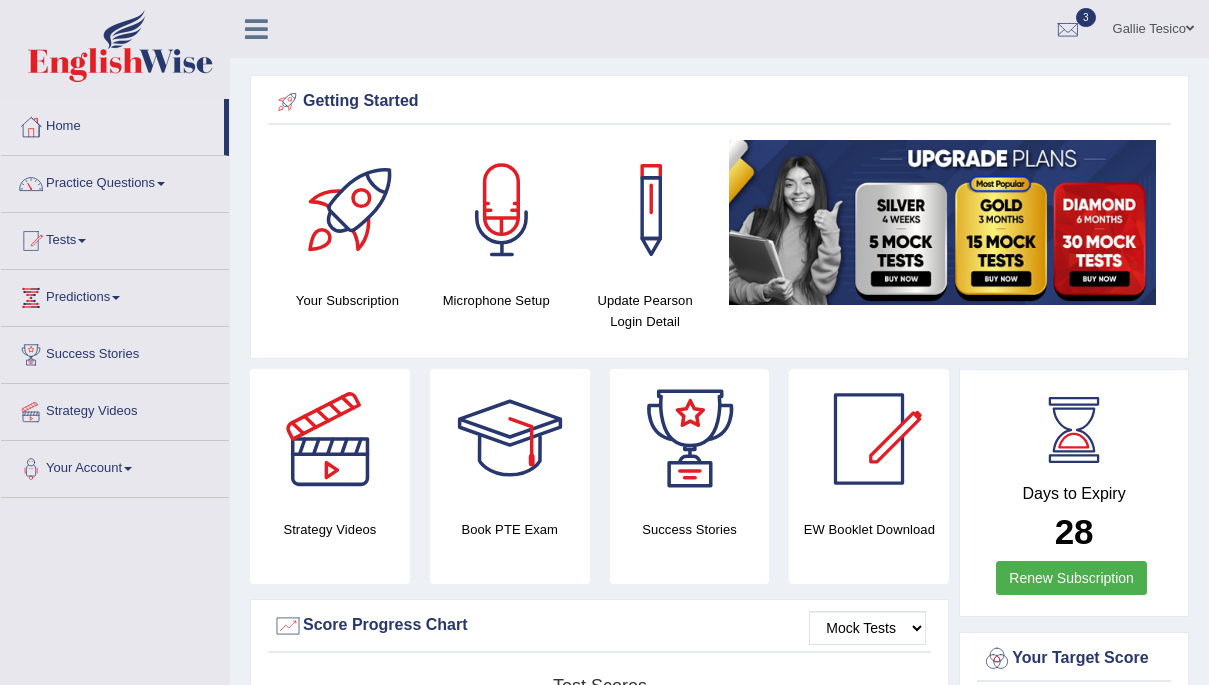 scroll, scrollTop: 0, scrollLeft: 0, axis: both 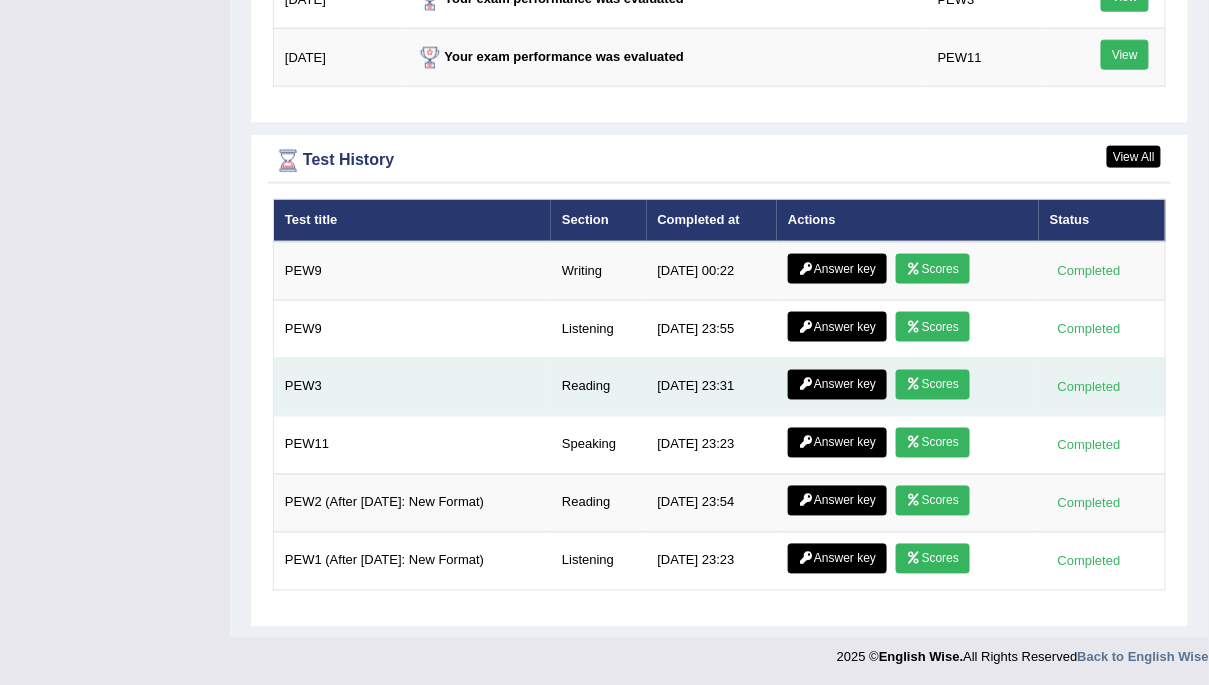 click on "Scores" at bounding box center [933, 385] 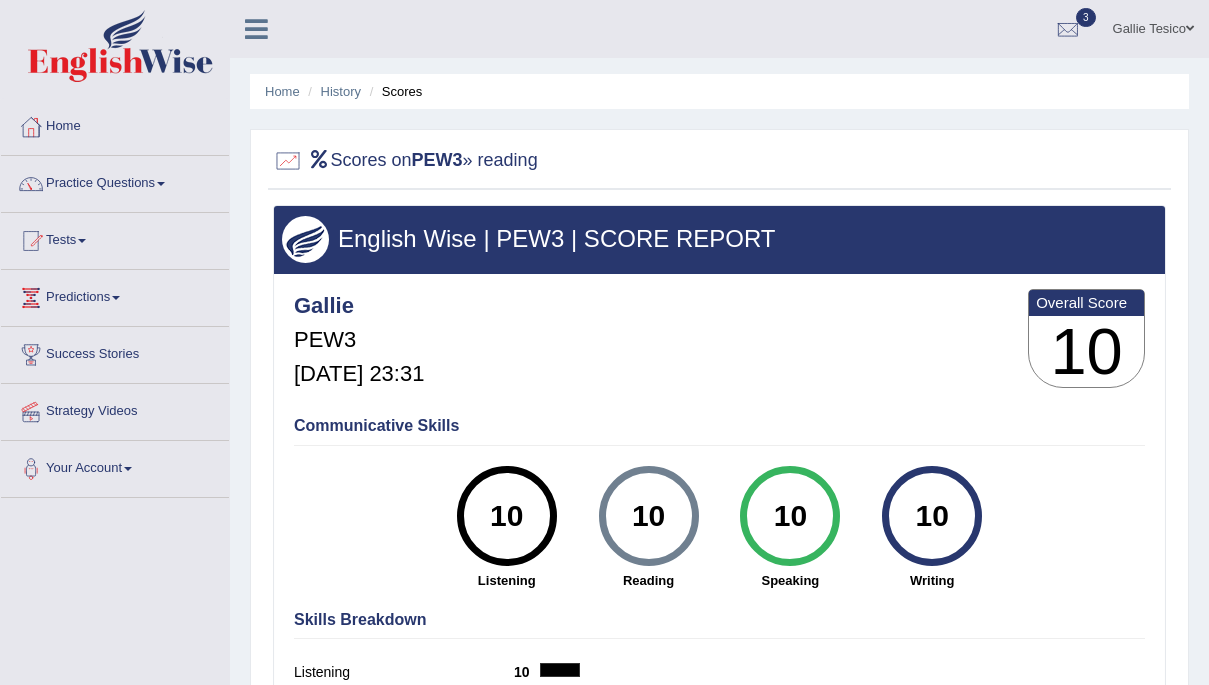 scroll, scrollTop: 0, scrollLeft: 0, axis: both 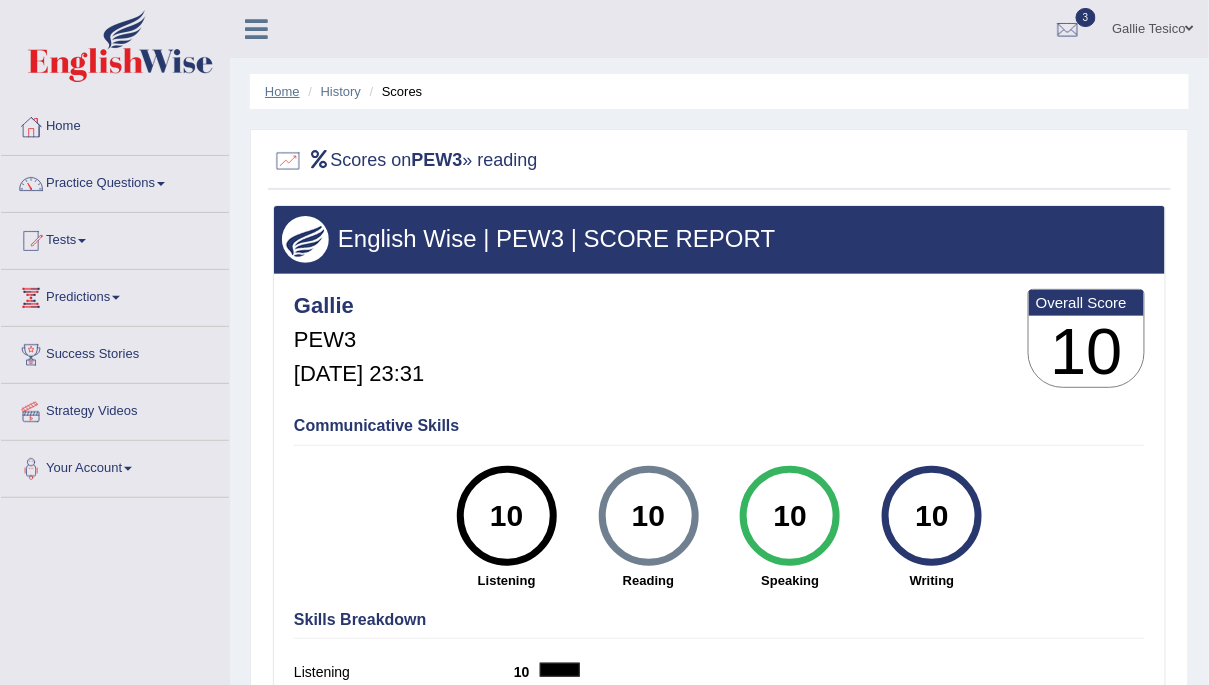 click on "Home" at bounding box center [282, 91] 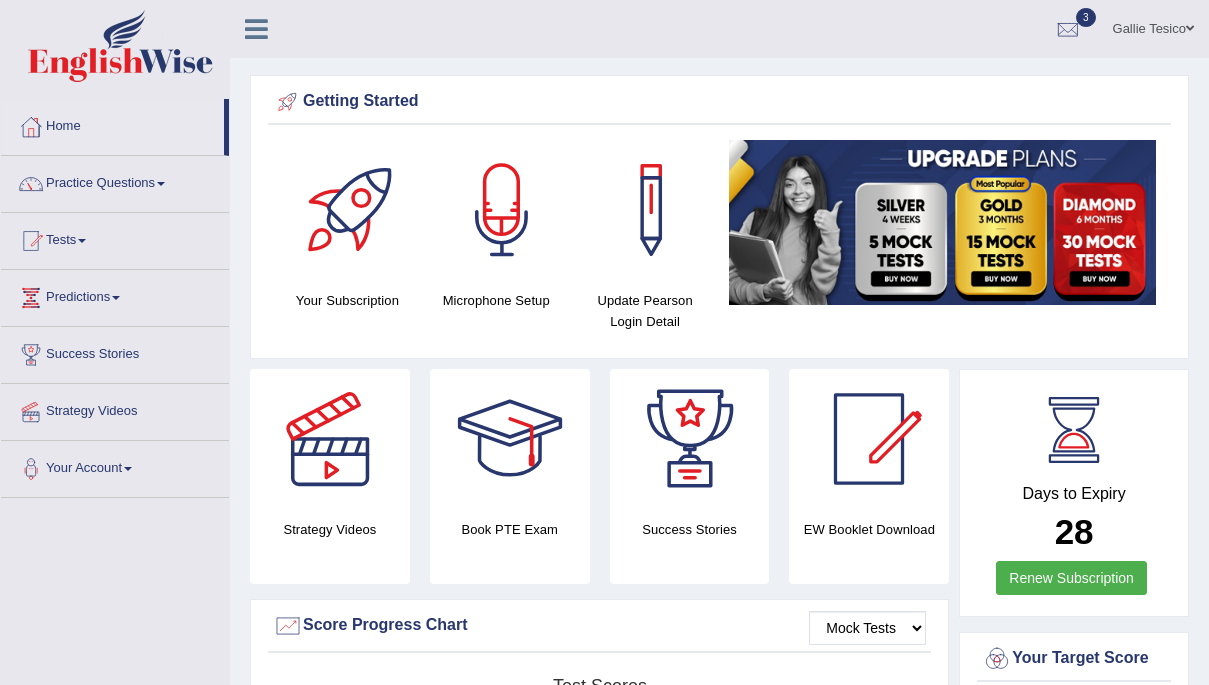 scroll, scrollTop: 0, scrollLeft: 0, axis: both 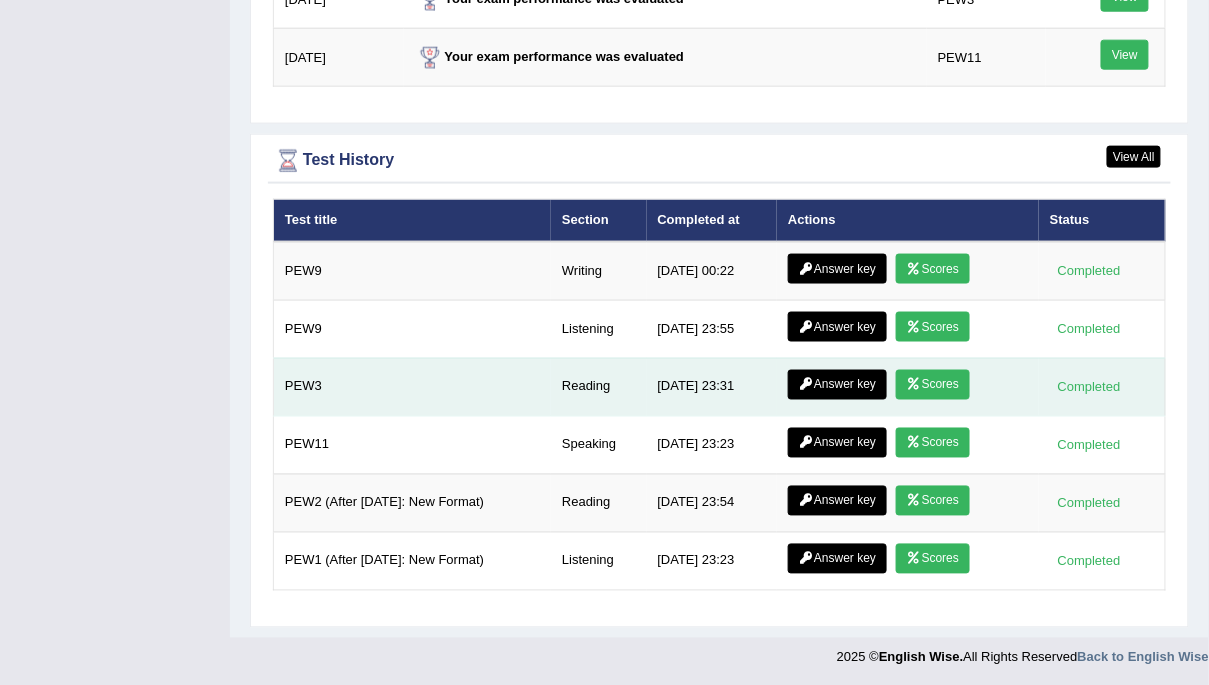 click on "Answer key" at bounding box center [837, 385] 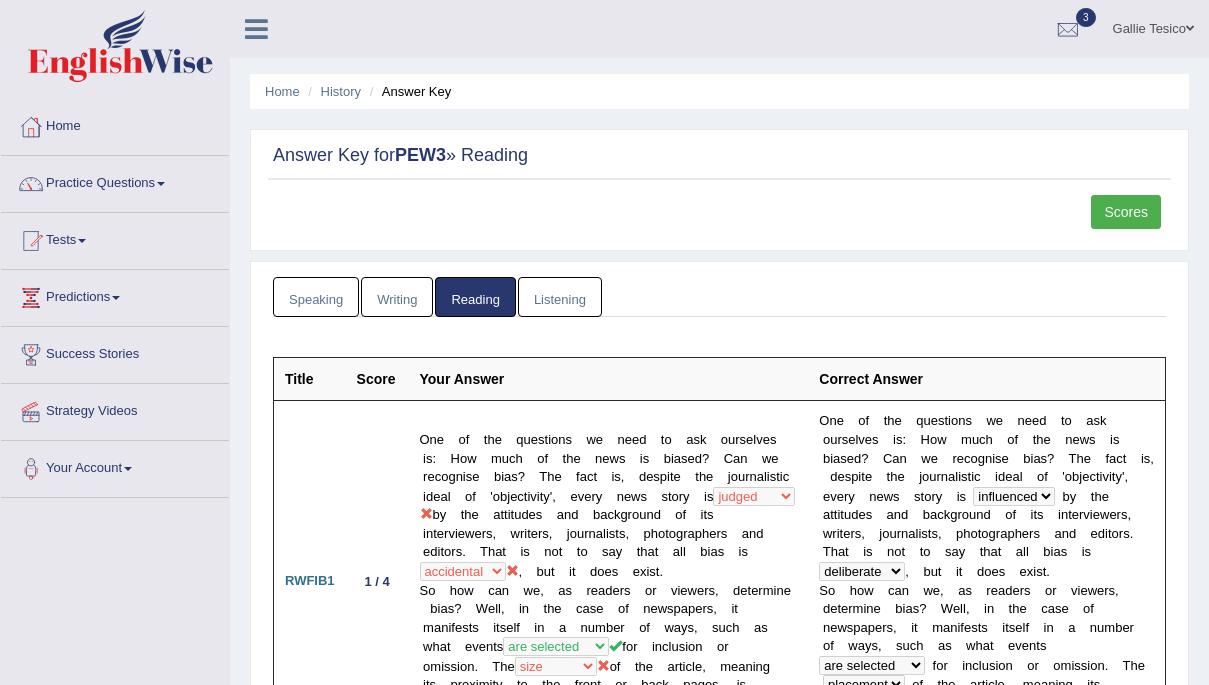 scroll, scrollTop: 0, scrollLeft: 0, axis: both 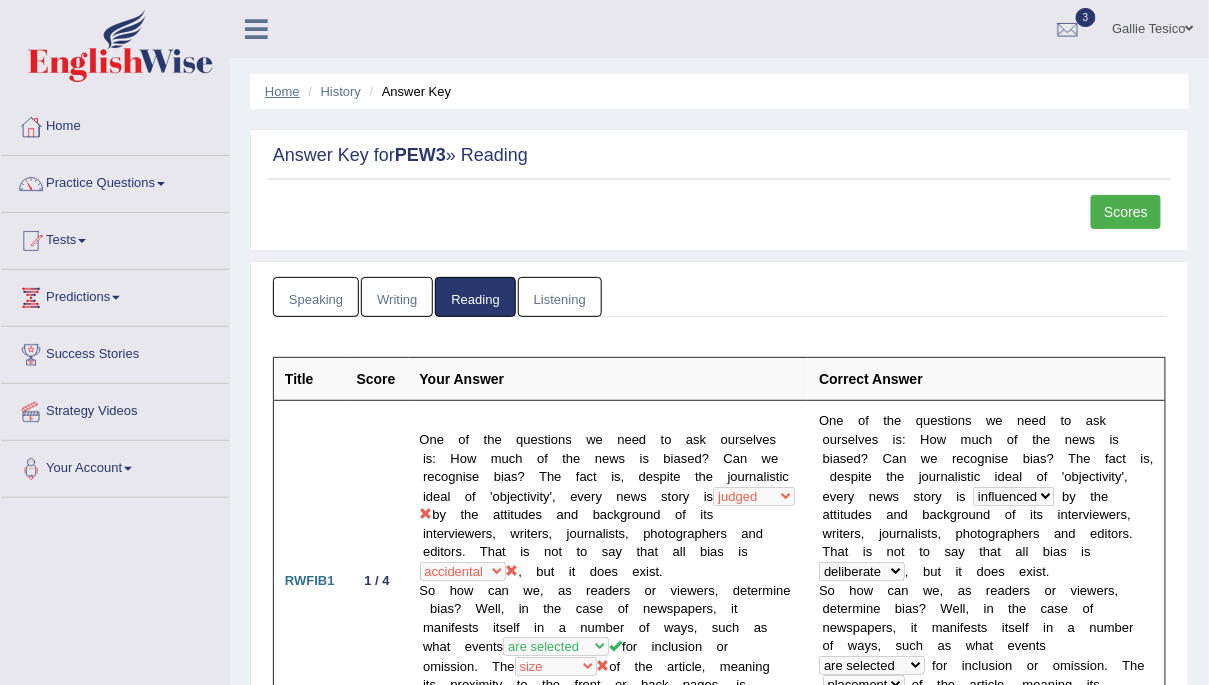 click on "Home" at bounding box center (282, 91) 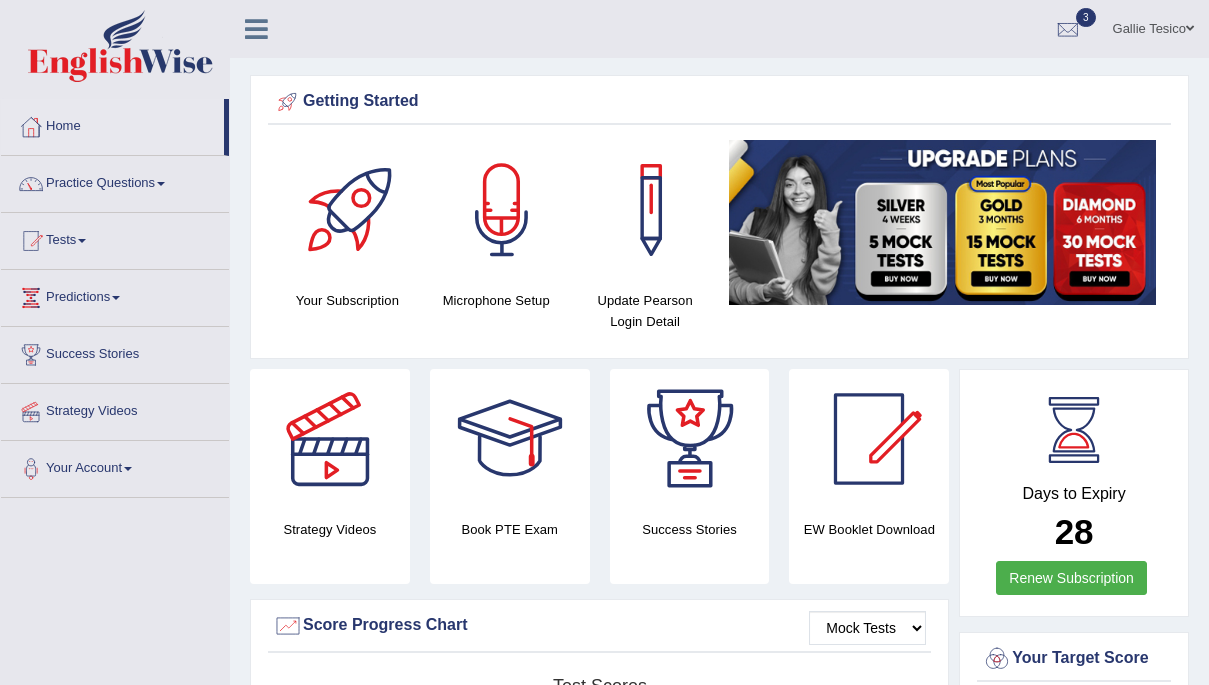 scroll, scrollTop: 0, scrollLeft: 0, axis: both 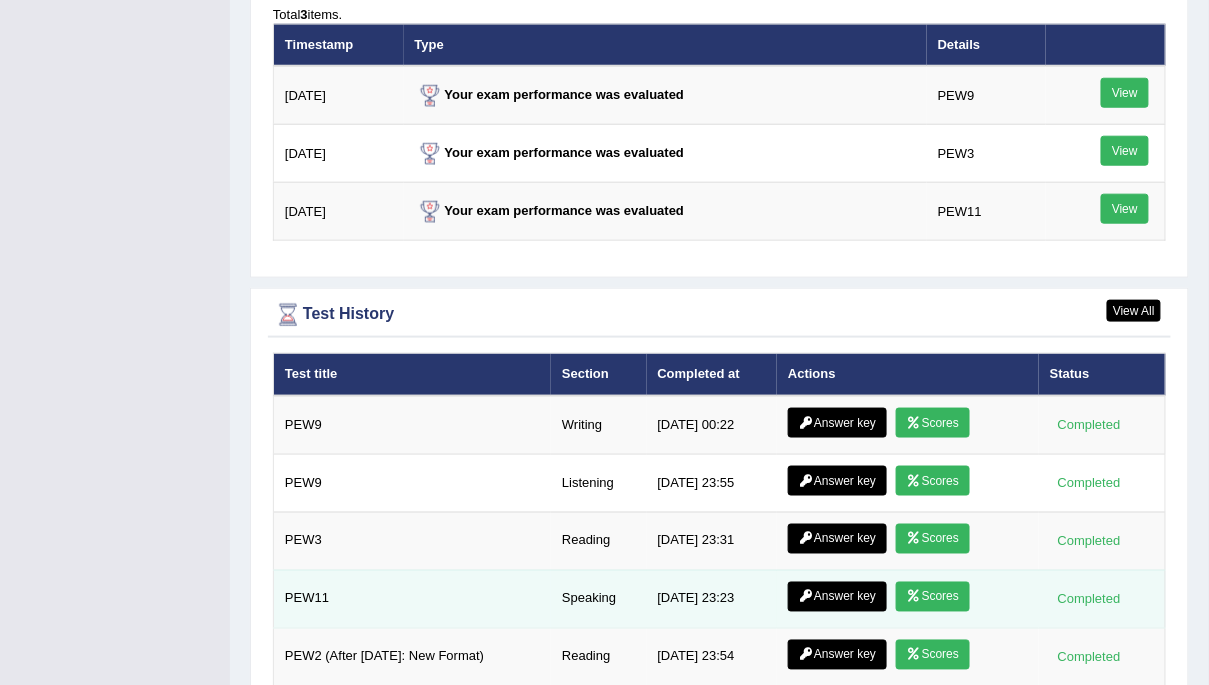 click at bounding box center [914, 597] 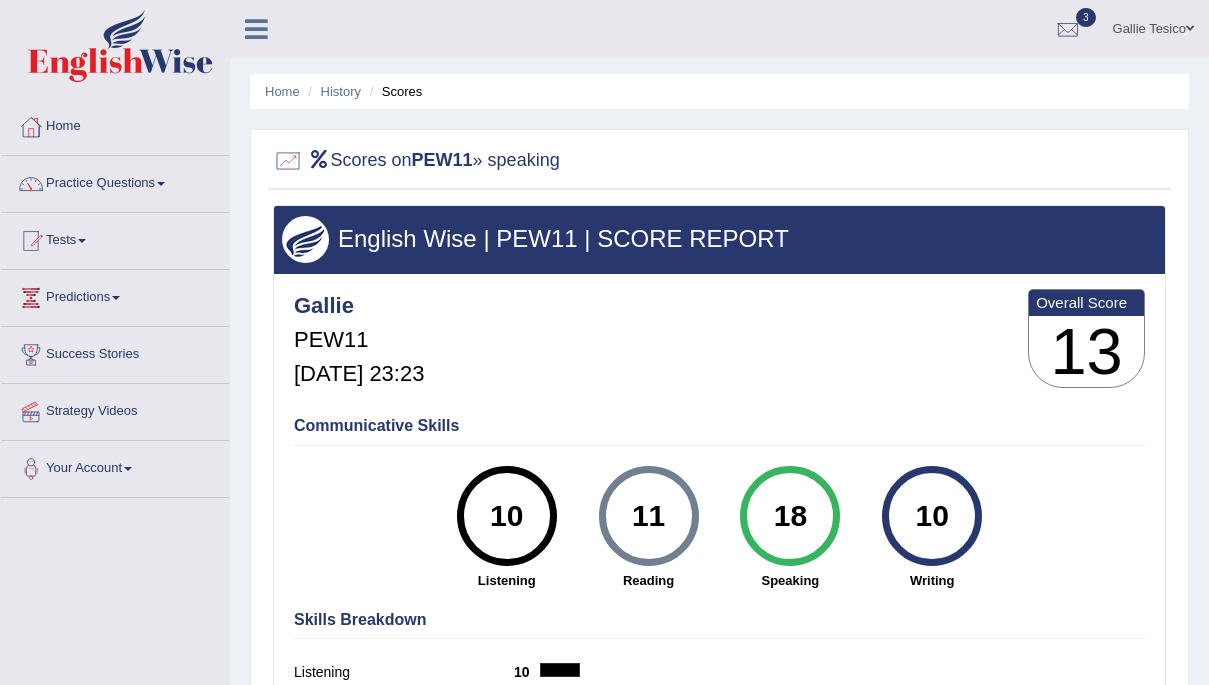 scroll, scrollTop: 0, scrollLeft: 0, axis: both 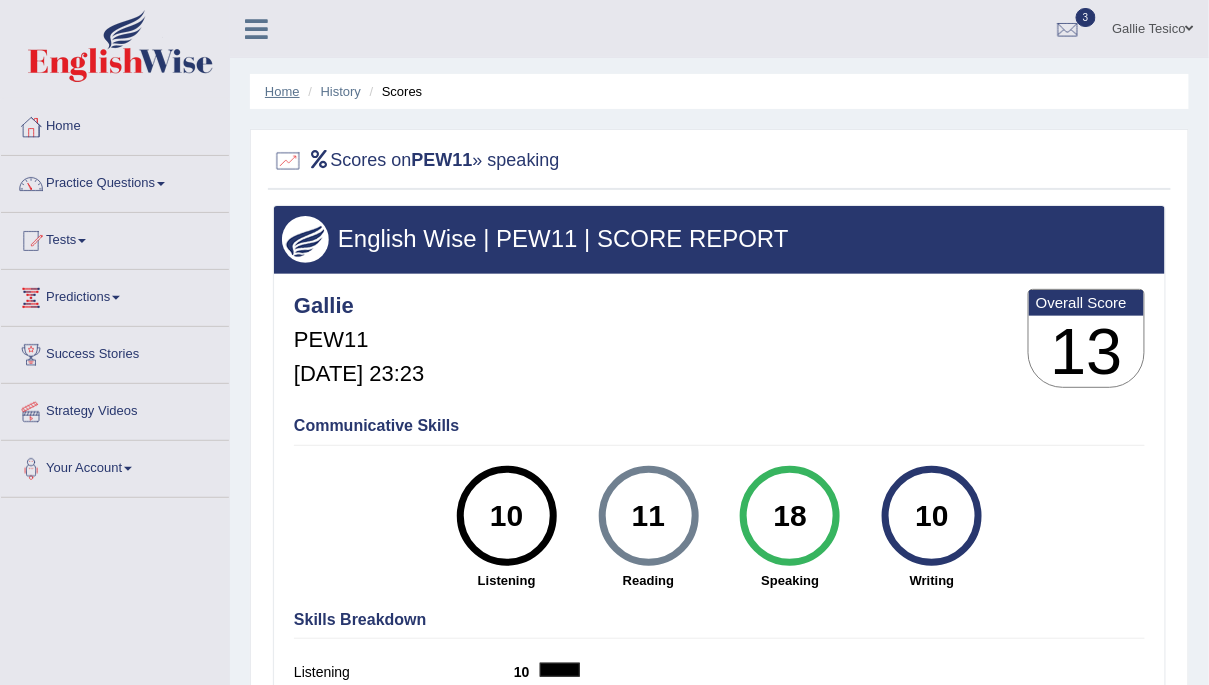 click on "Home" at bounding box center [282, 91] 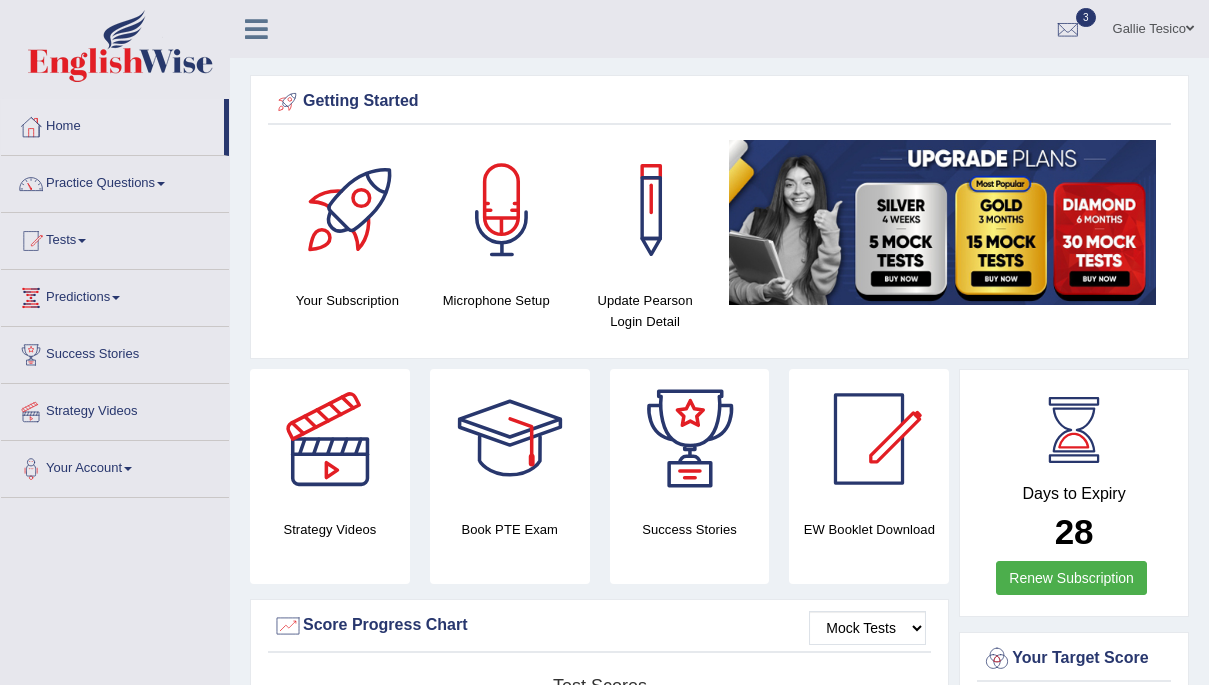 scroll, scrollTop: 0, scrollLeft: 0, axis: both 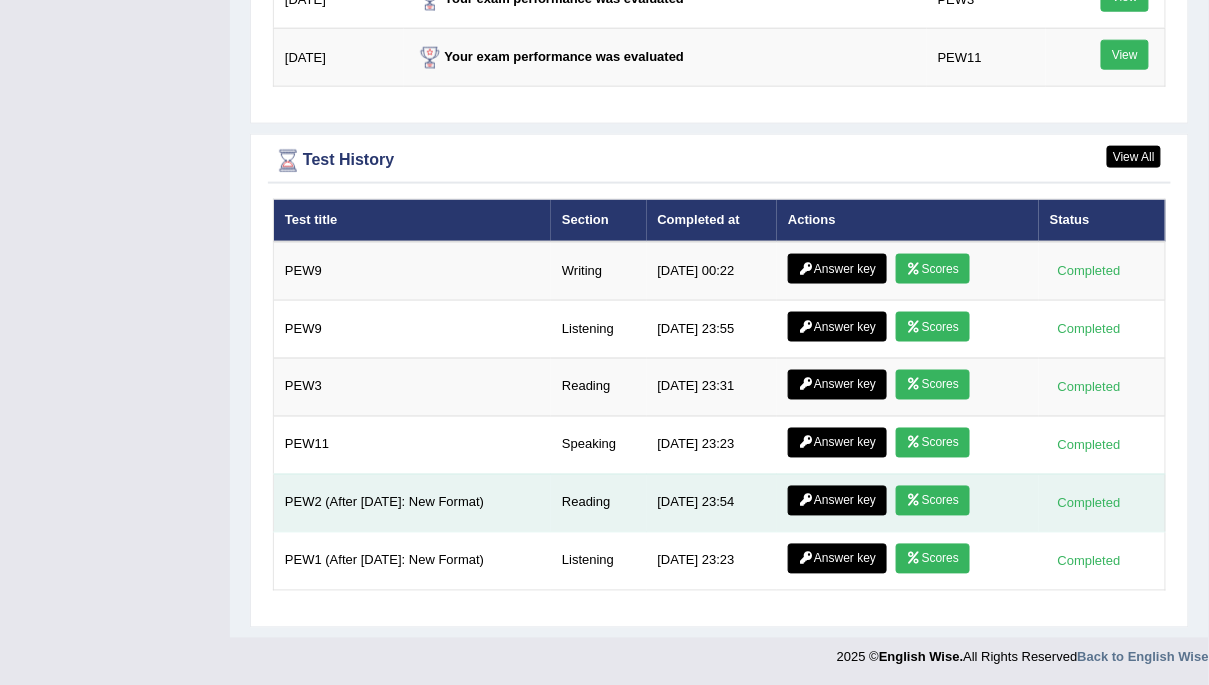click on "Scores" at bounding box center [933, 501] 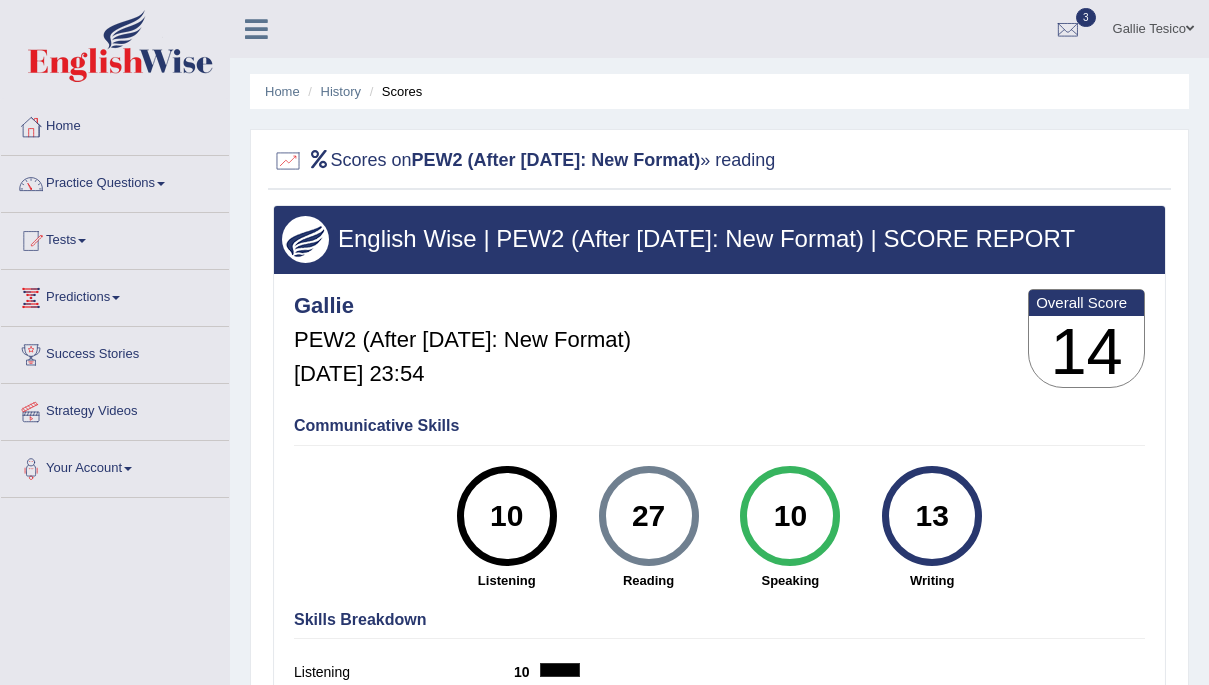 scroll, scrollTop: 0, scrollLeft: 0, axis: both 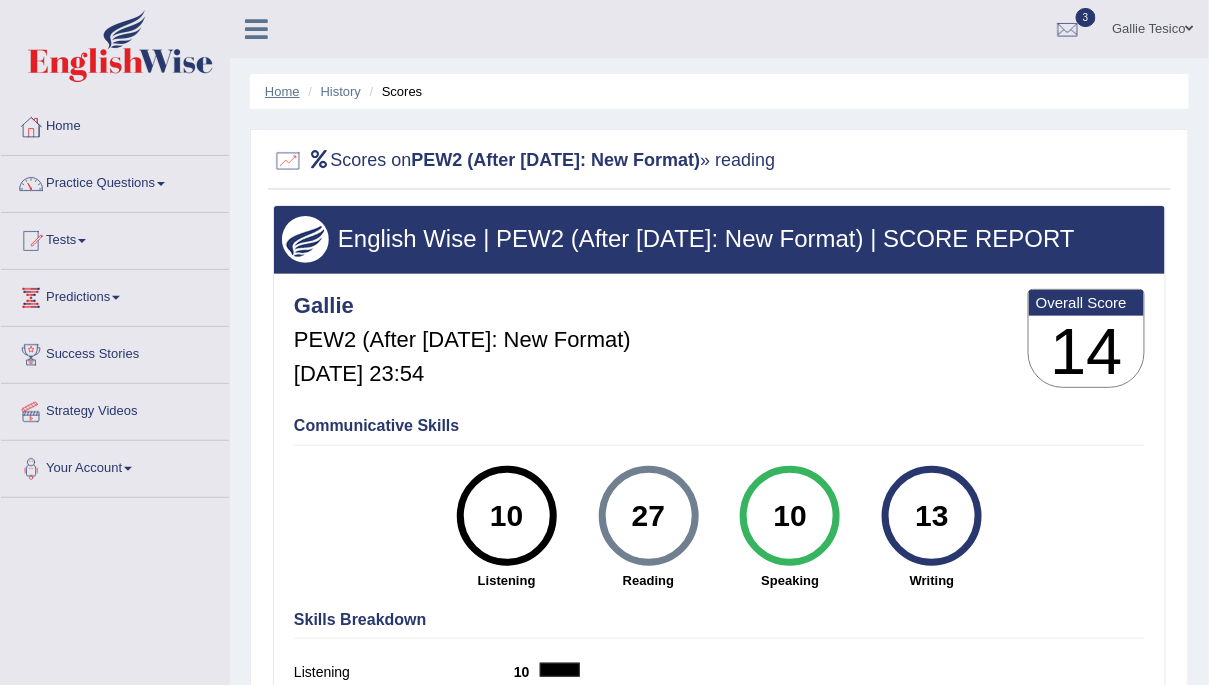 click on "Home" at bounding box center [282, 91] 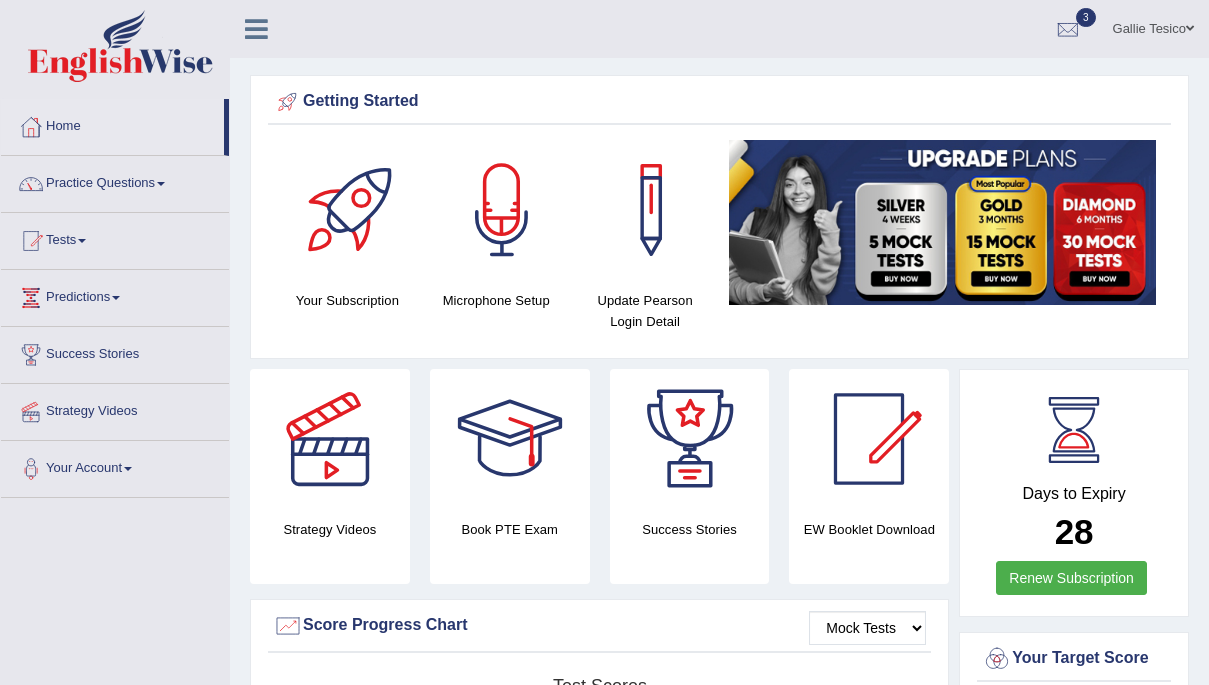 scroll, scrollTop: 0, scrollLeft: 0, axis: both 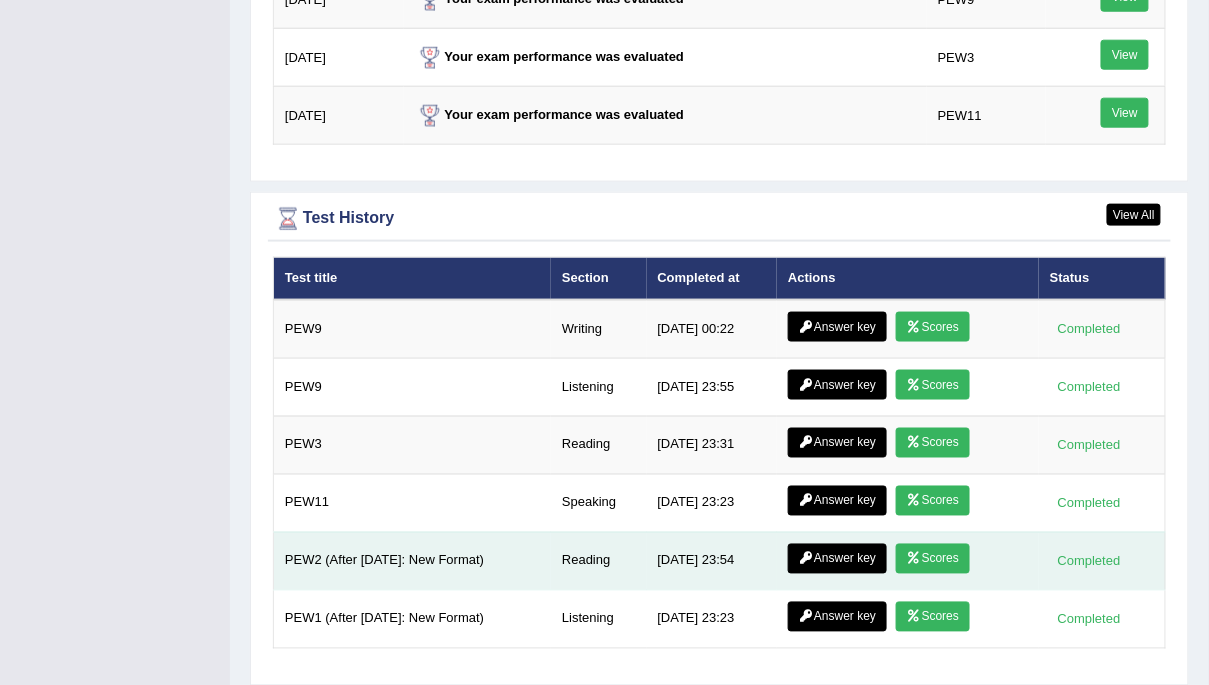 click on "Answer key" at bounding box center [837, 559] 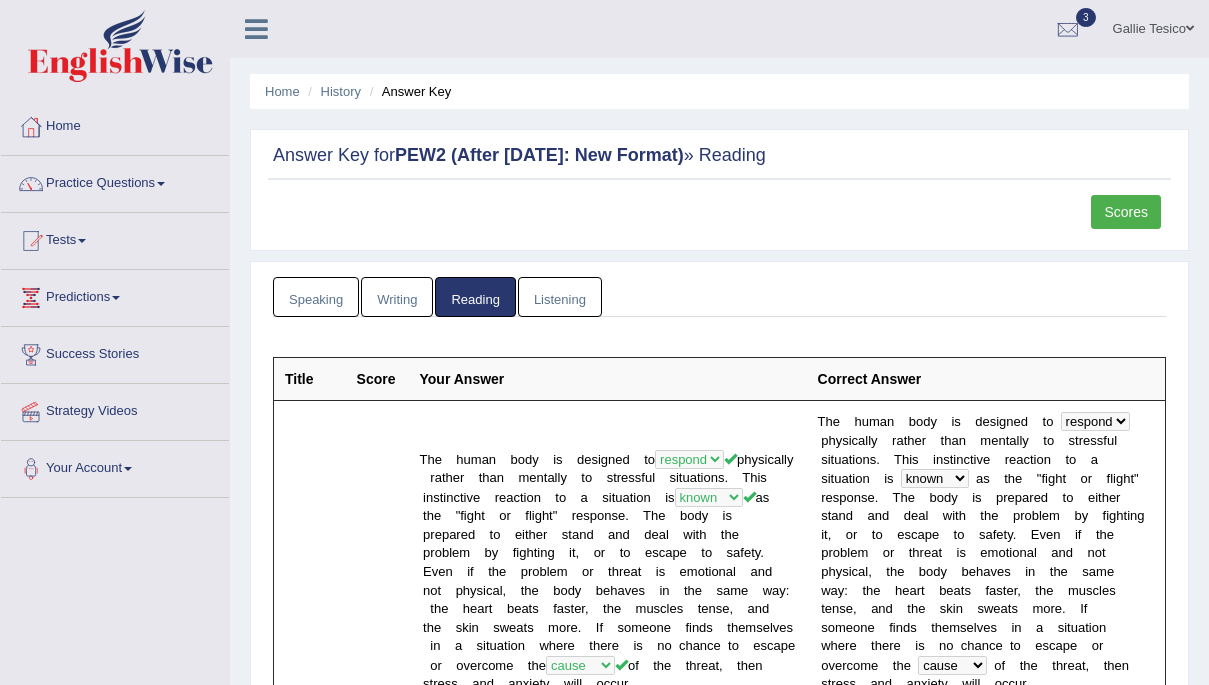 scroll, scrollTop: 0, scrollLeft: 0, axis: both 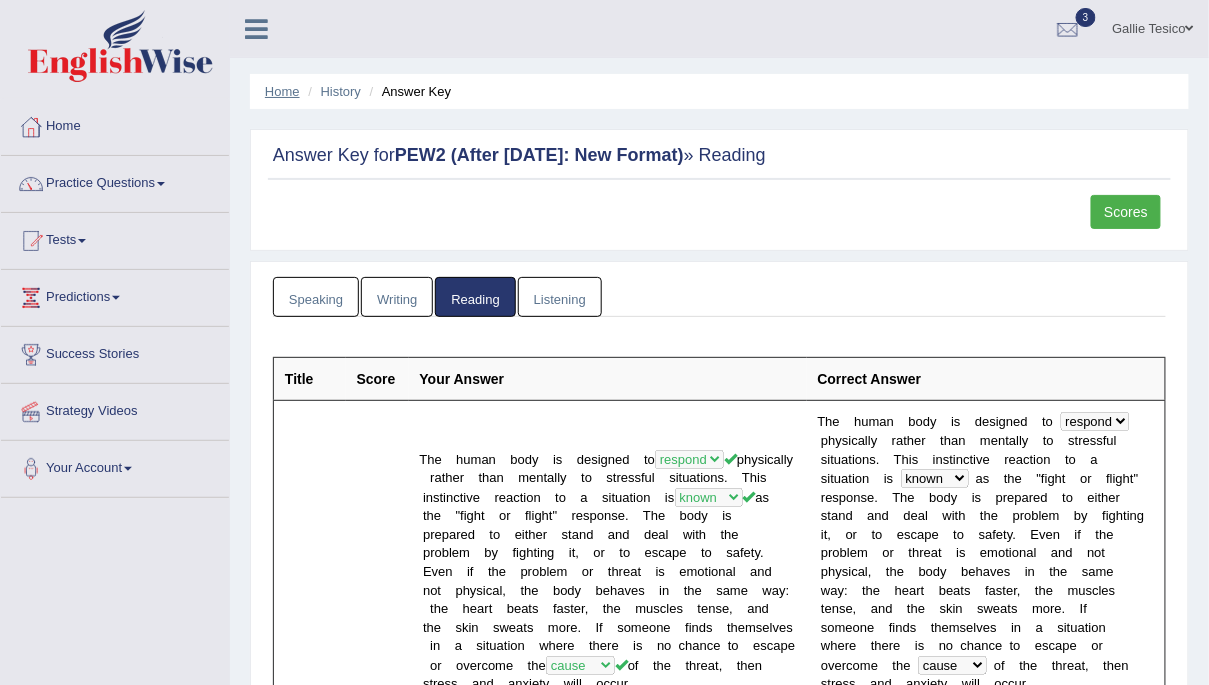 click on "Home" at bounding box center [282, 91] 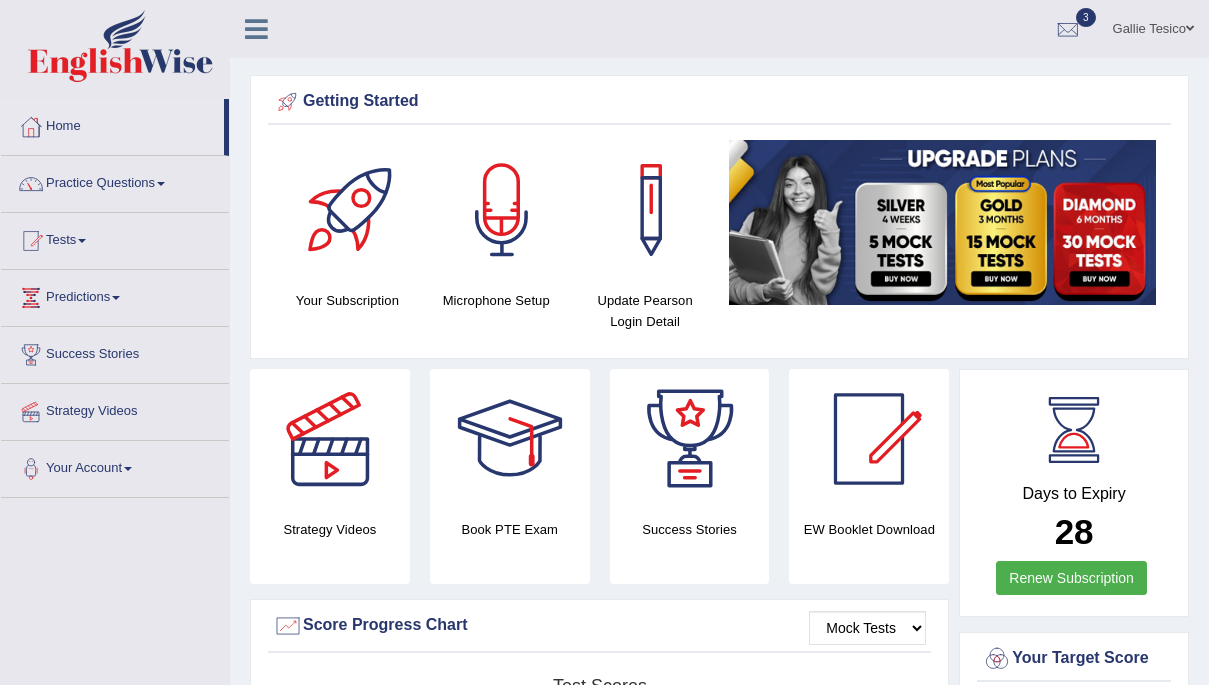 scroll, scrollTop: 0, scrollLeft: 0, axis: both 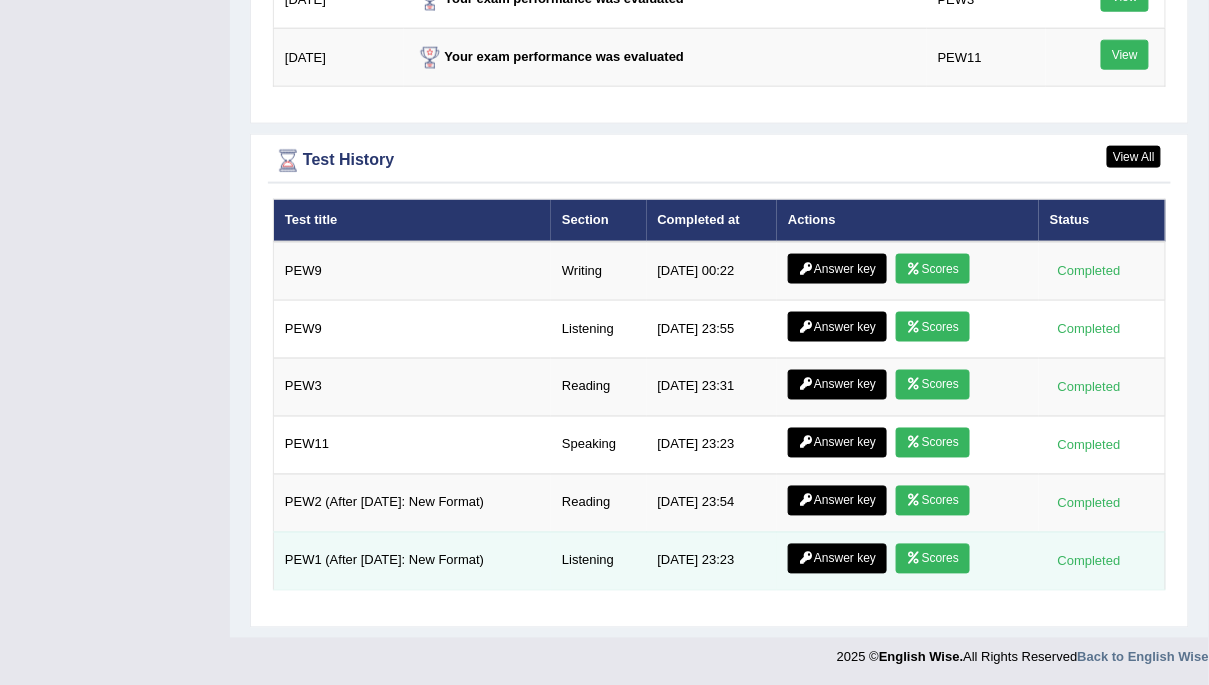 click on "Scores" at bounding box center [933, 559] 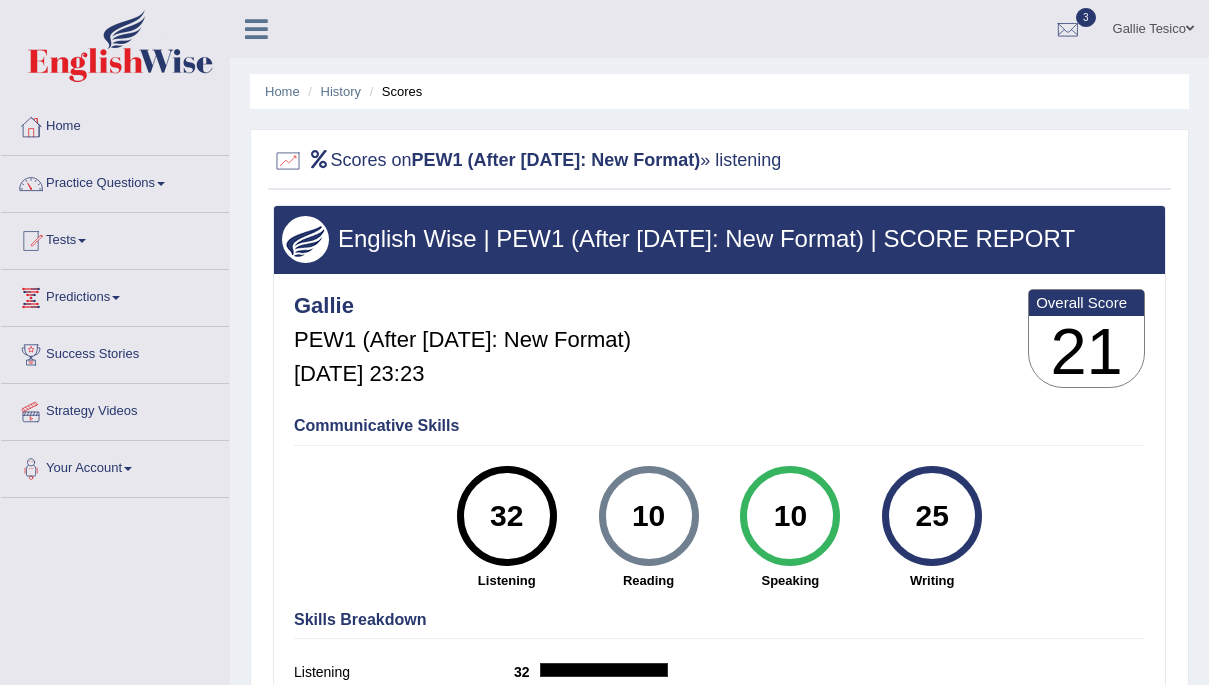 scroll, scrollTop: 0, scrollLeft: 0, axis: both 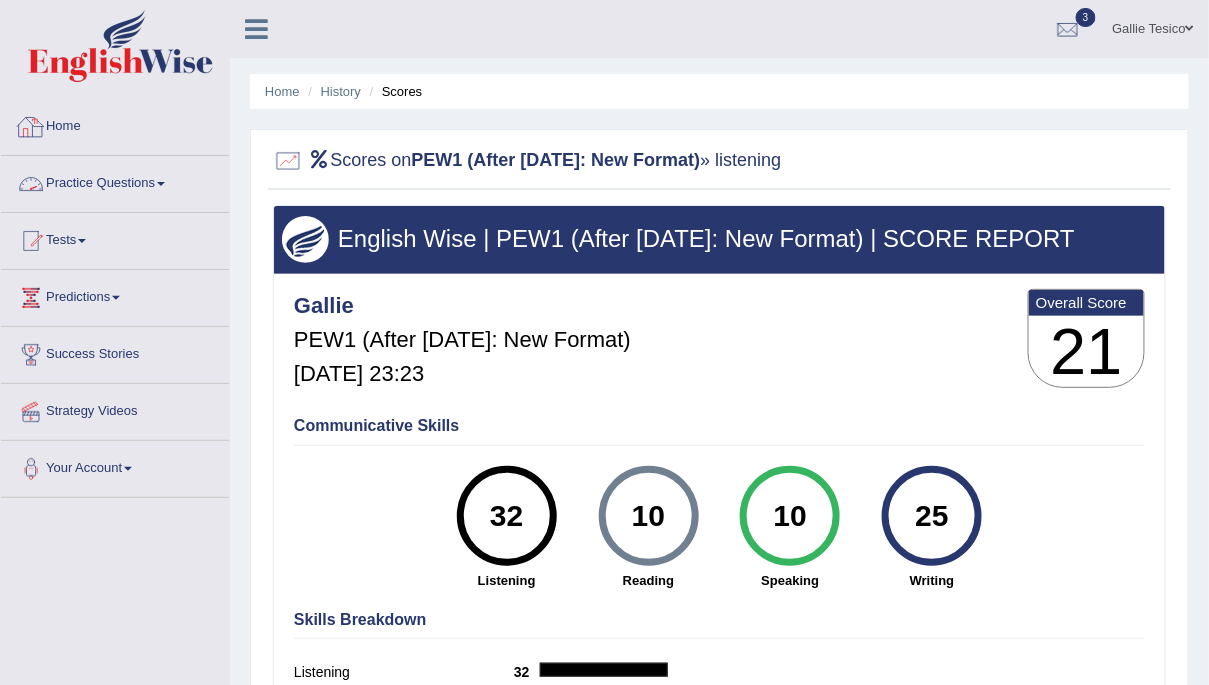 click on "Practice Questions" at bounding box center [115, 181] 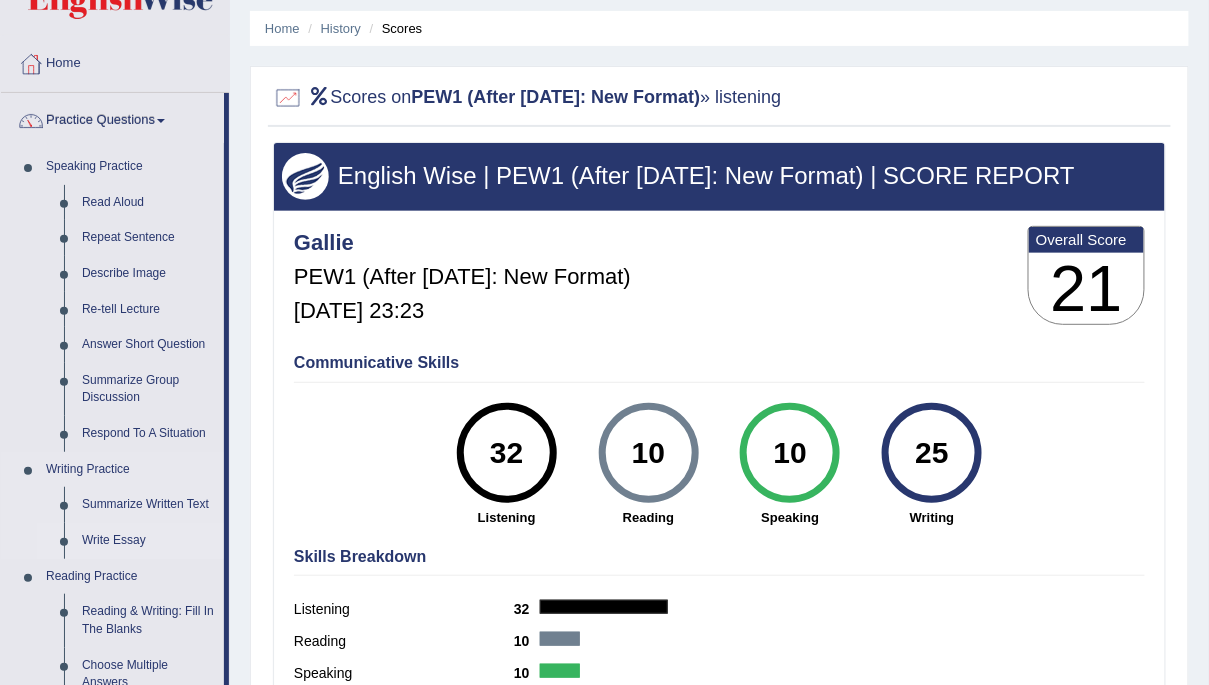 scroll, scrollTop: 64, scrollLeft: 0, axis: vertical 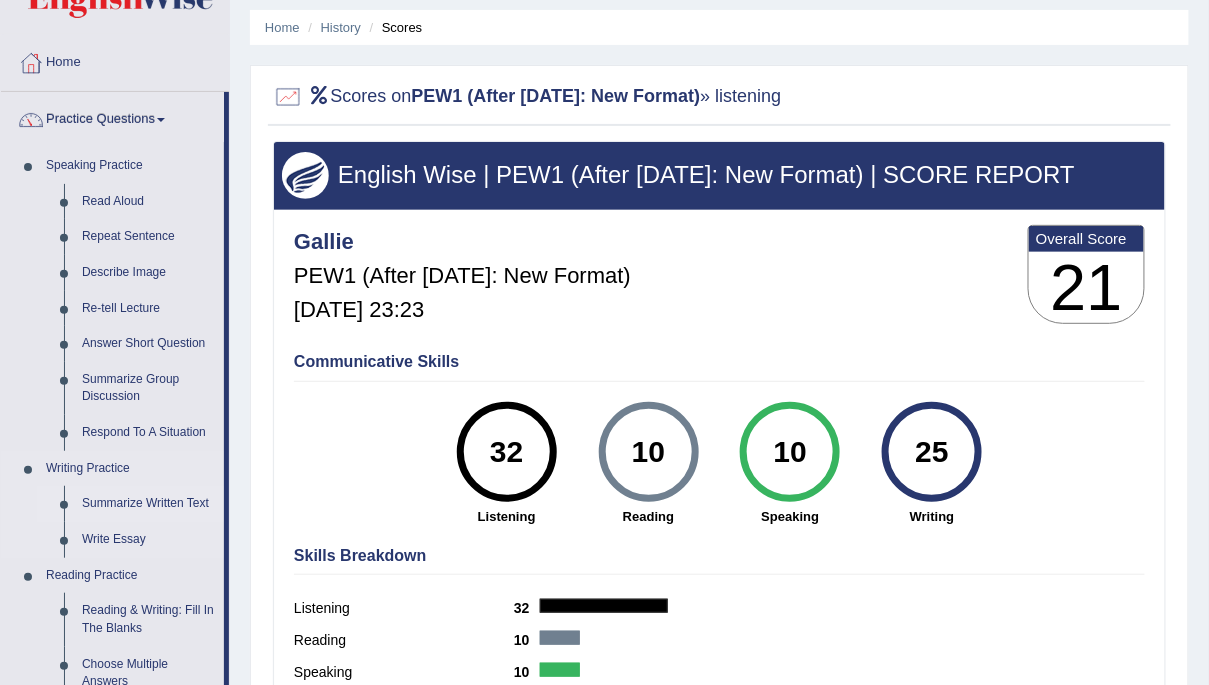 click on "Summarize Written Text" at bounding box center [148, 504] 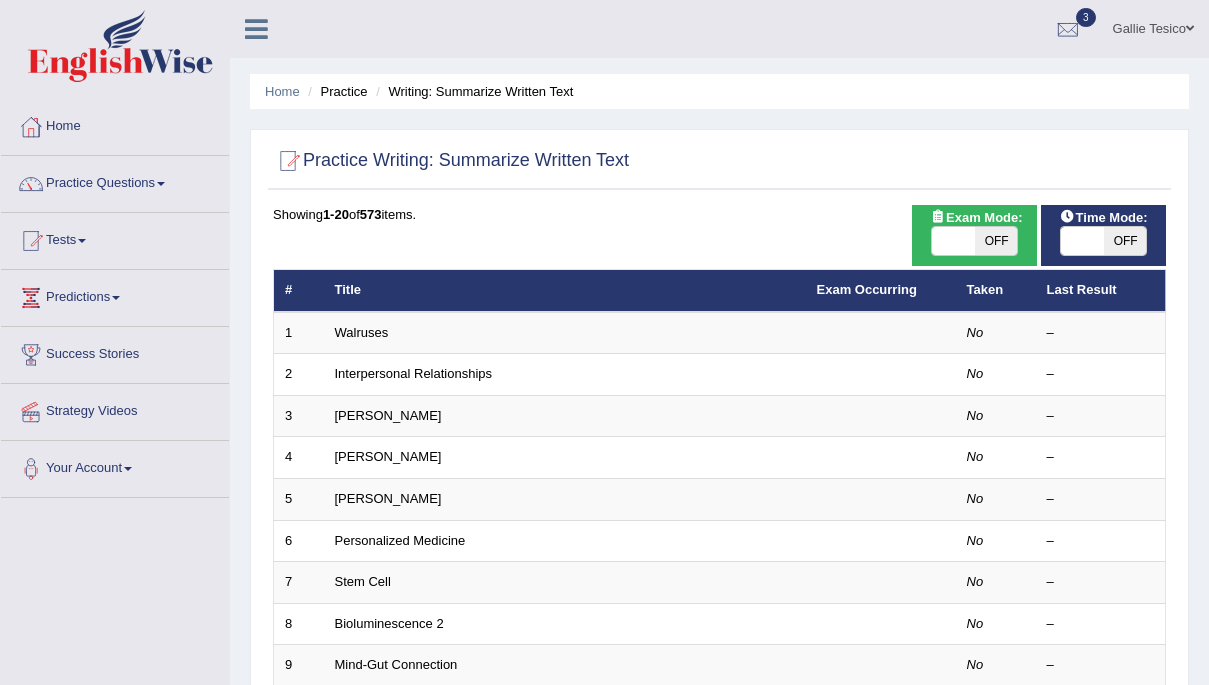 scroll, scrollTop: 0, scrollLeft: 0, axis: both 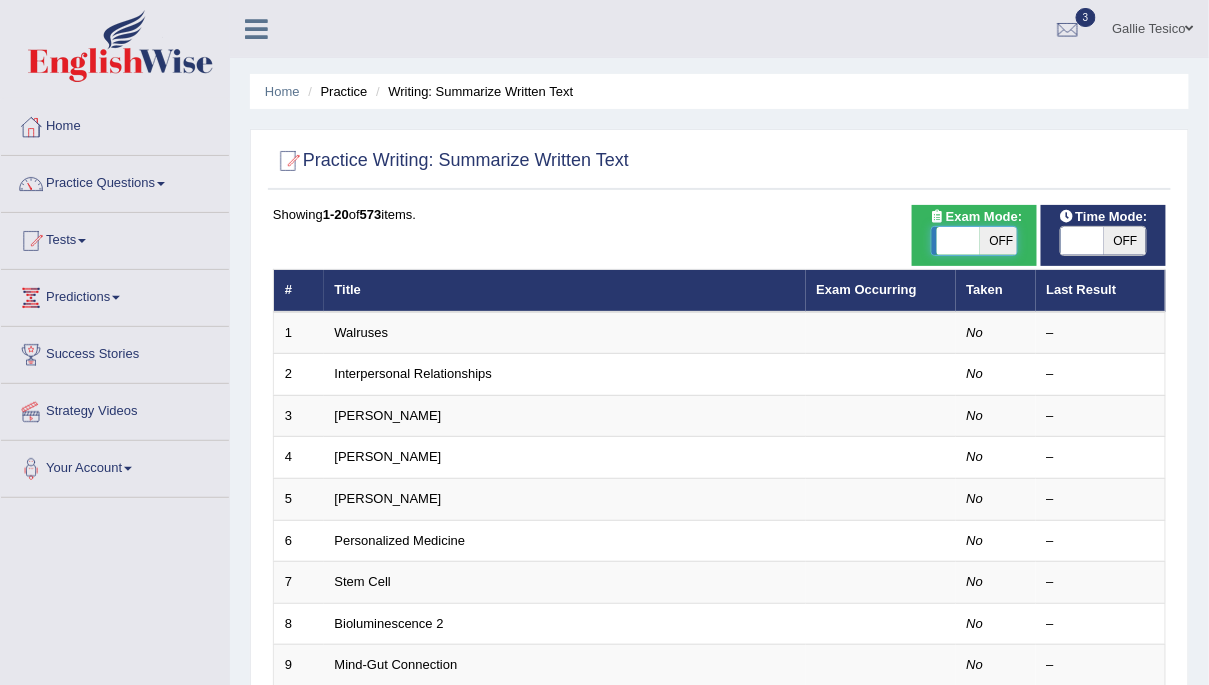 drag, startPoint x: 960, startPoint y: 242, endPoint x: 988, endPoint y: 239, distance: 28.160255 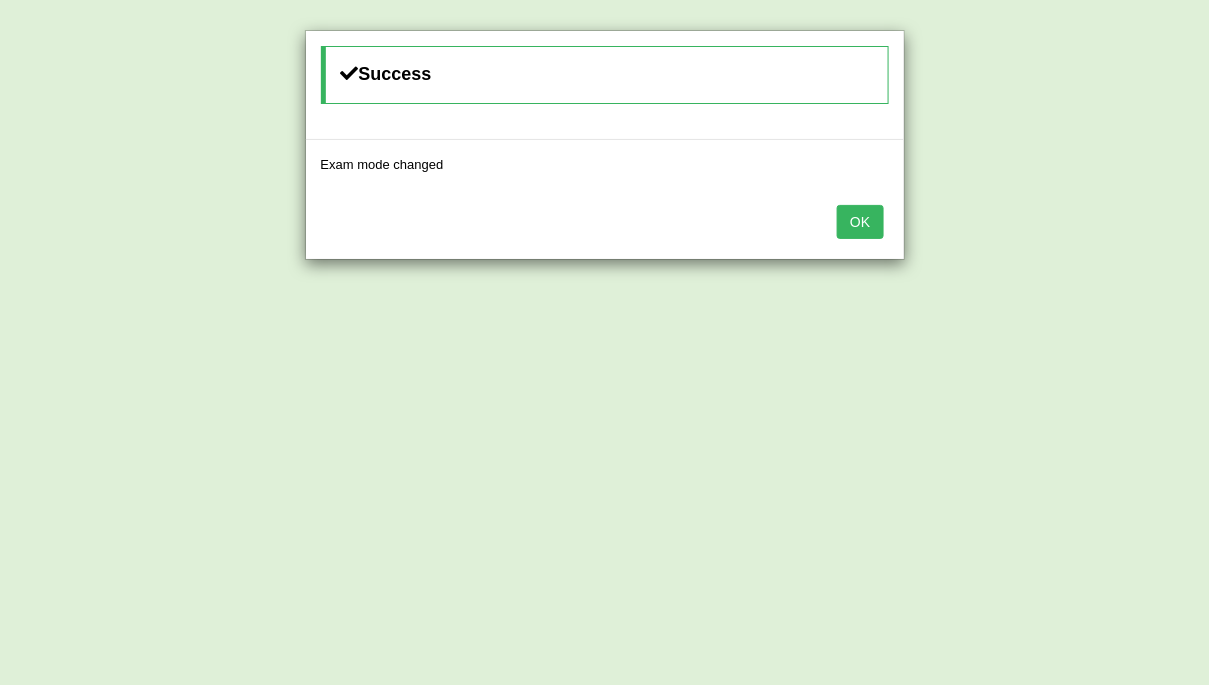 click on "OK" at bounding box center (860, 222) 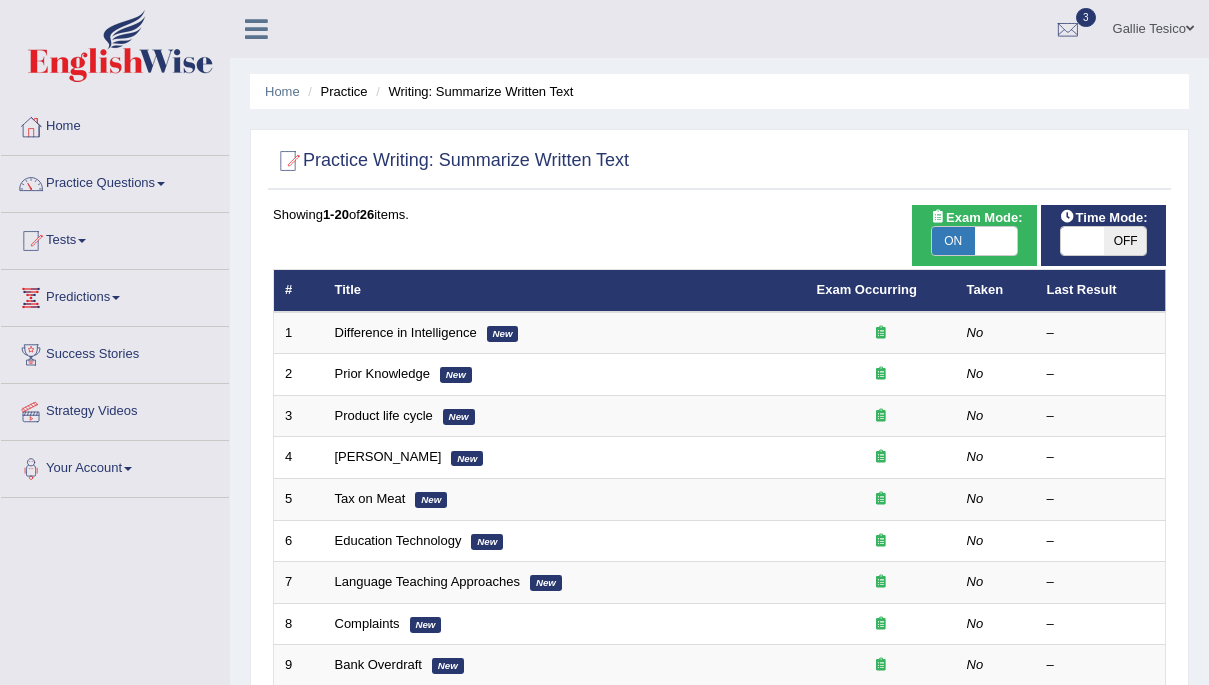 scroll, scrollTop: 0, scrollLeft: 0, axis: both 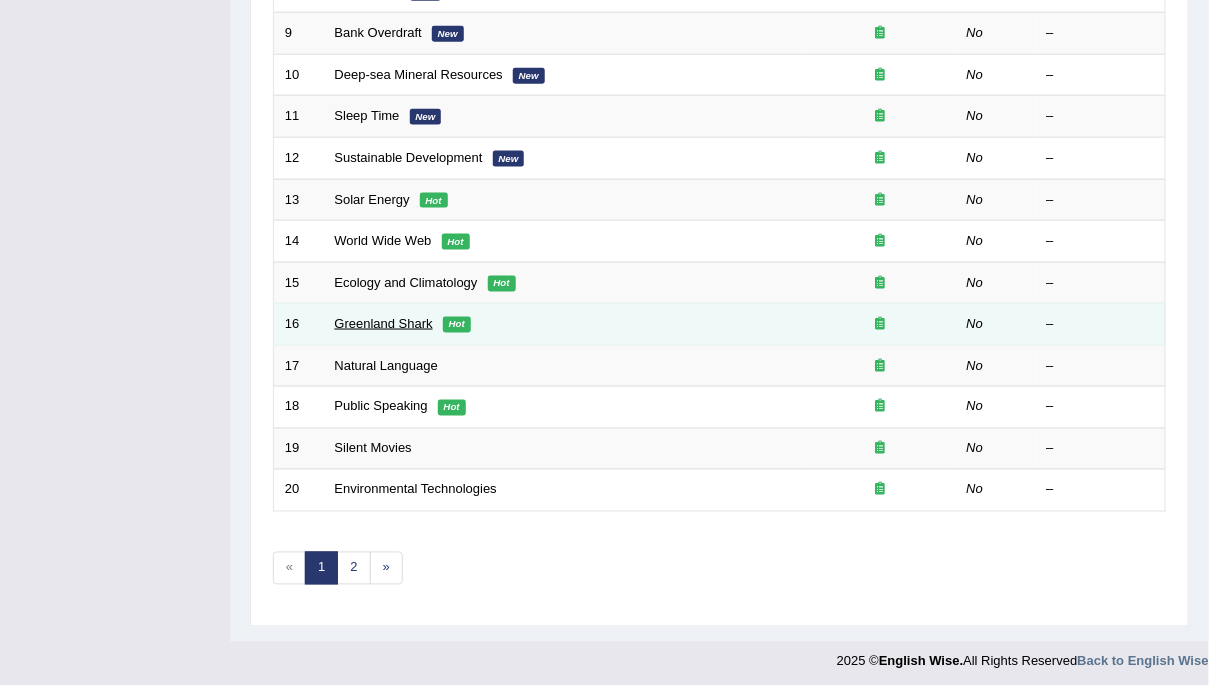click on "Greenland Shark" at bounding box center (384, 323) 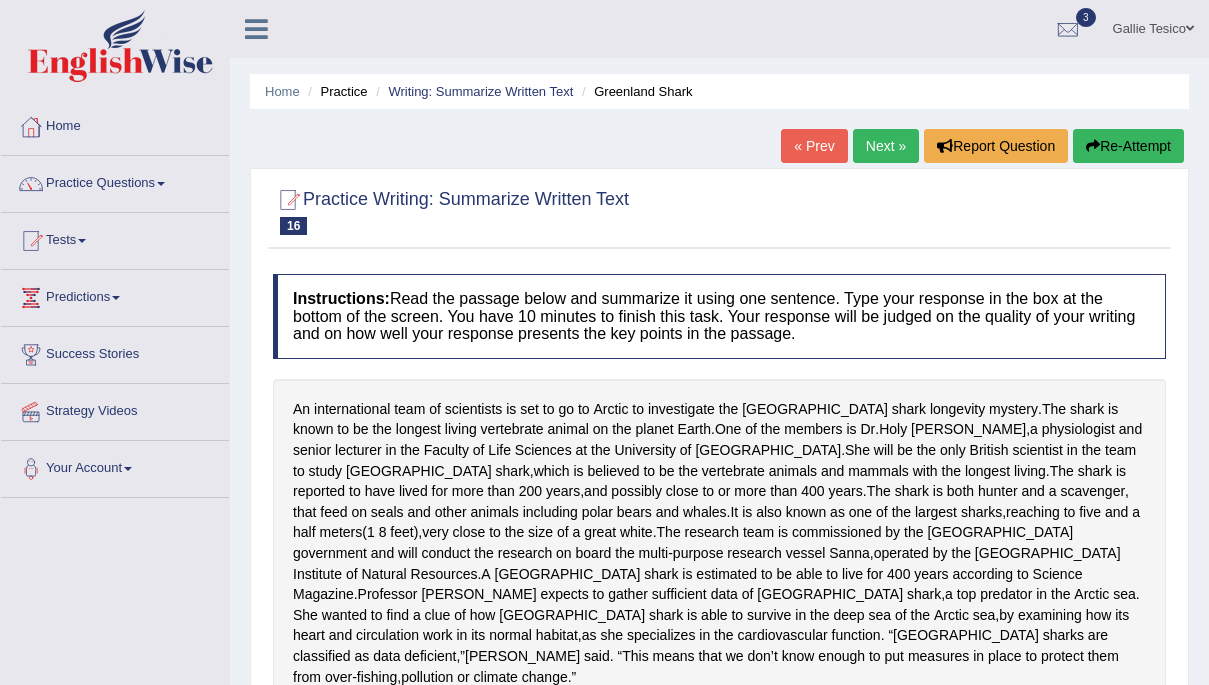 scroll, scrollTop: 0, scrollLeft: 0, axis: both 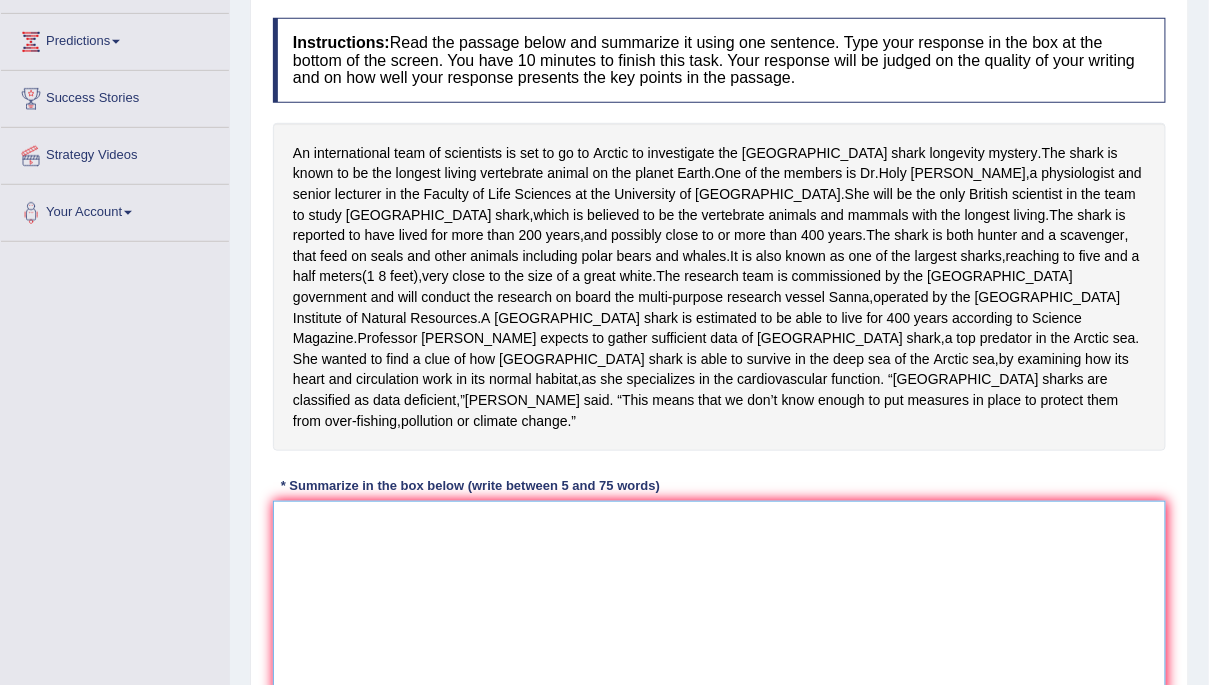 click at bounding box center [719, 598] 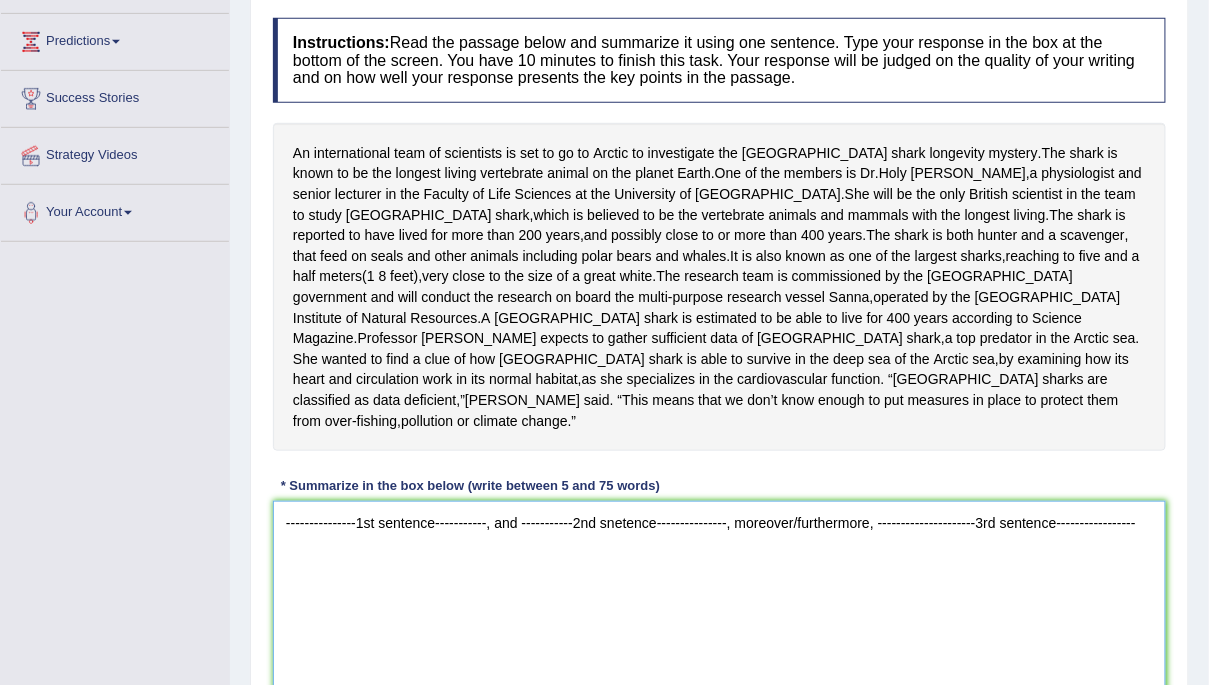 type on "---------------1st sentence-----------, and -----------2nd snetence---------------, moreover/furthermore, ---------------------3rd sentence-----------------." 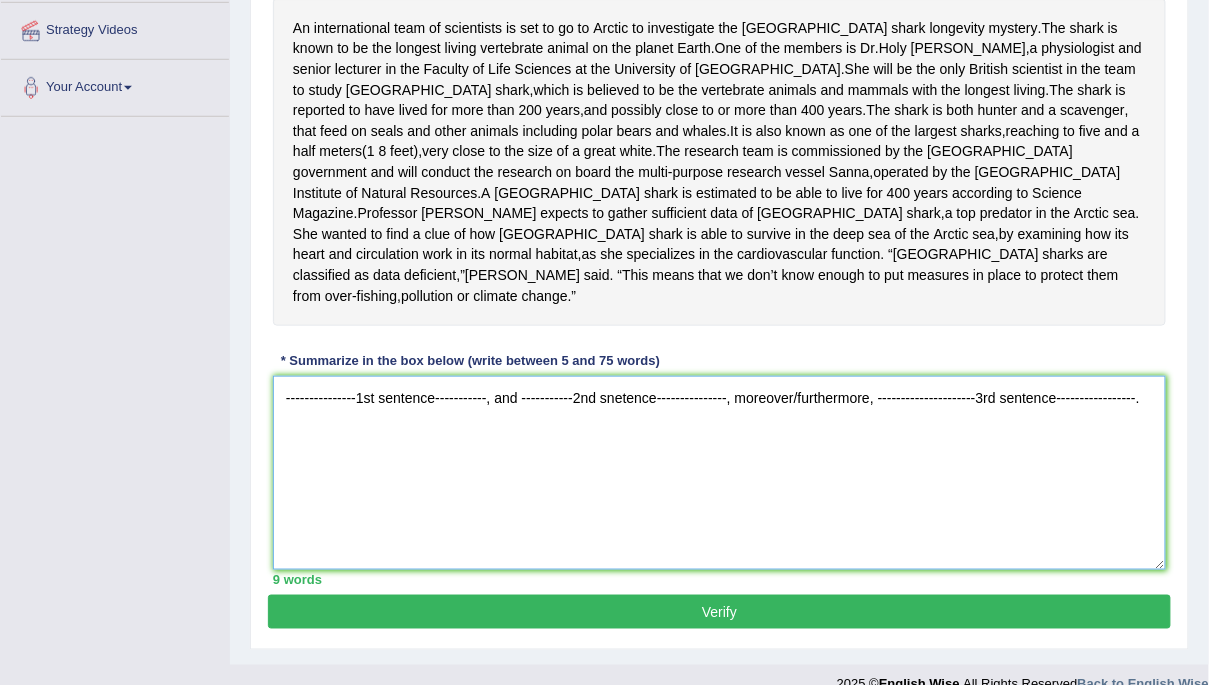 scroll, scrollTop: 388, scrollLeft: 0, axis: vertical 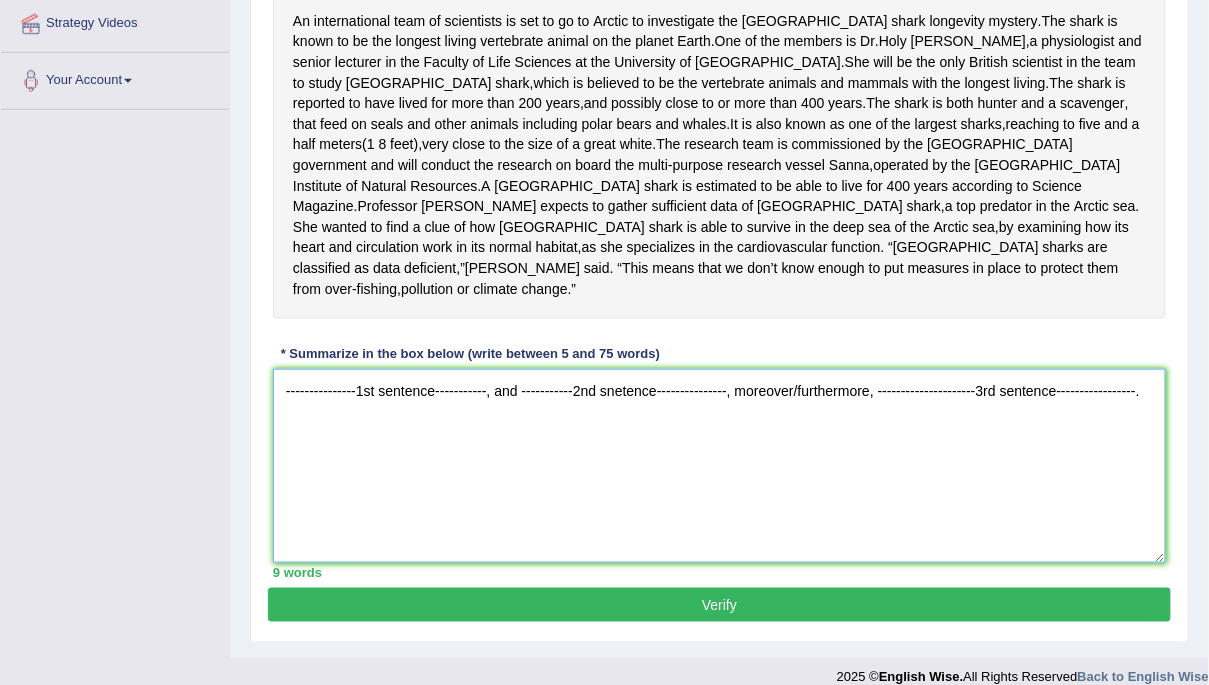 drag, startPoint x: 356, startPoint y: 394, endPoint x: 282, endPoint y: 350, distance: 86.09297 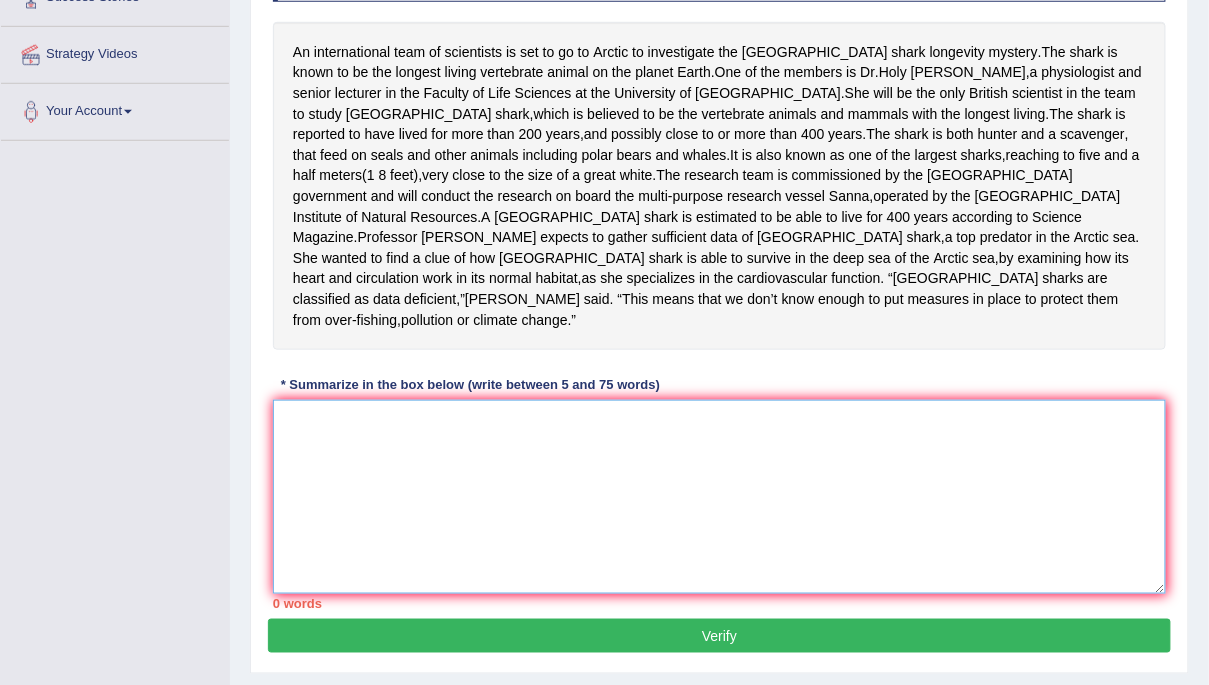 scroll, scrollTop: 356, scrollLeft: 0, axis: vertical 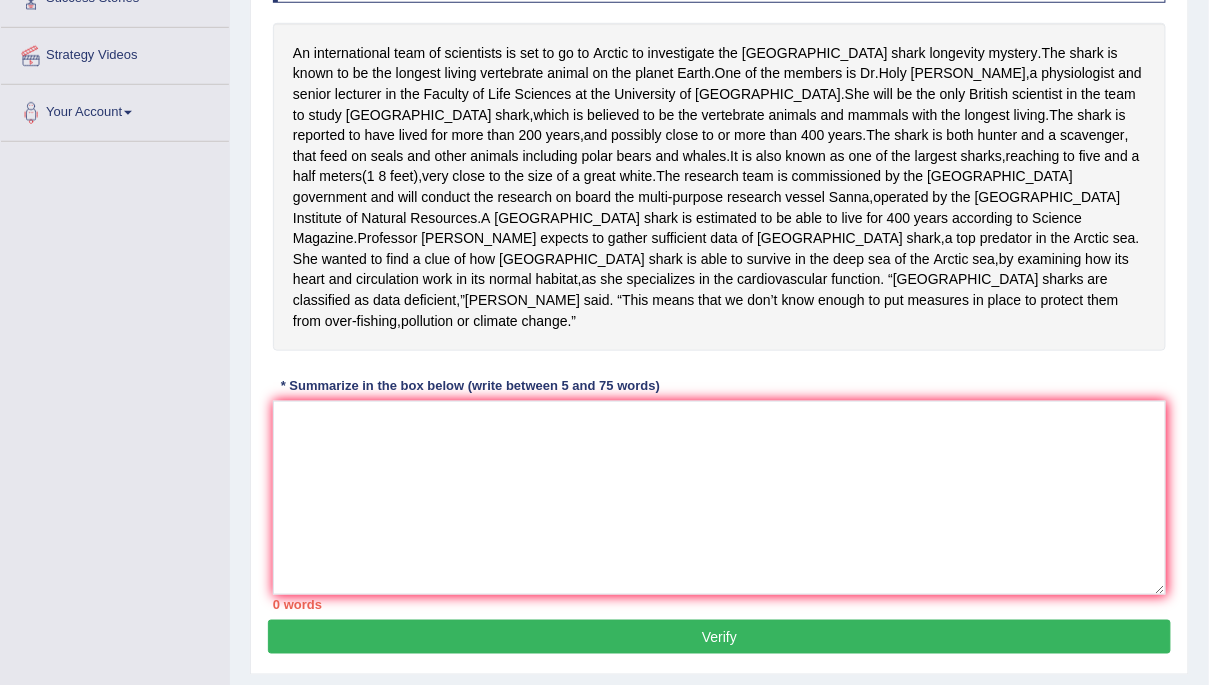 click on "Toggle navigation
Home
Practice Questions   Speaking Practice Read Aloud
Repeat Sentence
Describe Image
Re-tell Lecture
Answer Short Question
Summarize Group Discussion
Respond To A Situation
Writing Practice  Summarize Written Text
Write Essay
Reading Practice  Reading & Writing: Fill In The Blanks
Choose Multiple Answers
Re-order Paragraphs
Fill In The Blanks
Choose Single Answer
Listening Practice  Summarize Spoken Text
Highlight Incorrect Words
Highlight Correct Summary
Select Missing Word
Choose Single Answer
Choose Multiple Answers
Fill In The Blanks
Write From Dictation
Pronunciation
Tests  Take Practice Sectional Test
Take Mock Test" at bounding box center (604, 187) 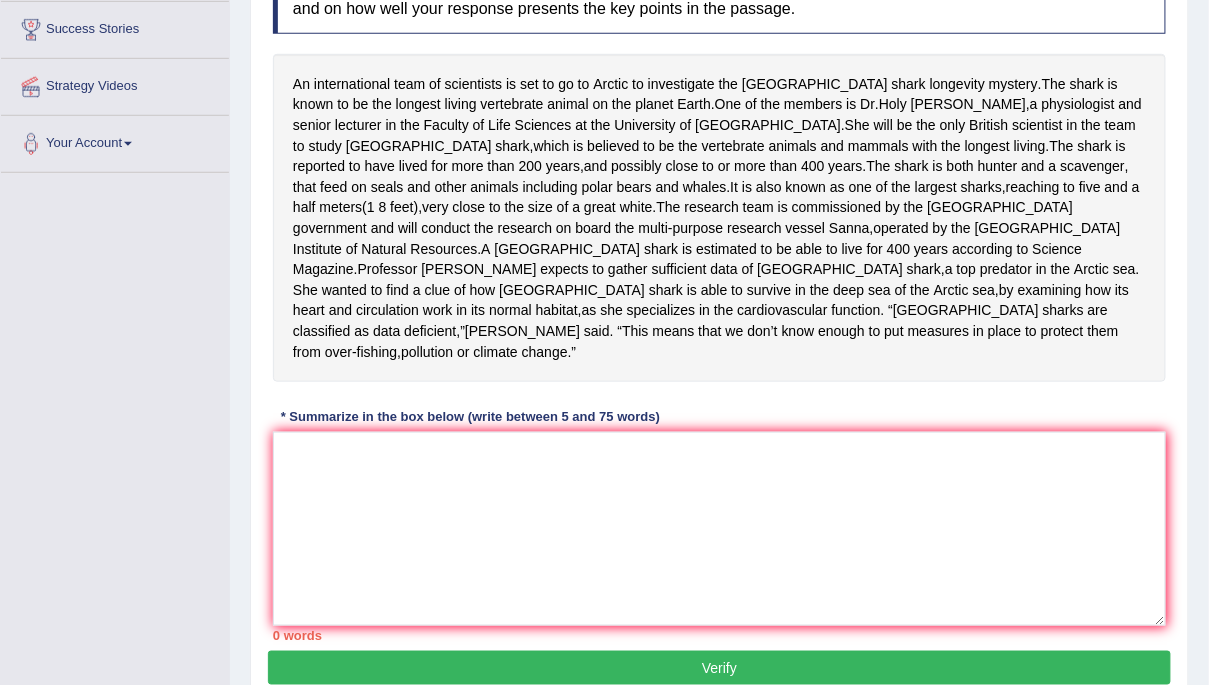 scroll, scrollTop: 324, scrollLeft: 0, axis: vertical 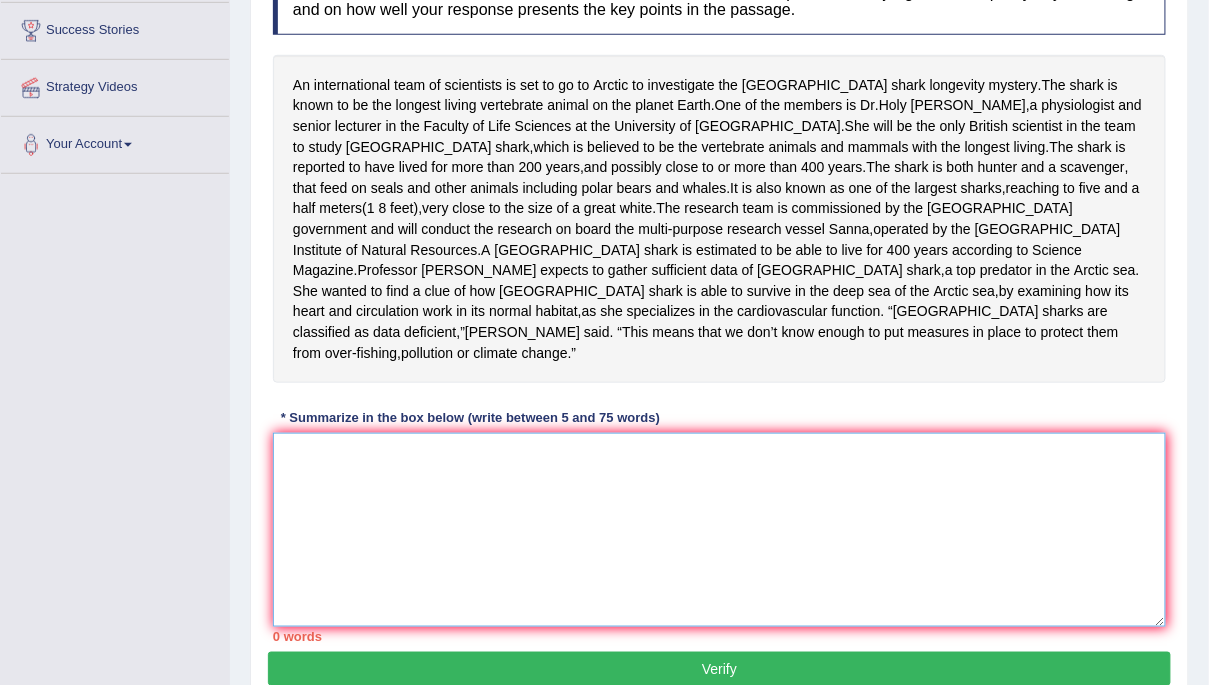 click at bounding box center [719, 530] 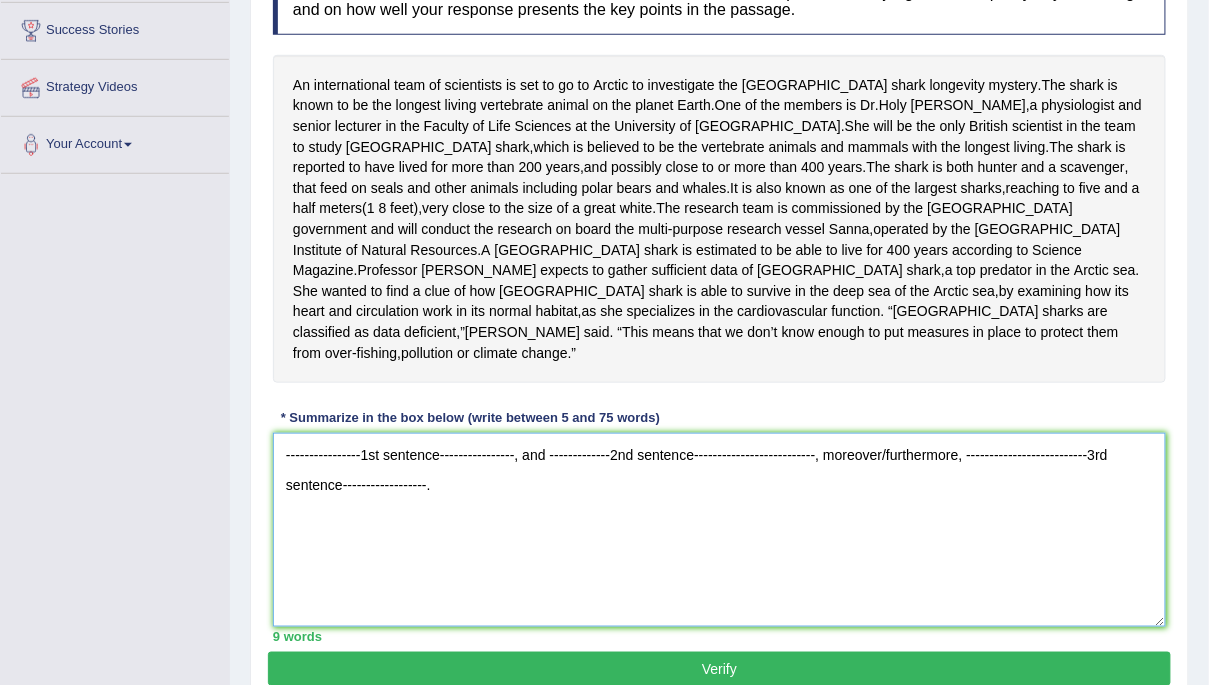 type on "----------------1st sentence----------------, and -------------2nd sentence--------------------------, moreover/furthermore, --------------------------3rd sentence------------------" 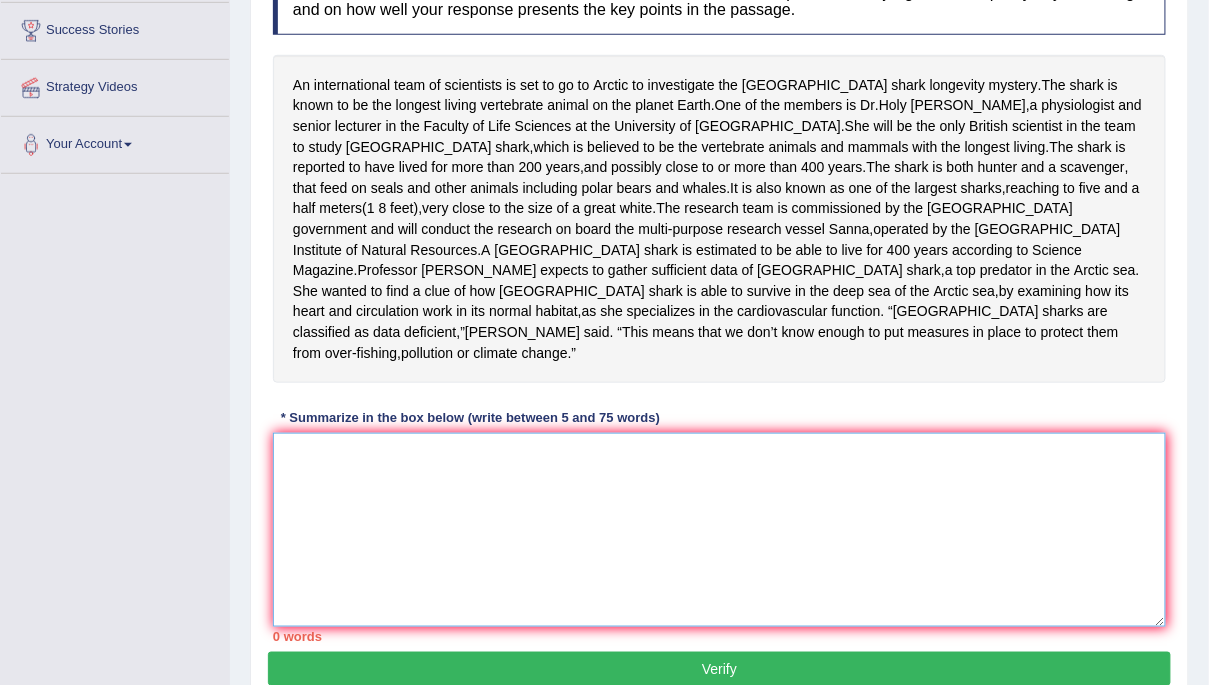click at bounding box center (719, 530) 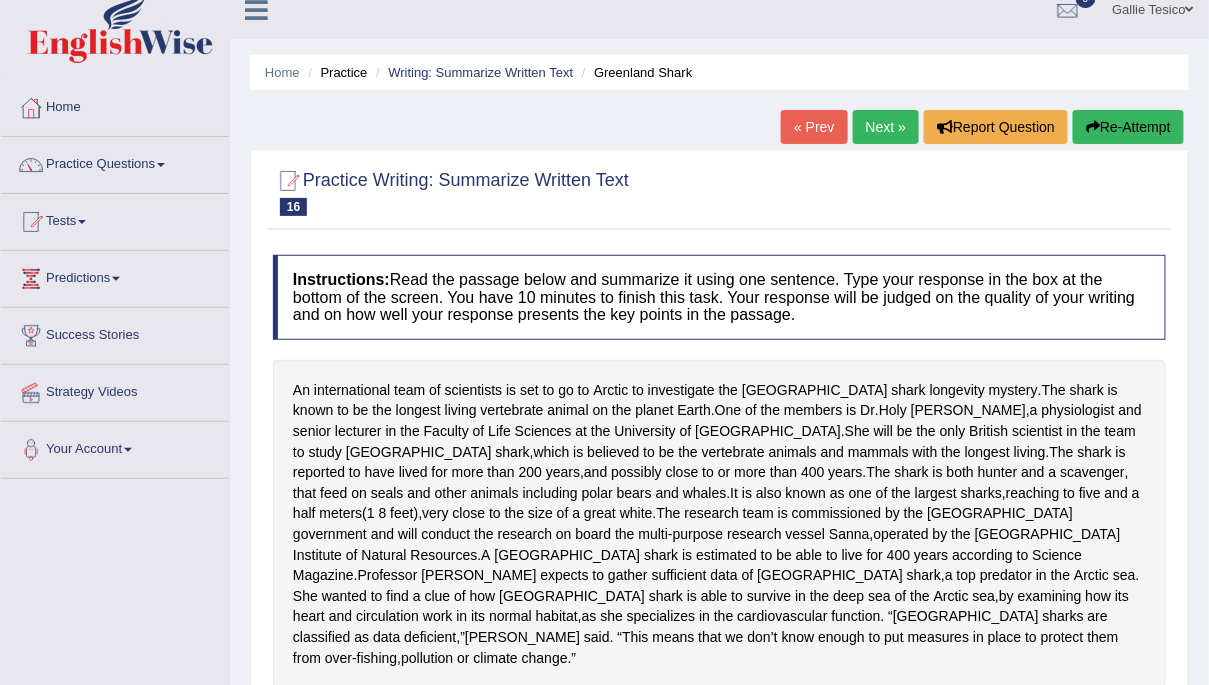 scroll, scrollTop: 4, scrollLeft: 0, axis: vertical 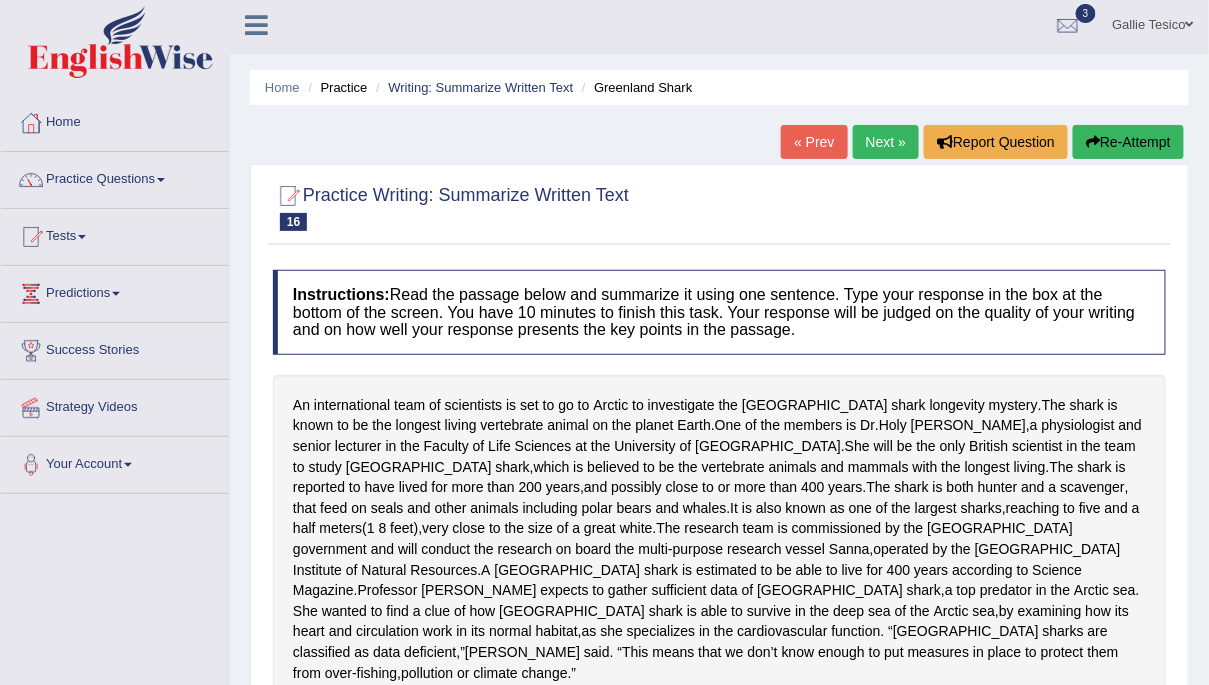 type on "The shark is known to be the longest living vertebrate animal on the planet Earth, and the shark is both hunter and a scavenger, that feed on seals and other animals including polar bears and whales, moreover,  it is also known as one of the largest sharks, reaching to five and a half meters, very close to the size of a great white." 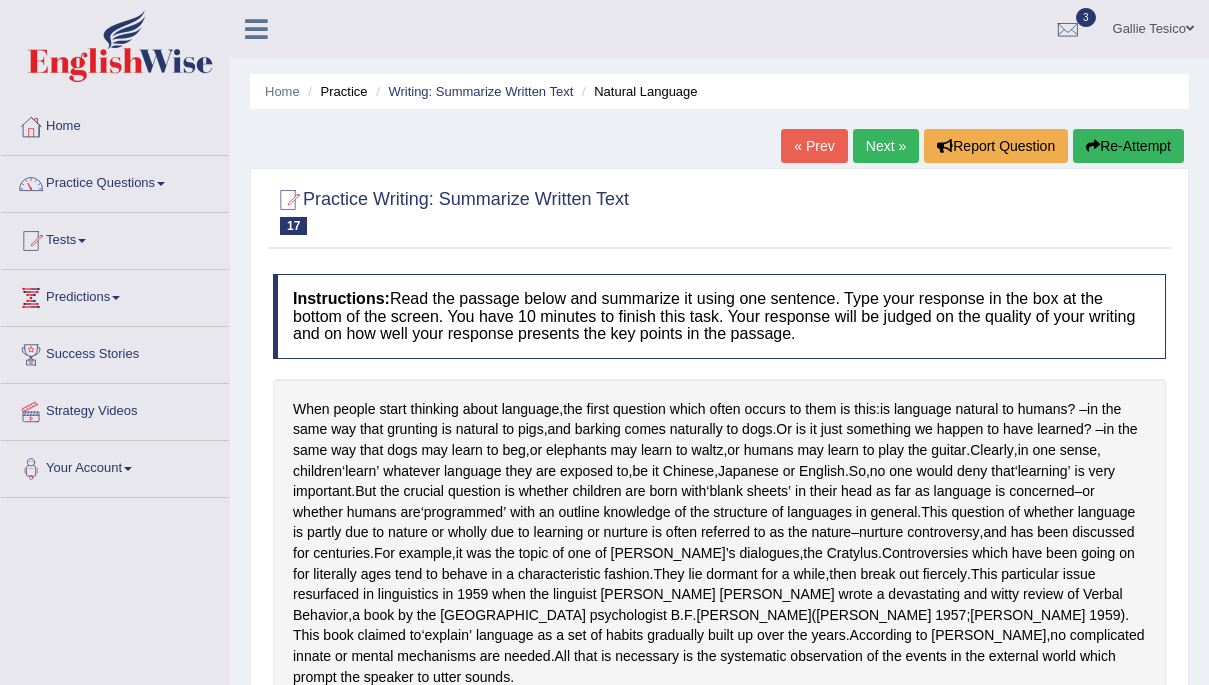 scroll, scrollTop: 0, scrollLeft: 0, axis: both 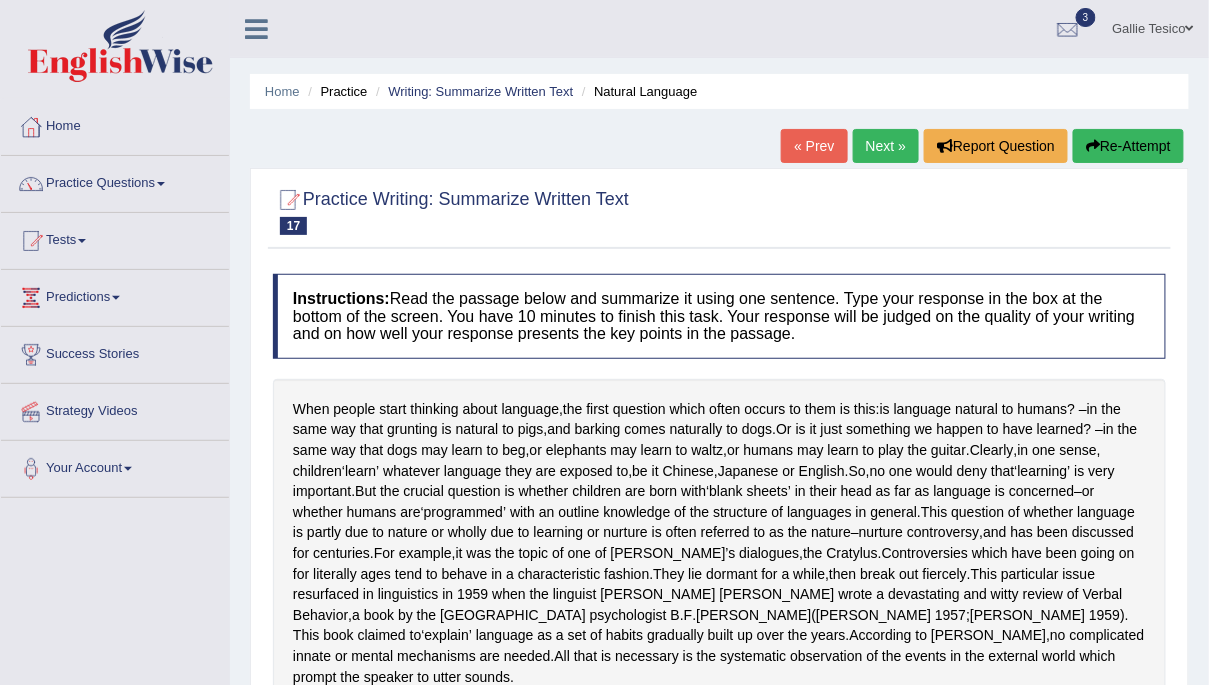 click on "Next »" at bounding box center (886, 146) 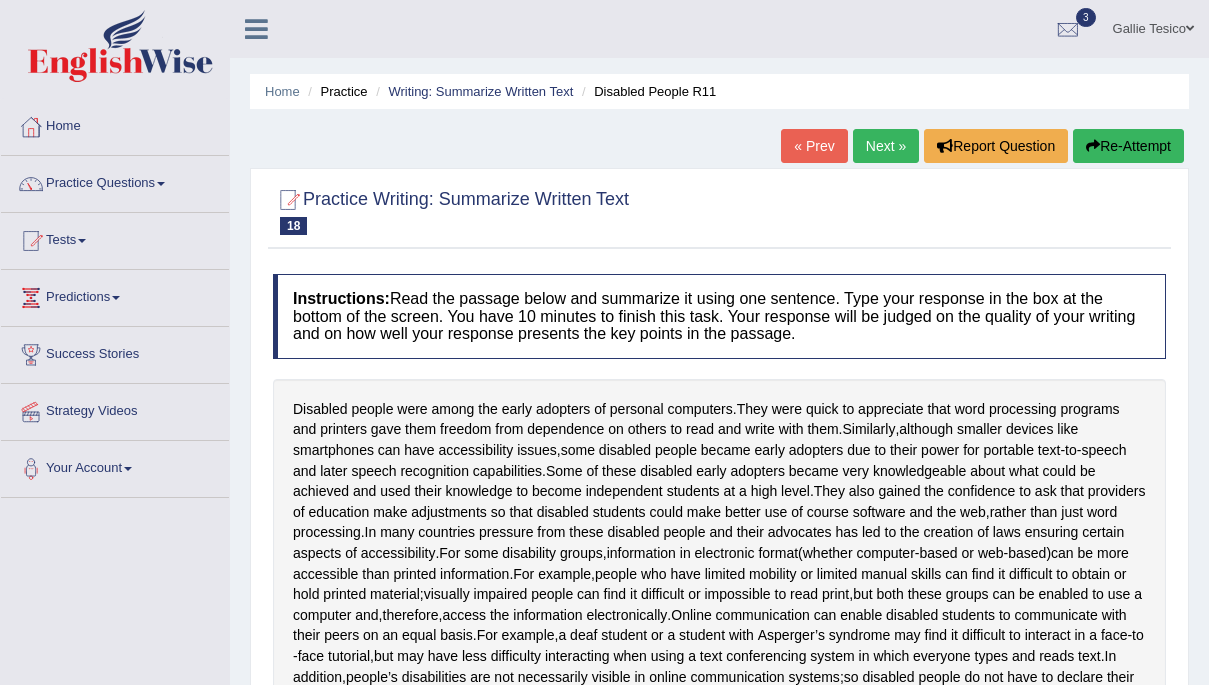 scroll, scrollTop: 0, scrollLeft: 0, axis: both 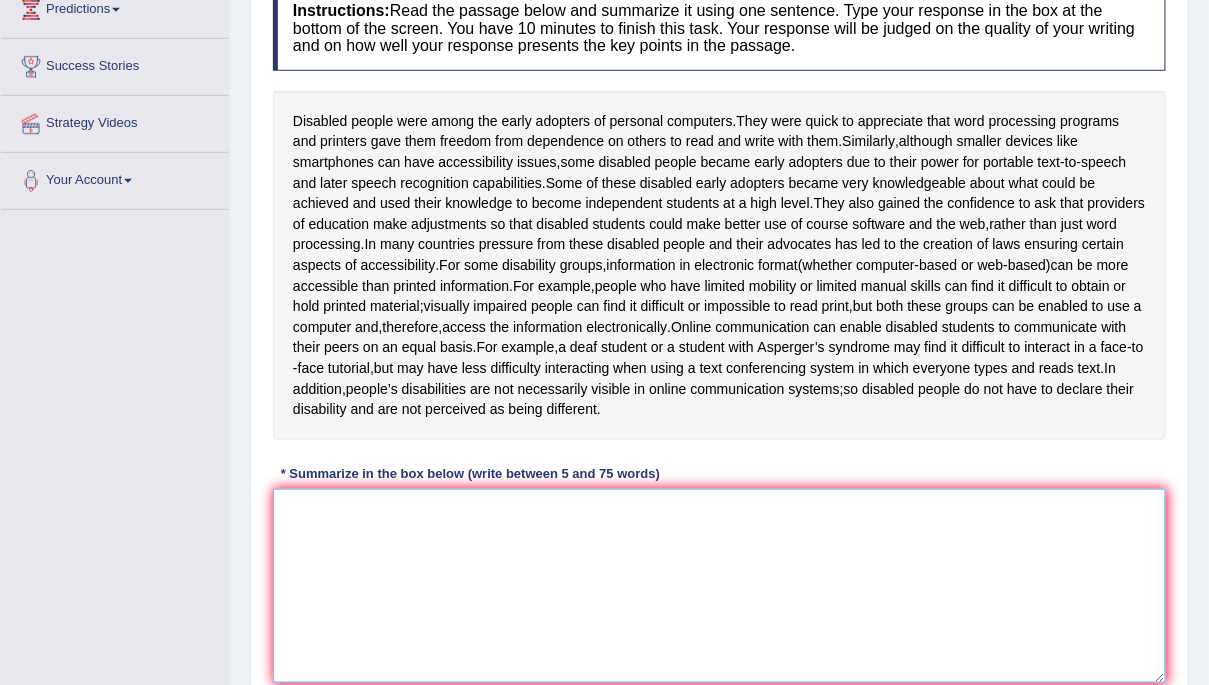 click at bounding box center (719, 586) 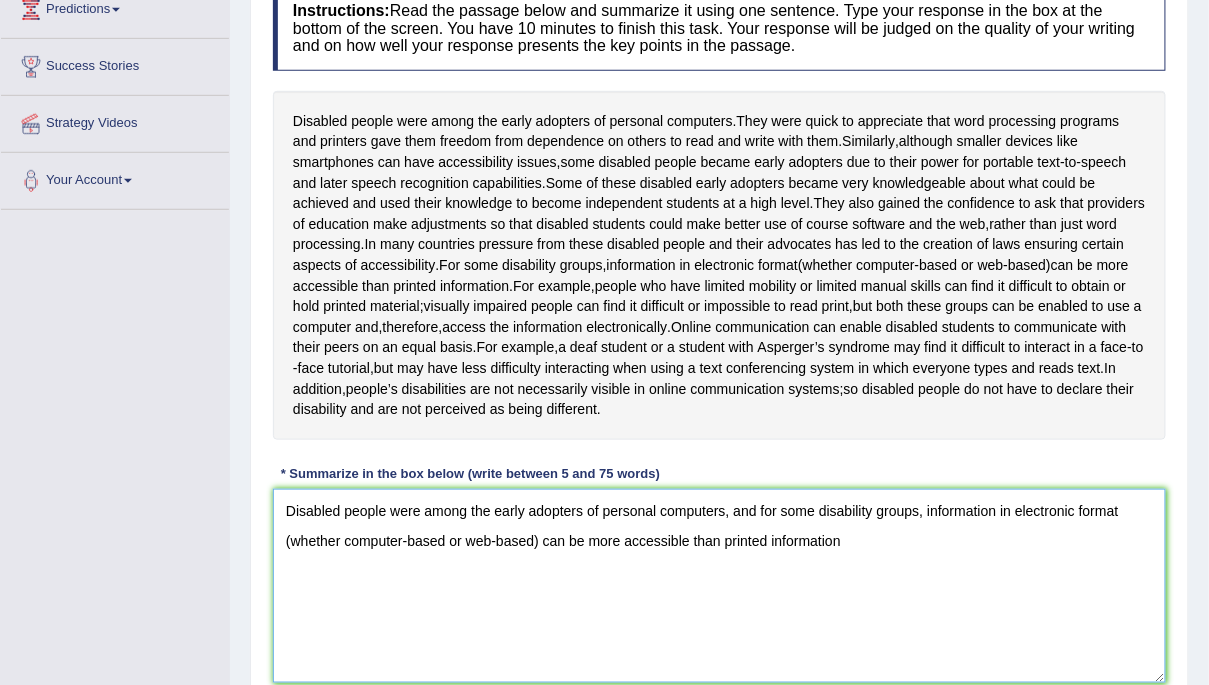click on "Disabled people were among the early adopters of personal computers, and for some disability groups, information in electronic format (whether computer-based or web-based) can be more accessible than printed information" at bounding box center [719, 586] 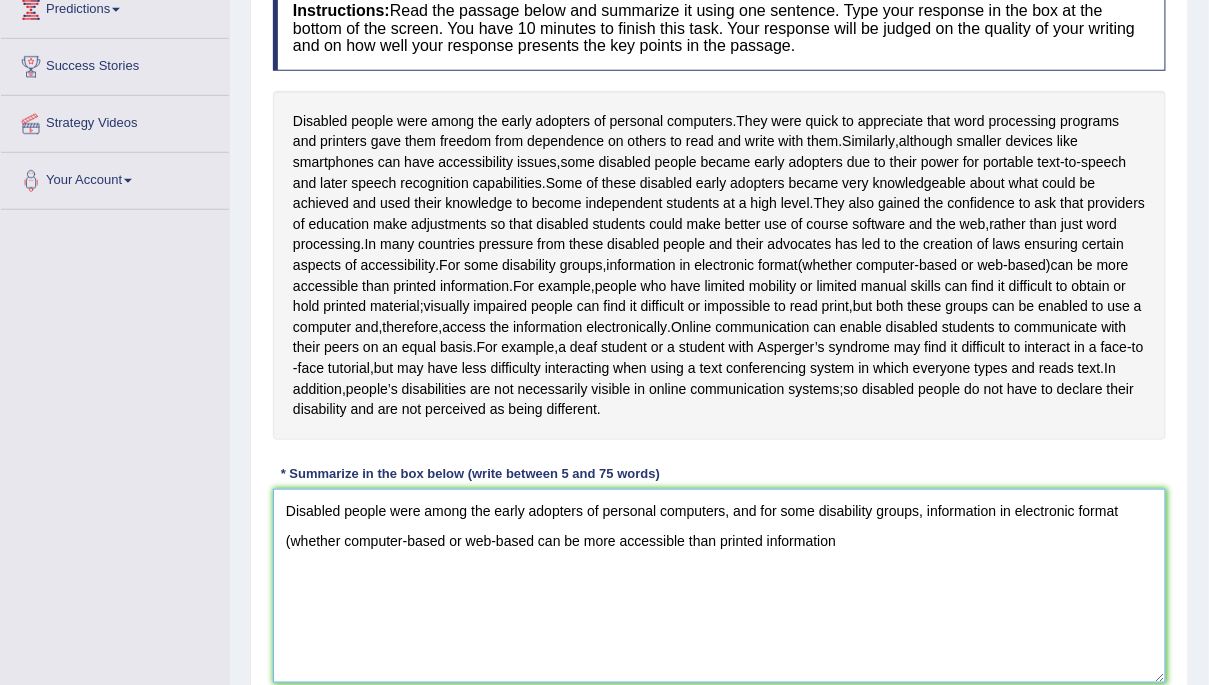 click on "Disabled people were among the early adopters of personal computers, and for some disability groups, information in electronic format (whether computer-based or web-based can be more accessible than printed information" at bounding box center [719, 586] 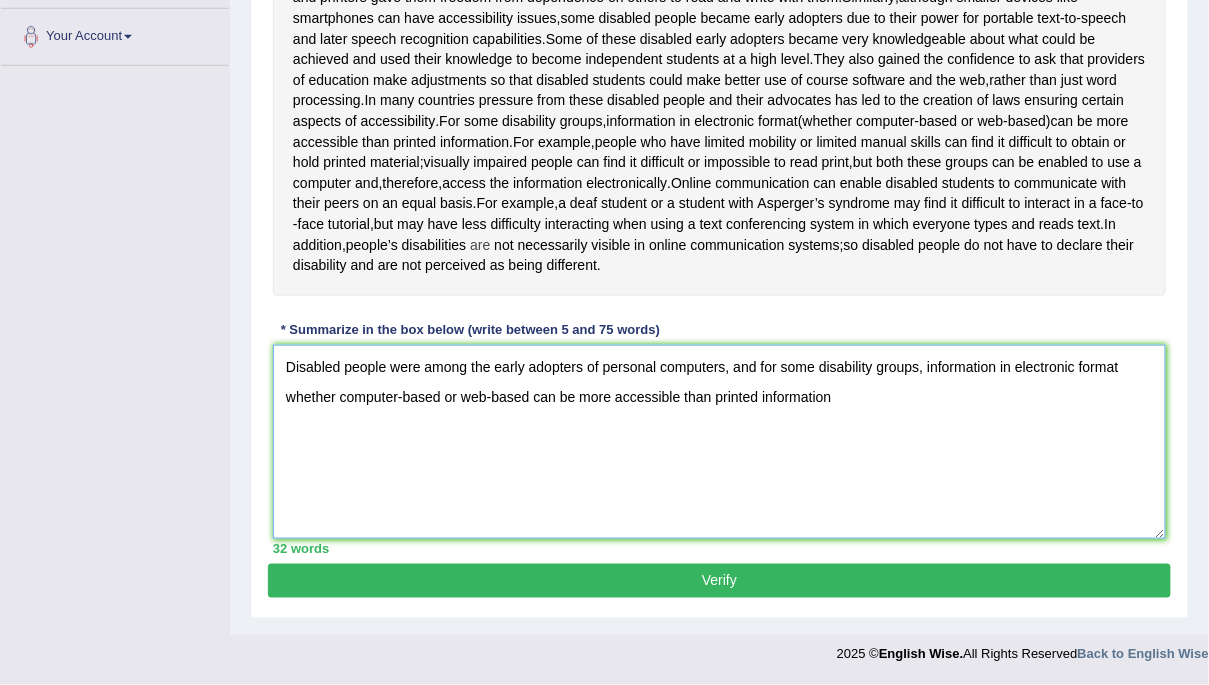 scroll, scrollTop: 491, scrollLeft: 0, axis: vertical 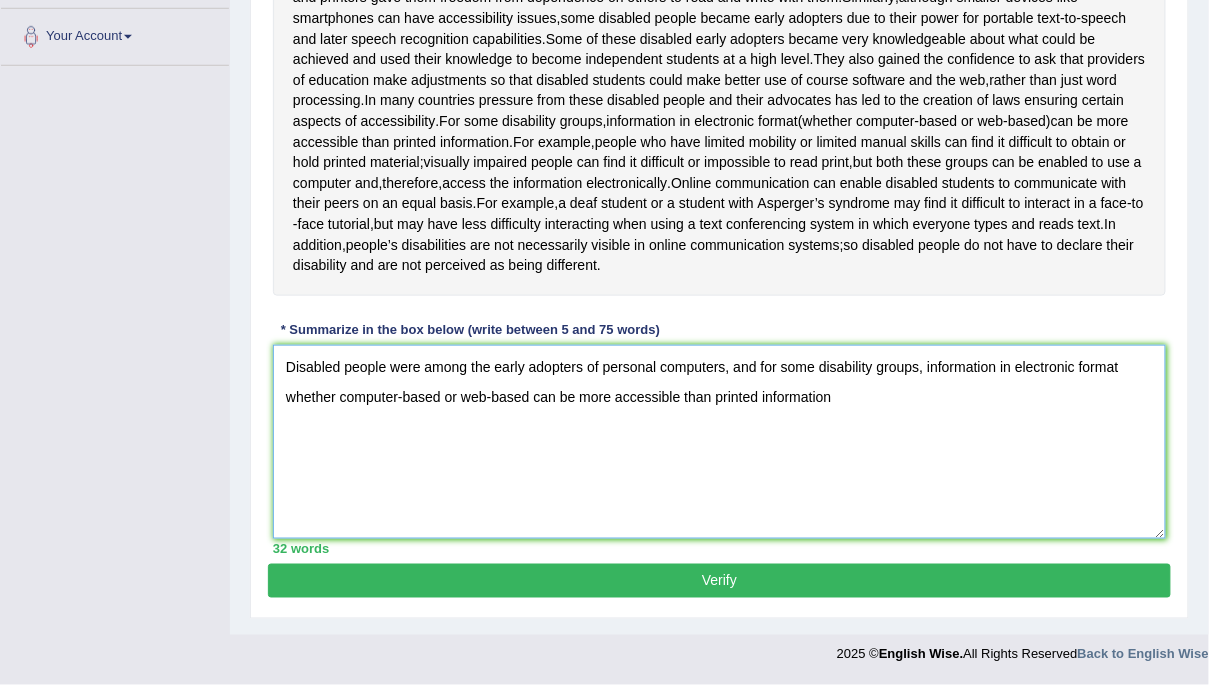 click on "Disabled people were among the early adopters of personal computers, and for some disability groups, information in electronic format whether computer-based or web-based can be more accessible than printed information" at bounding box center (719, 442) 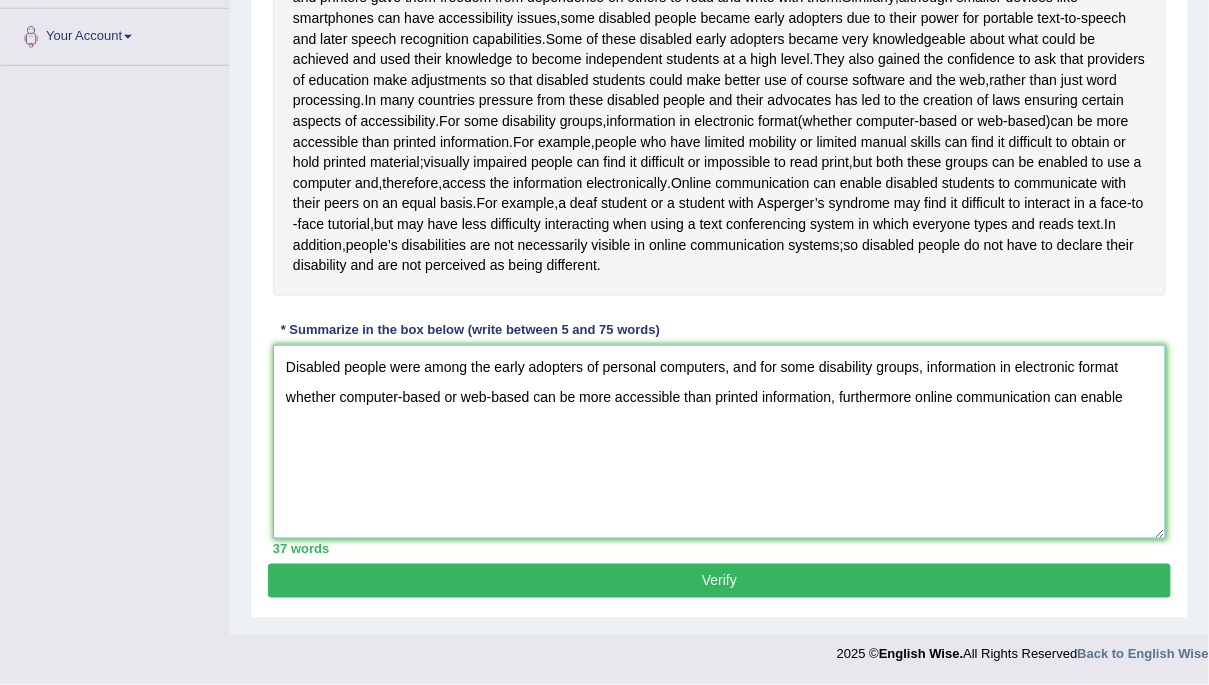 scroll, scrollTop: 491, scrollLeft: 0, axis: vertical 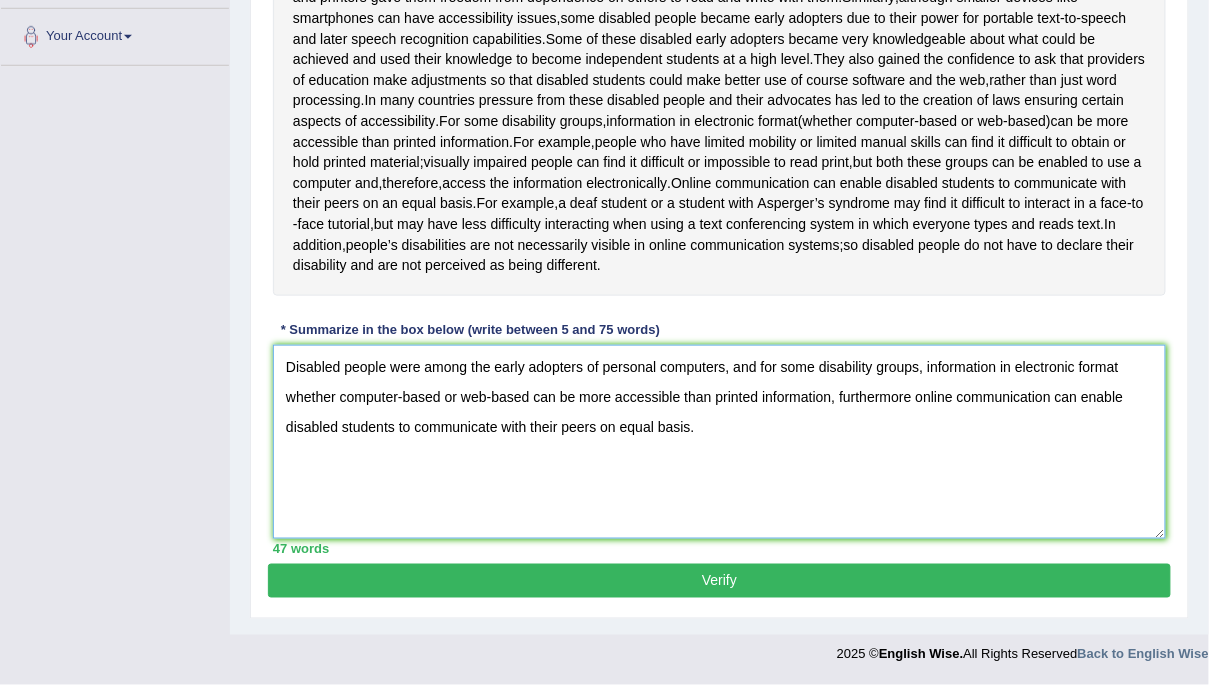 drag, startPoint x: 942, startPoint y: 377, endPoint x: 945, endPoint y: 342, distance: 35.128338 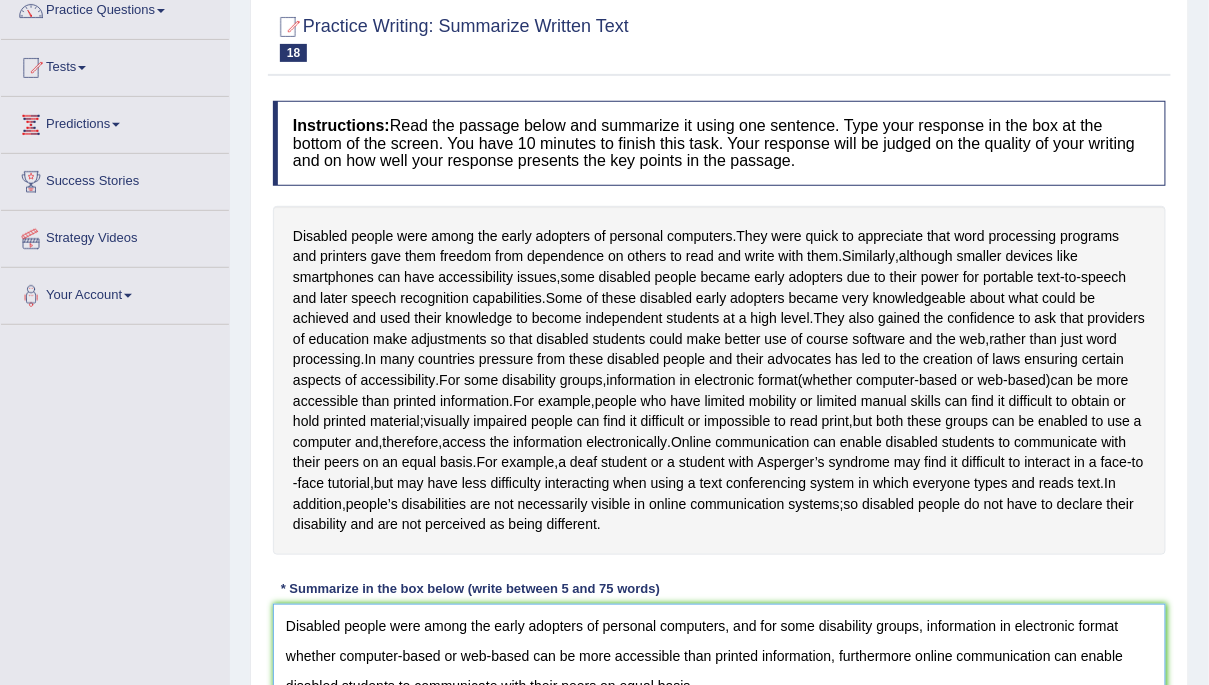scroll, scrollTop: 491, scrollLeft: 0, axis: vertical 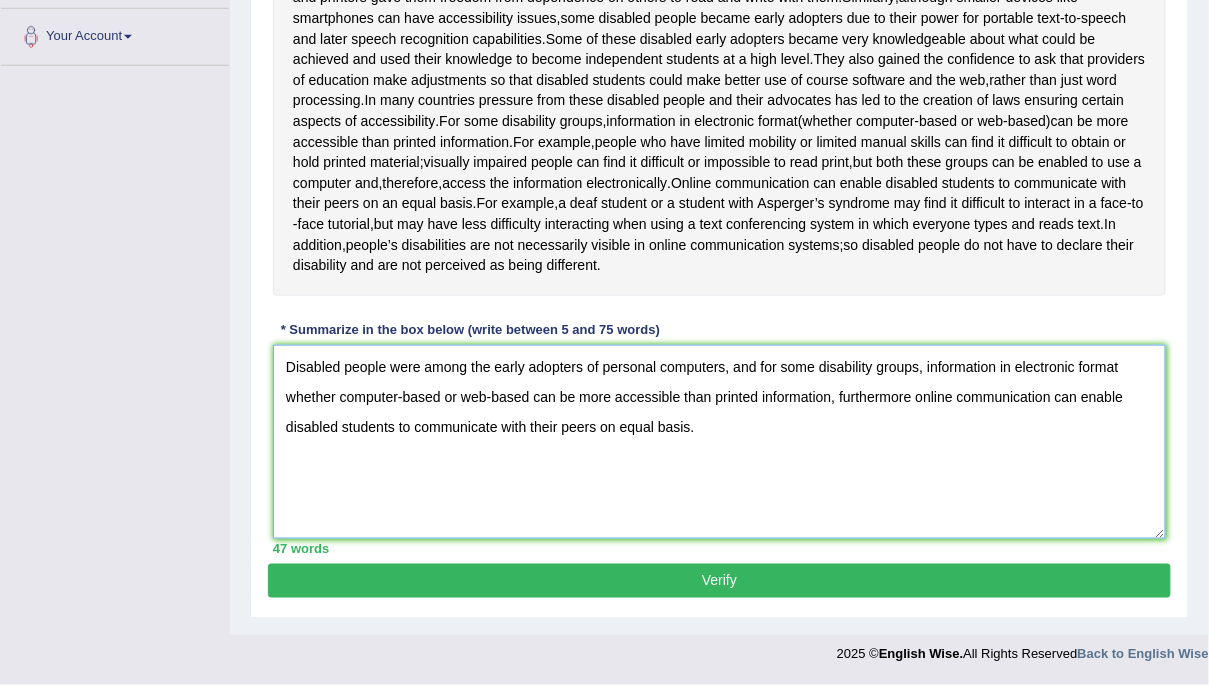 click on "Disabled people were among the early adopters of personal computers, and for some disability groups, information in electronic format whether computer-based or web-based can be more accessible than printed information, furthermore online communication can enable disabled students to communicate with their peers on equal basis." at bounding box center [719, 442] 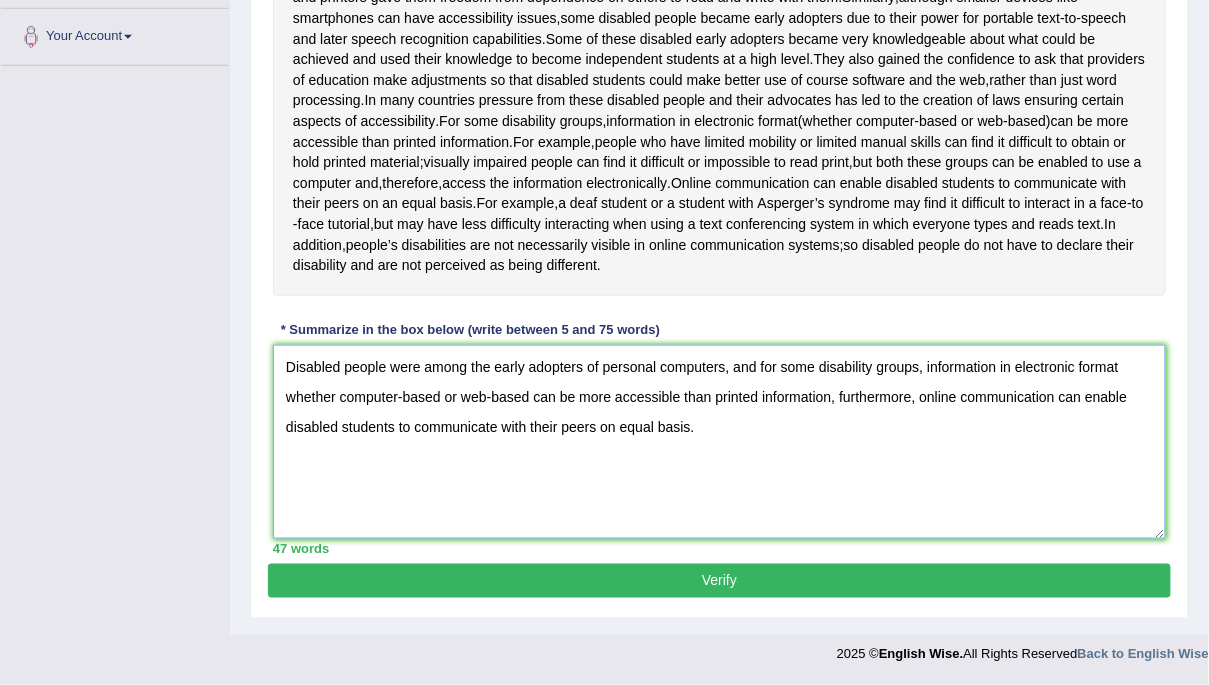 scroll, scrollTop: 491, scrollLeft: 0, axis: vertical 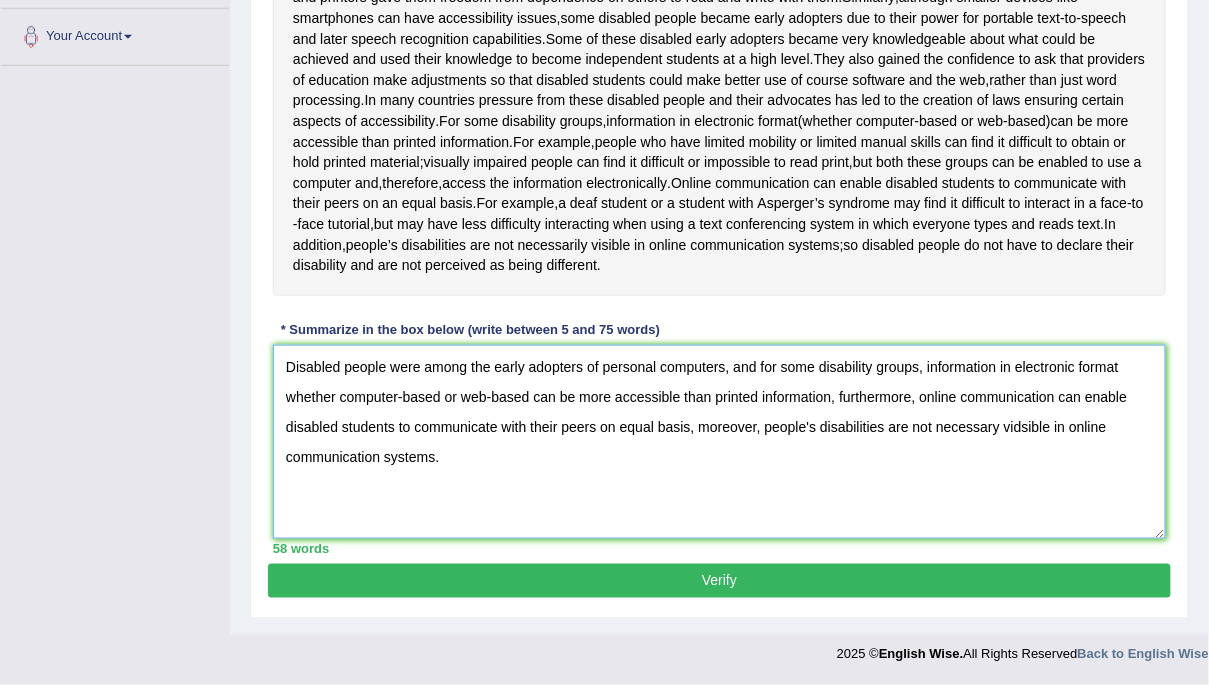 type on "Disabled people were among the early adopters of personal computers, and for some disability groups, information in electronic format whether computer-based or web-based can be more accessible than printed information, furthermore, online communication can enable disabled students to communicate with their peers on equal basis, moreover, people's disabilities are not necessary vidsible in online communication systems." 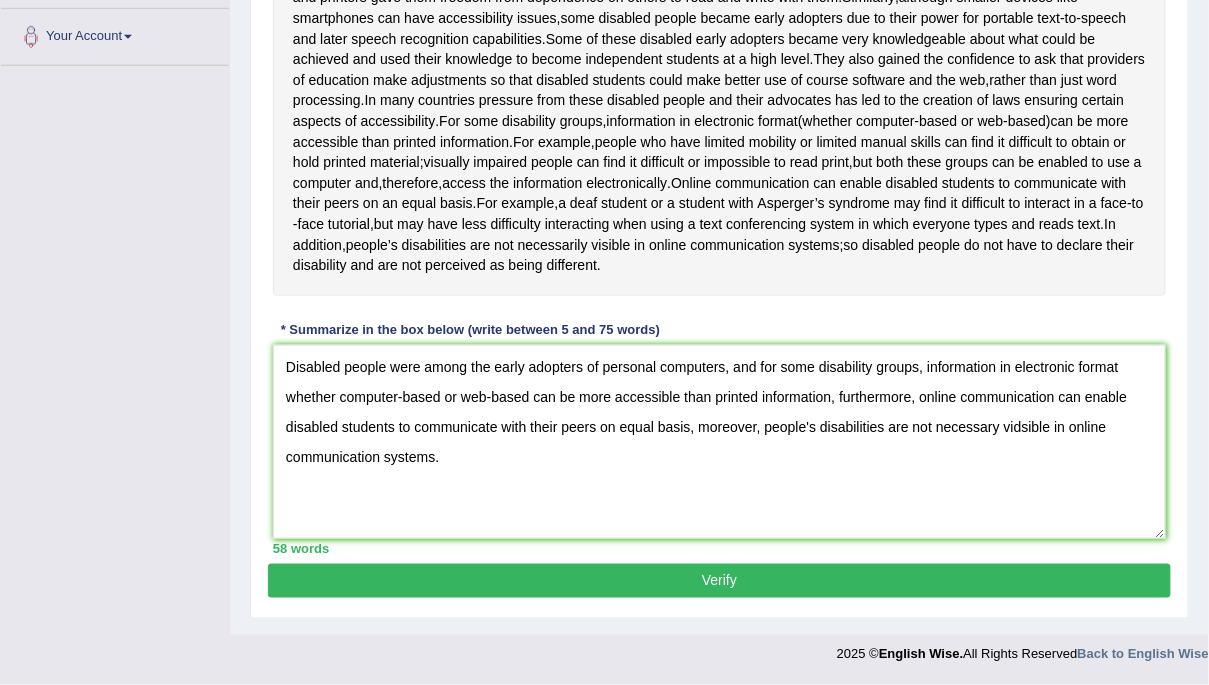 click on "Verify" at bounding box center [719, 581] 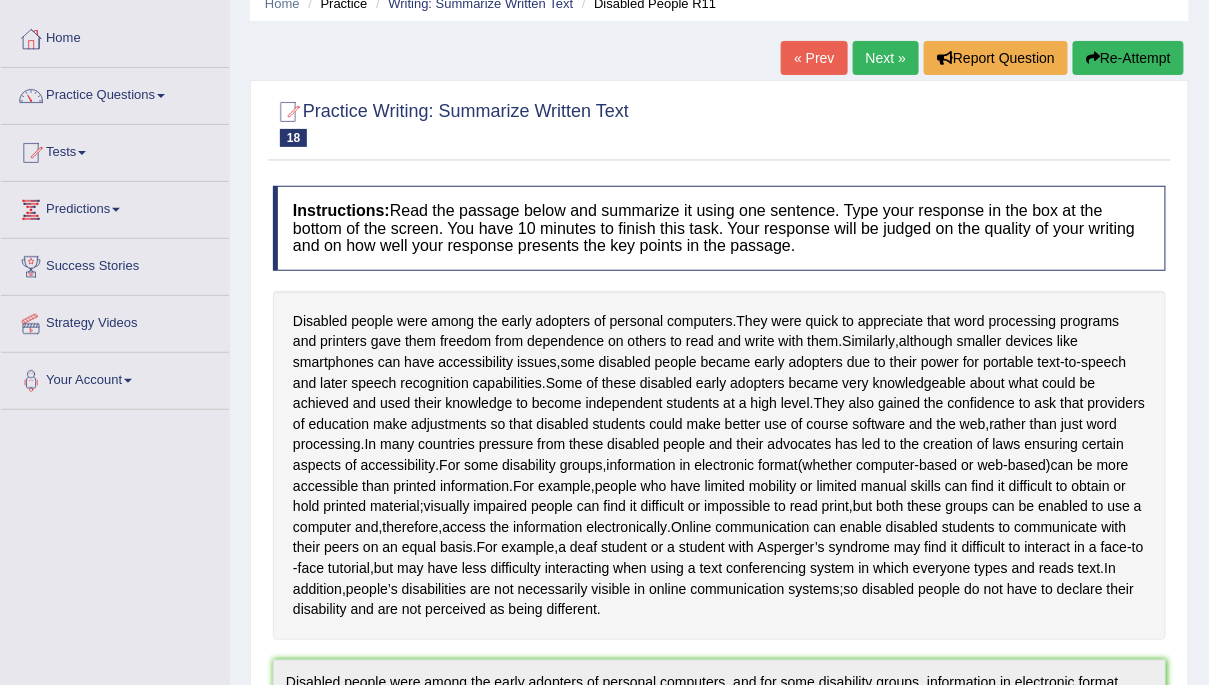 scroll, scrollTop: 0, scrollLeft: 0, axis: both 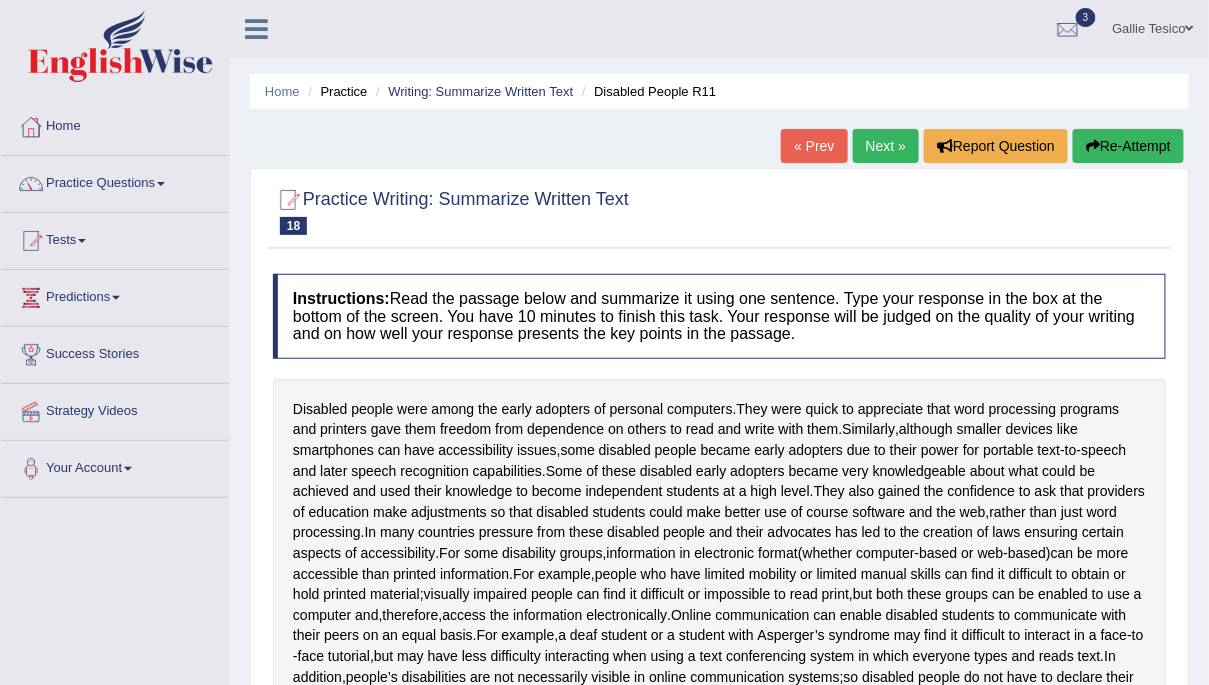 click on "Practice Questions" at bounding box center [115, 181] 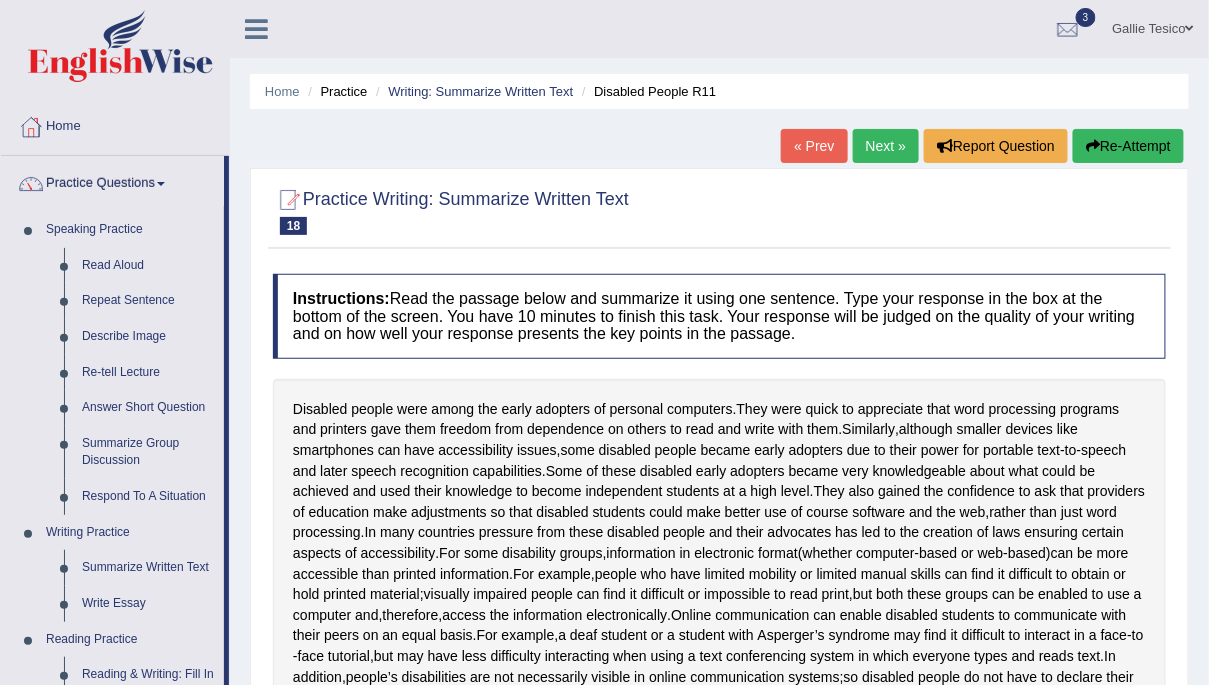 click on "Practice Questions" at bounding box center (112, 181) 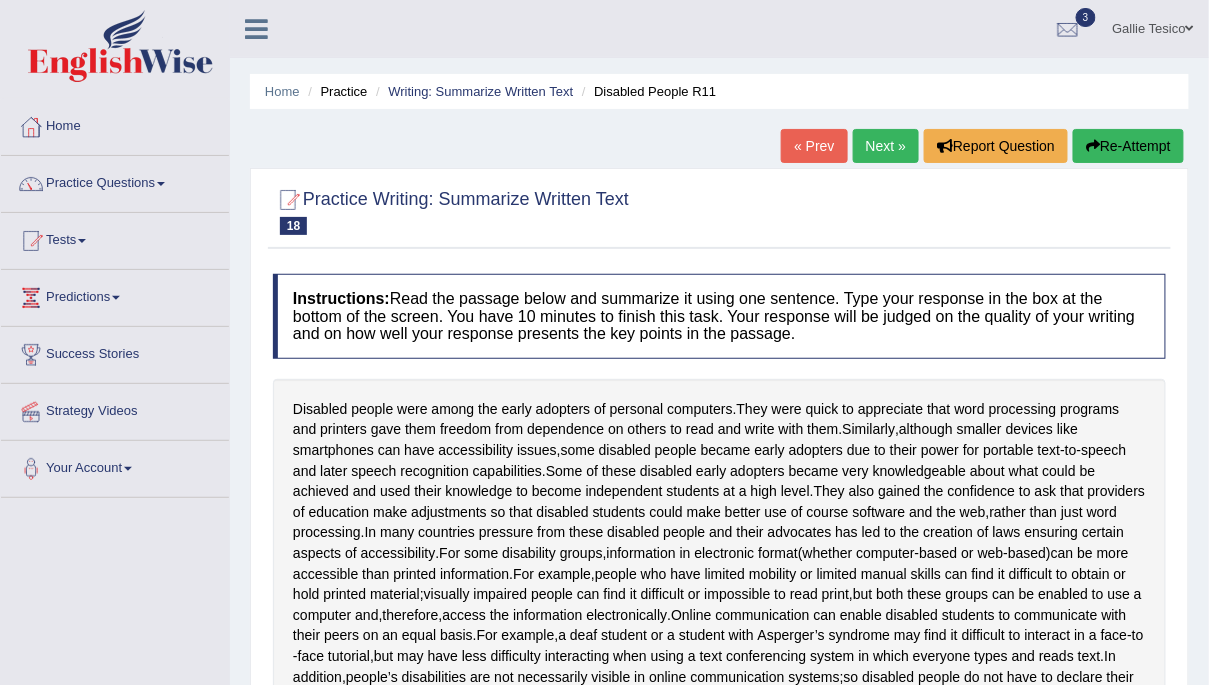 click on "Practice Questions" at bounding box center [115, 181] 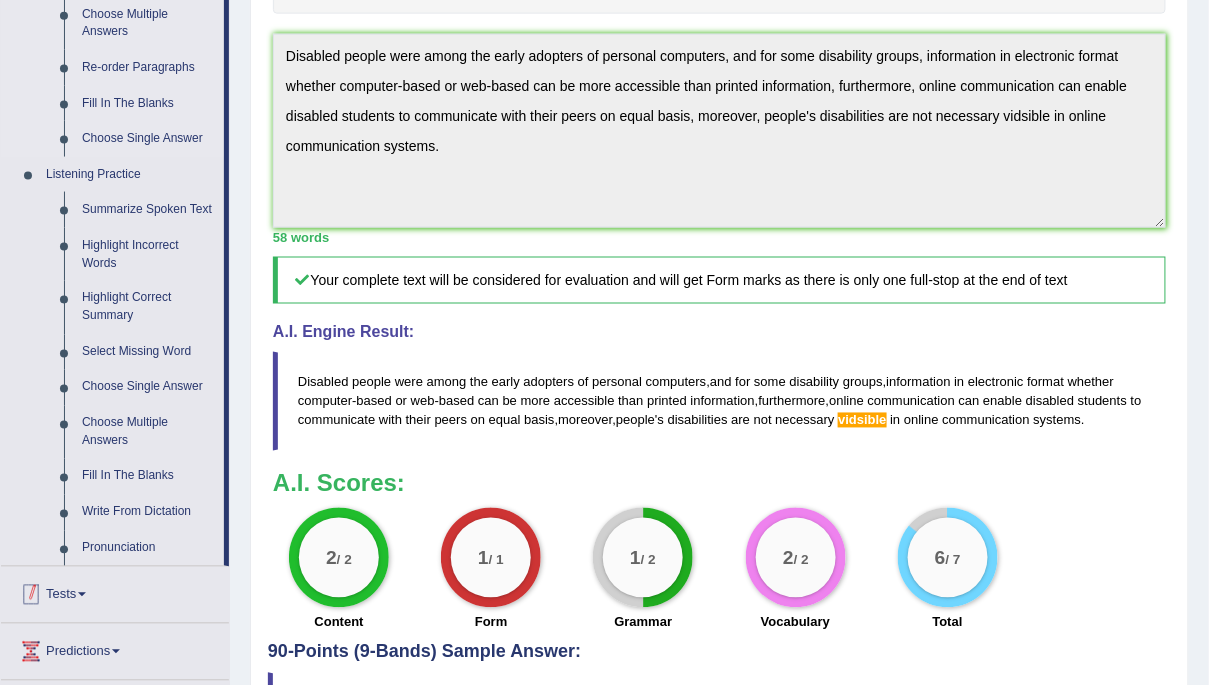 scroll, scrollTop: 730, scrollLeft: 0, axis: vertical 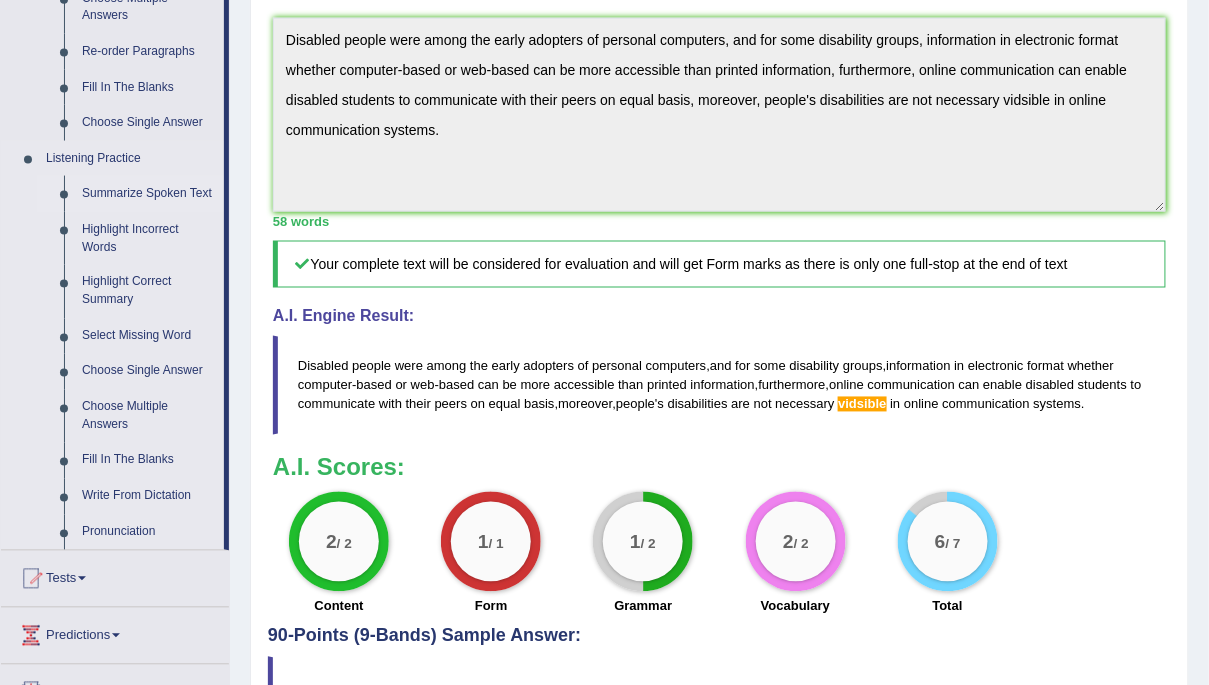 click on "Summarize Spoken Text" at bounding box center [148, 194] 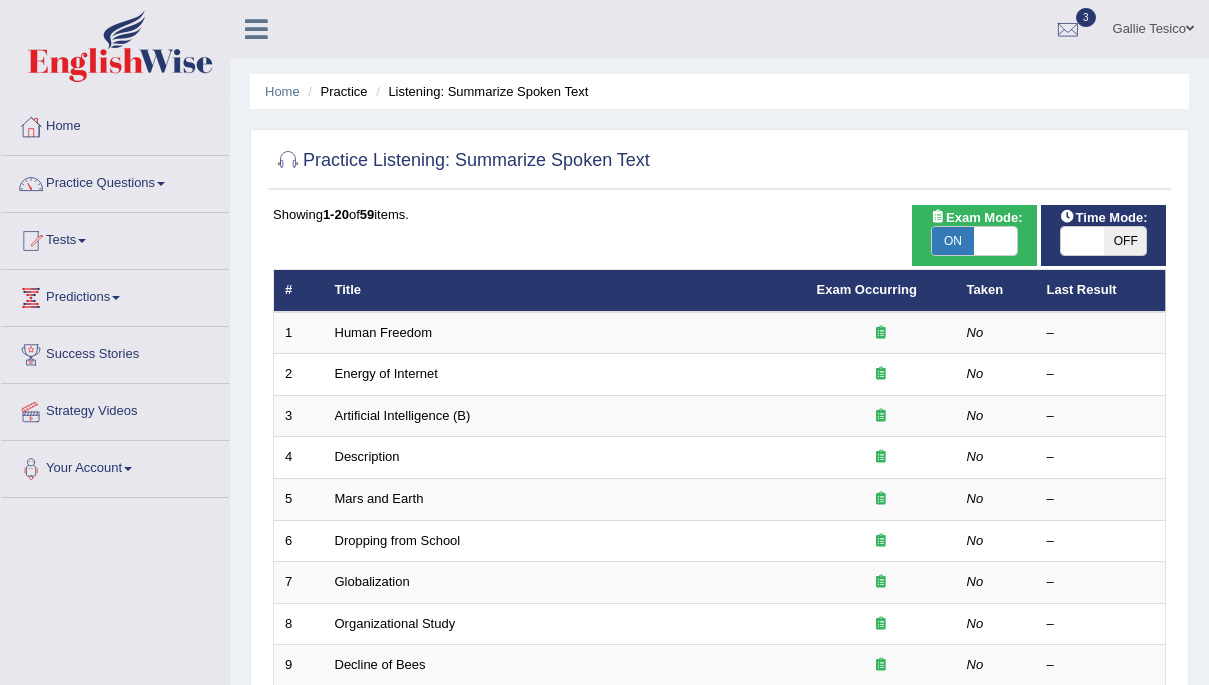 scroll, scrollTop: 0, scrollLeft: 0, axis: both 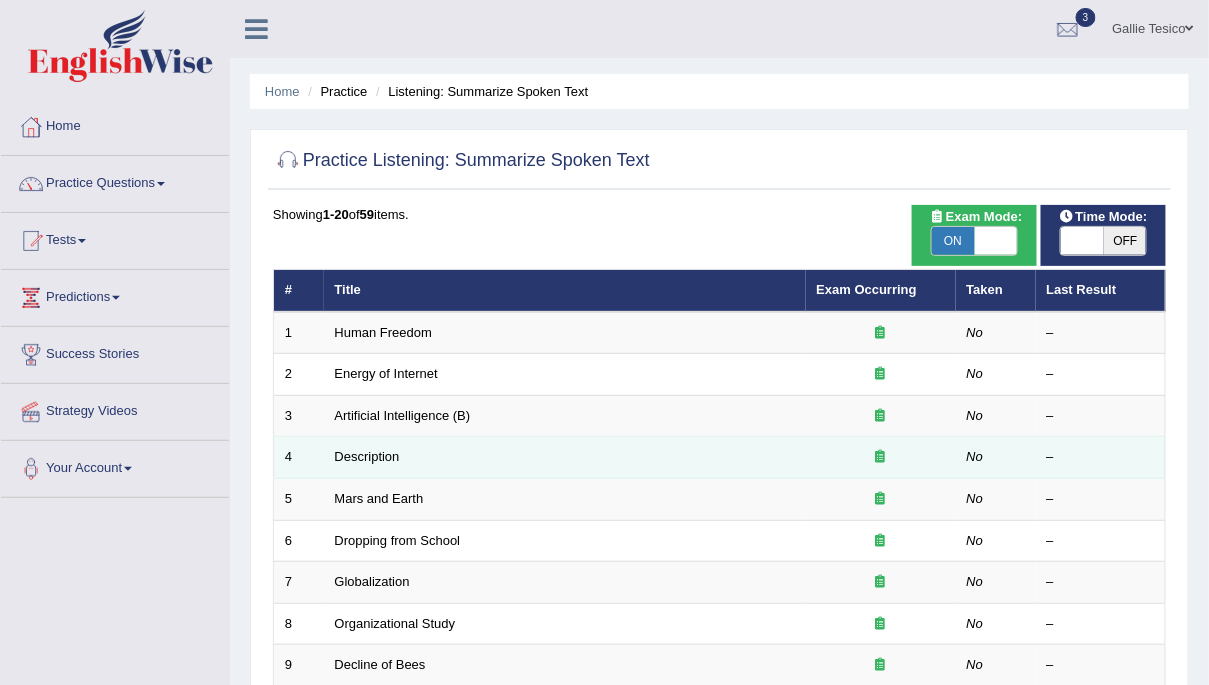 click on "Description" at bounding box center [565, 458] 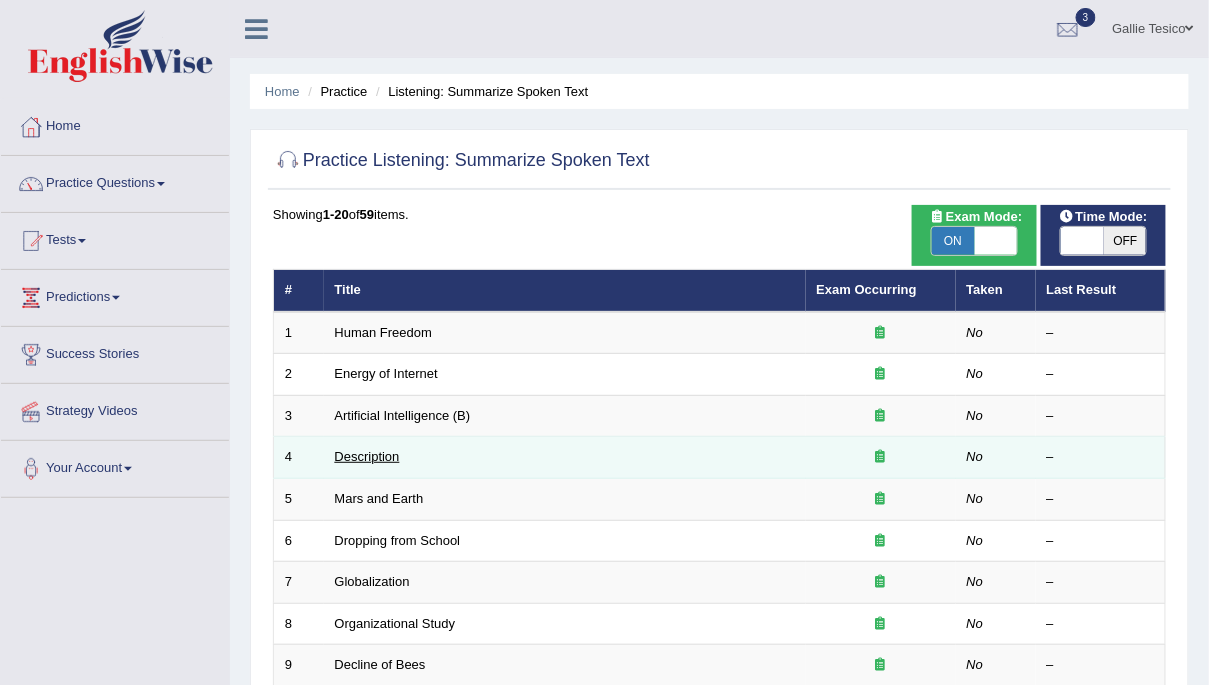 click on "Description" at bounding box center [367, 456] 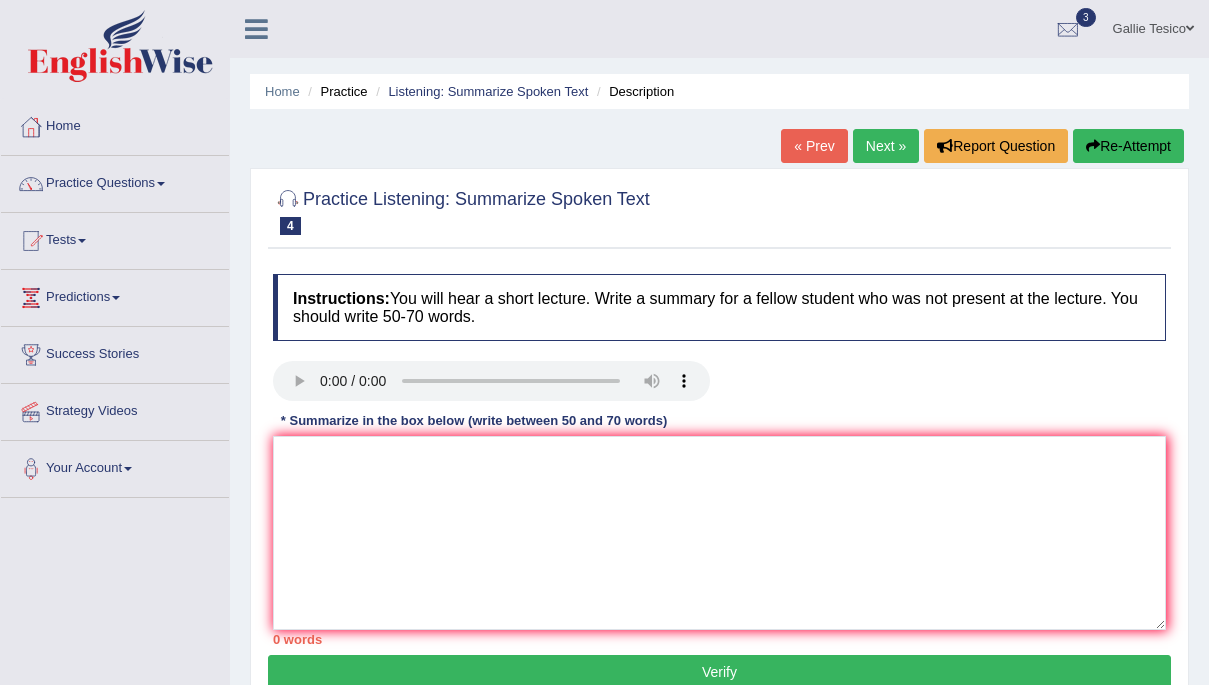 scroll, scrollTop: 0, scrollLeft: 0, axis: both 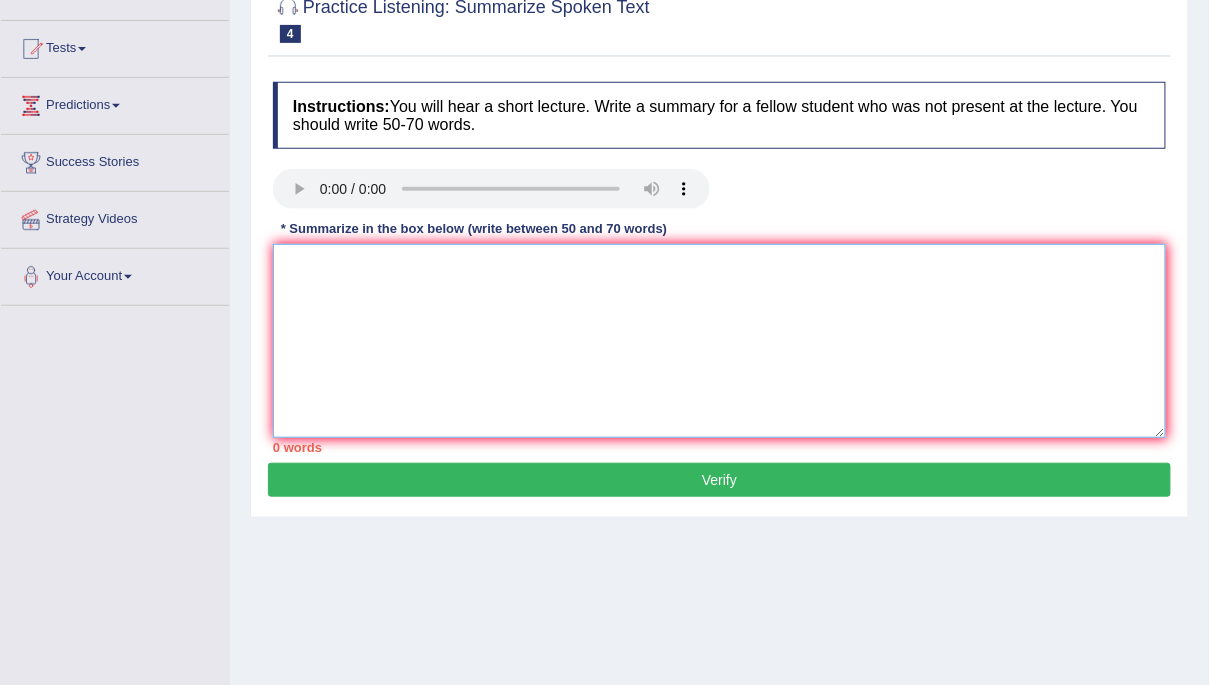 click at bounding box center [719, 341] 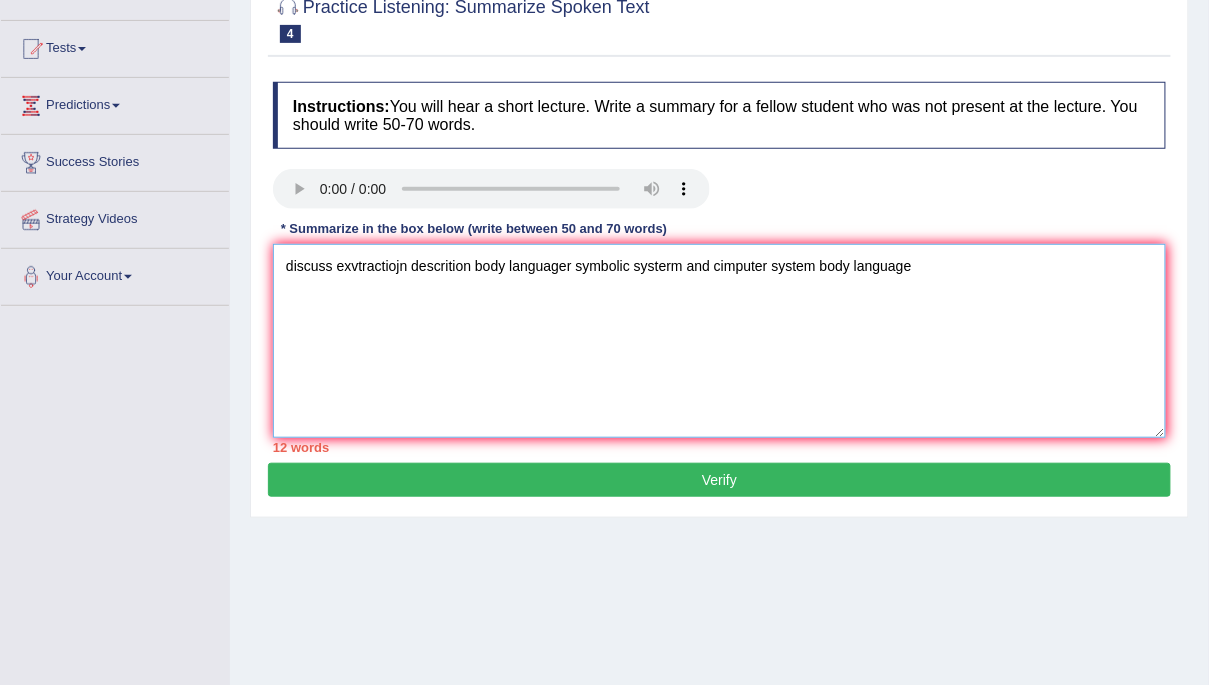 click on "discuss exvtractiojn descrition body languager symbolic systerm and cimputer system body language" at bounding box center [719, 341] 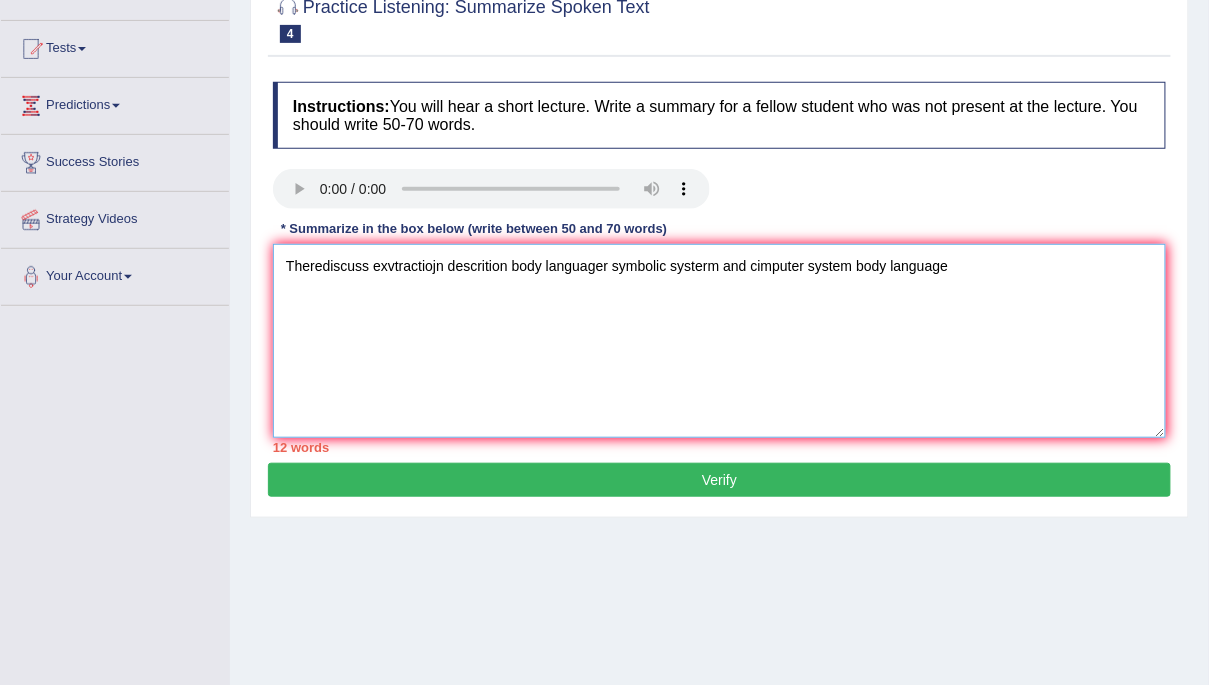 type on "Therediscuss exvtractiojn descrition body languager symbolic systerm and cimputer system body language" 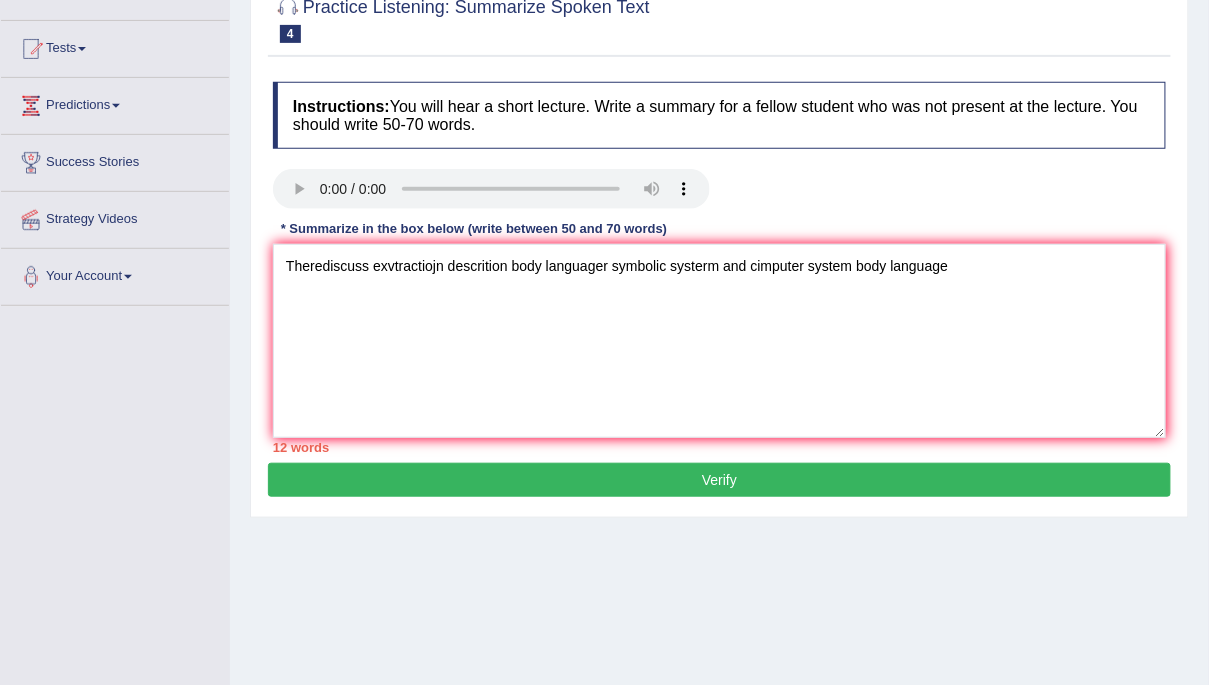 type 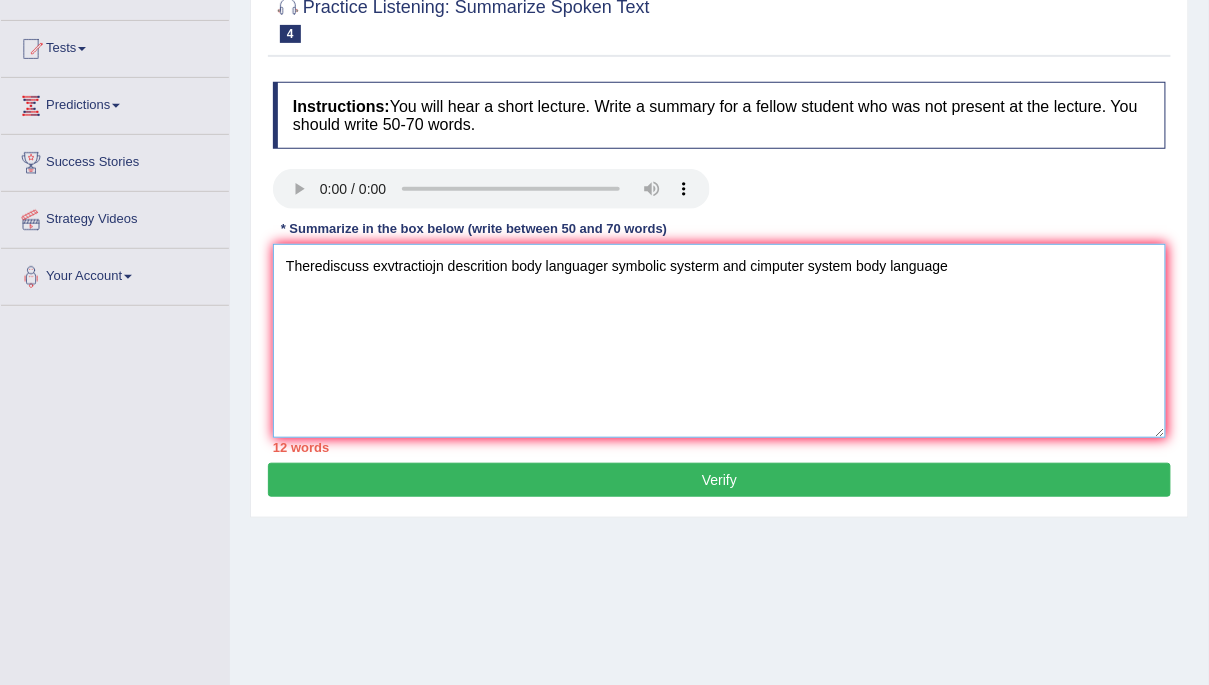 click on "Therediscuss exvtractiojn descrition body languager symbolic systerm and cimputer system body language" at bounding box center [719, 341] 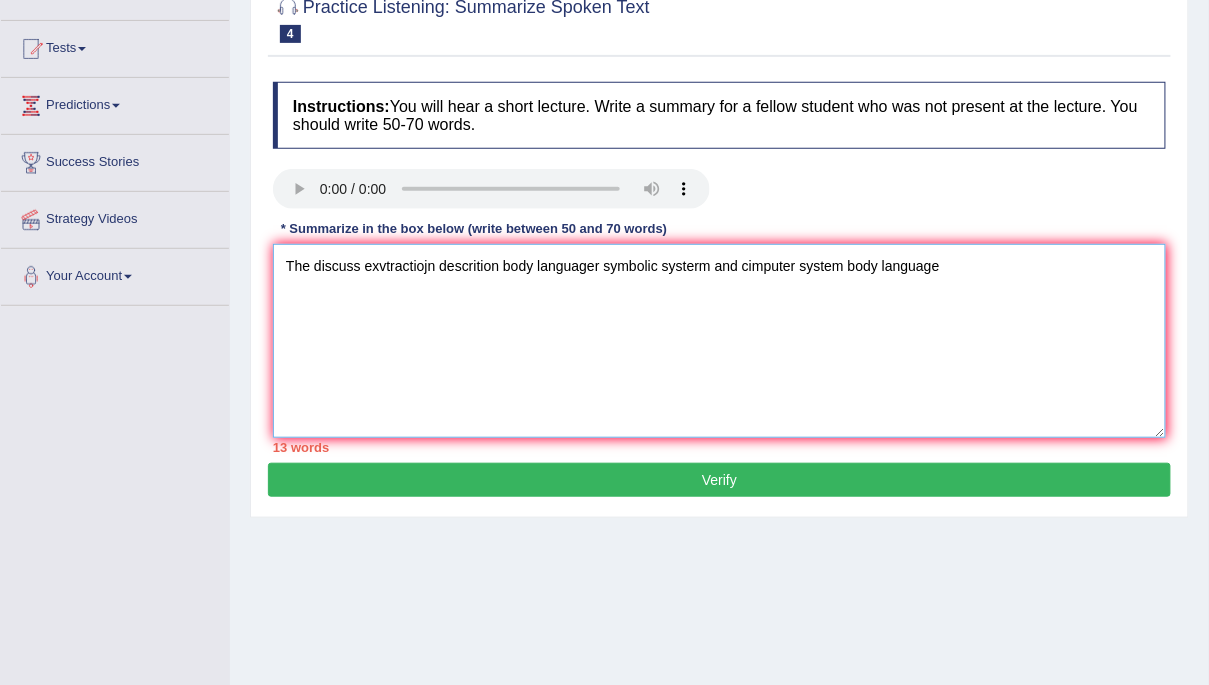 click on "The discuss exvtractiojn descrition body languager symbolic systerm and cimputer system body language" at bounding box center [719, 341] 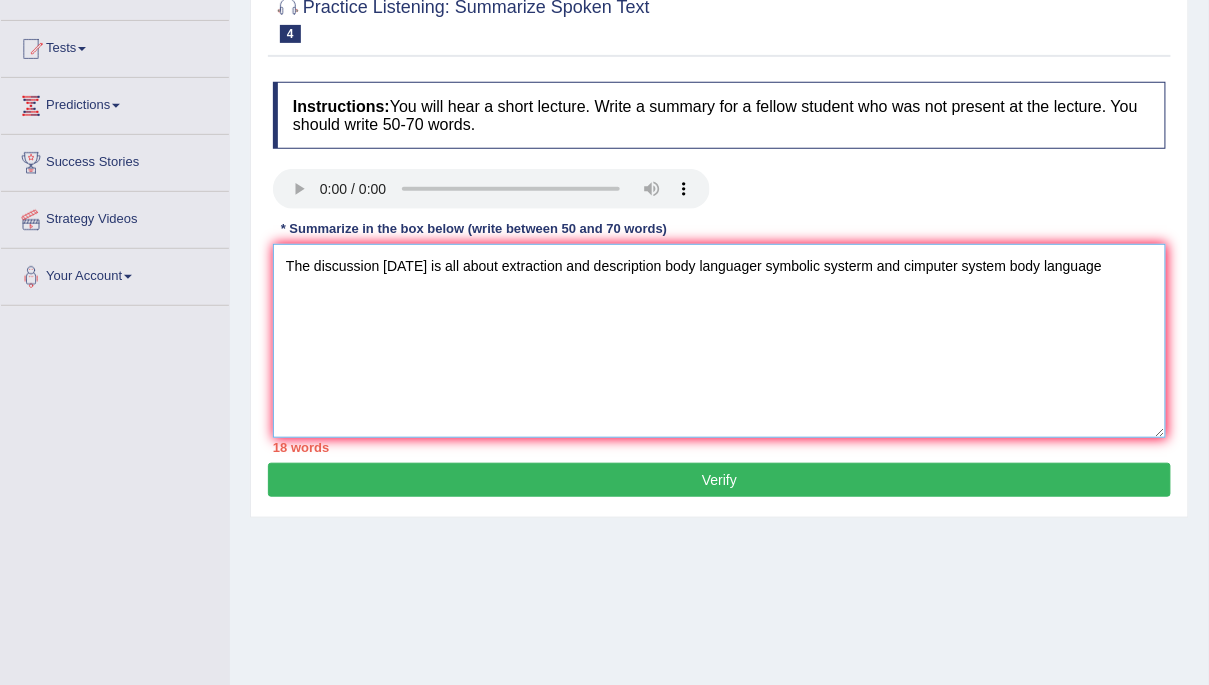 click on "The discussion today is all about extraction and description body languager symbolic systerm and cimputer system body language" at bounding box center [719, 341] 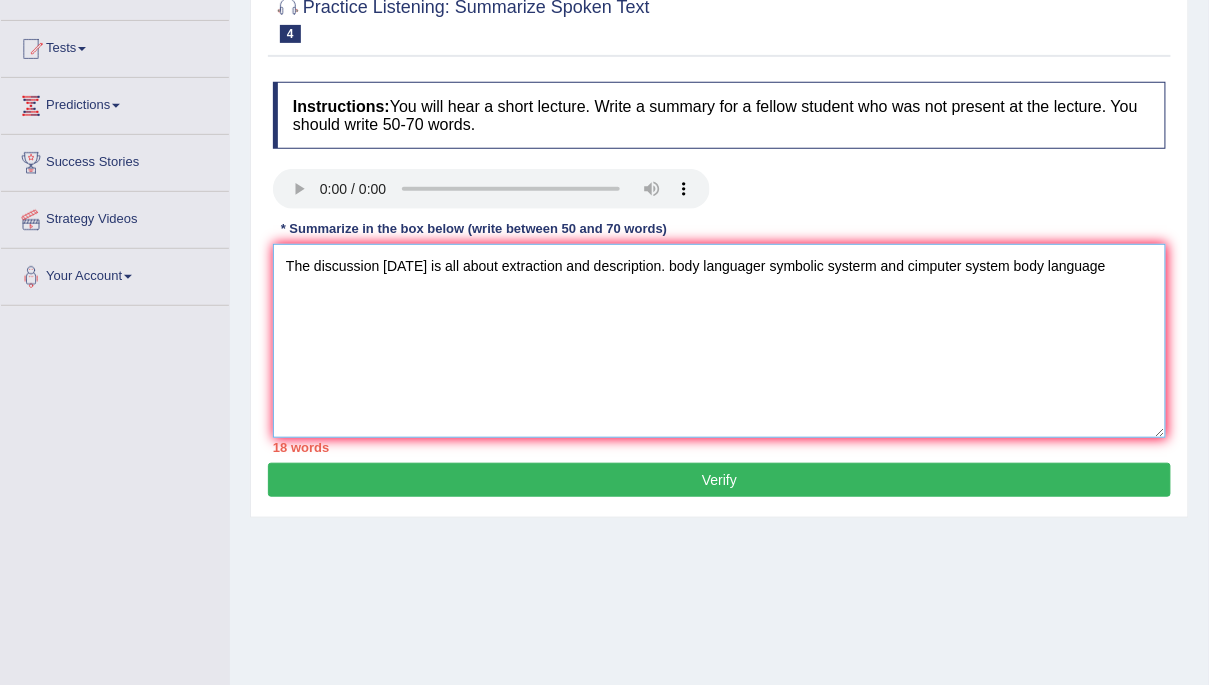 click on "The discussion today is all about extraction and description. body languager symbolic systerm and cimputer system body language" at bounding box center [719, 341] 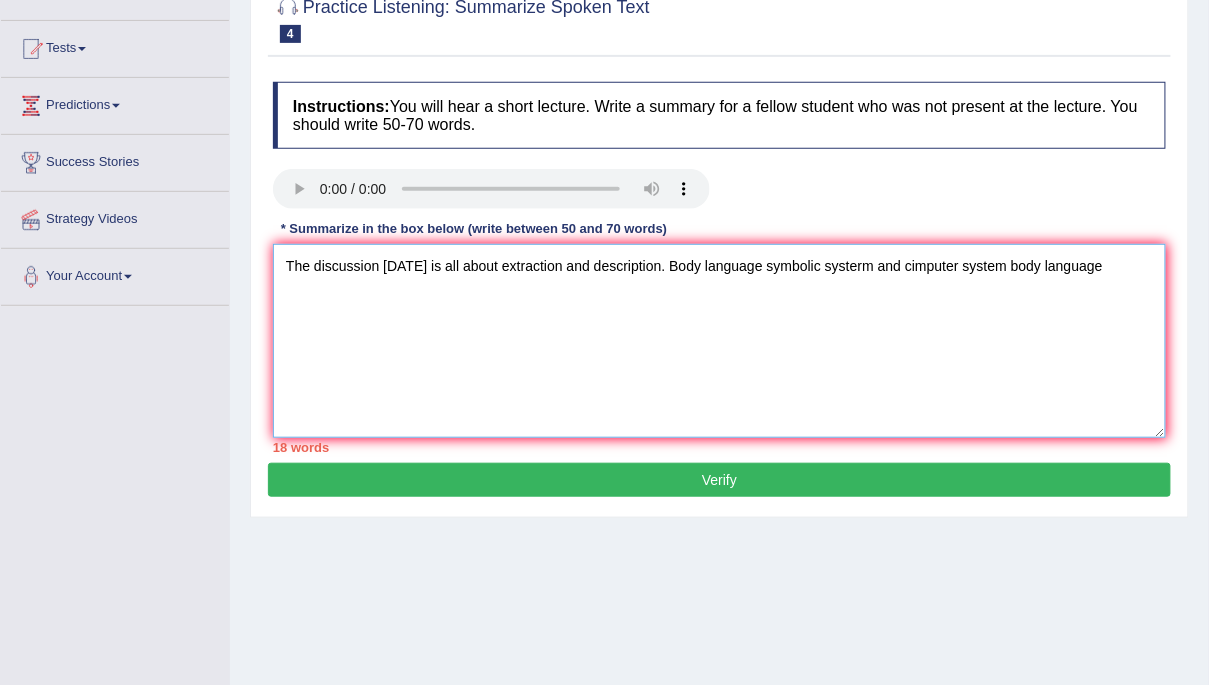 click on "The discussion today is all about extraction and description. Body language symbolic systerm and cimputer system body language" at bounding box center (719, 341) 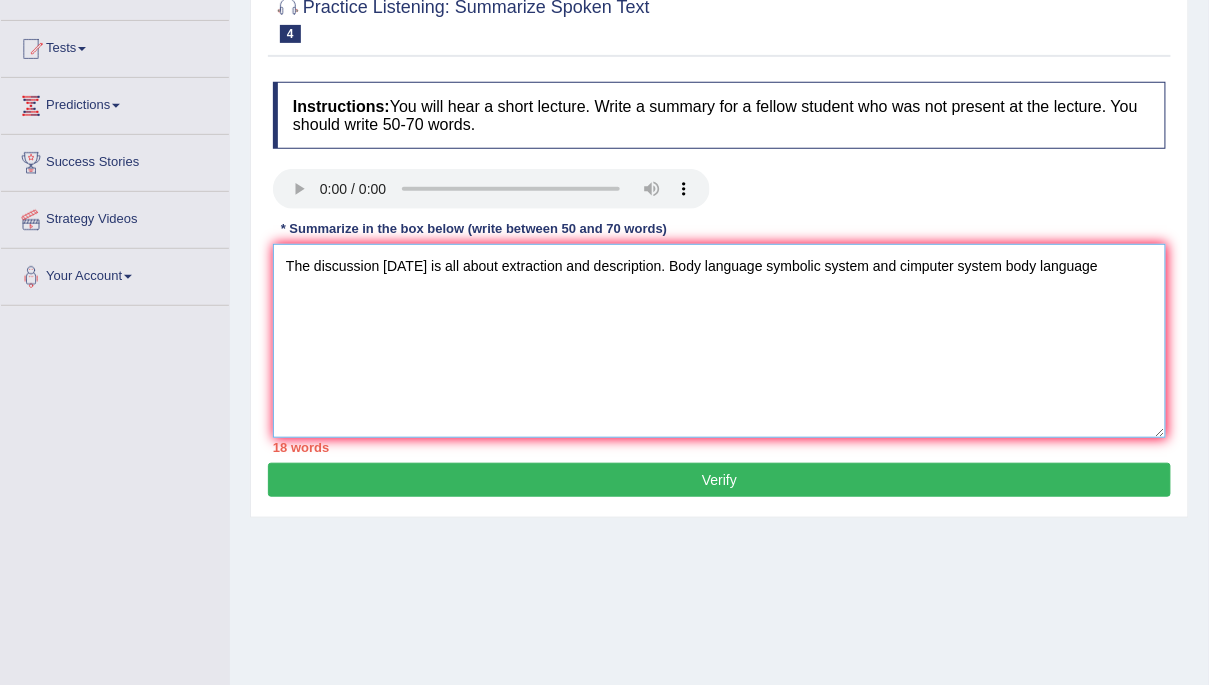 click on "The discussion today is all about extraction and description. Body language symbolic system and cimputer system body language" at bounding box center (719, 341) 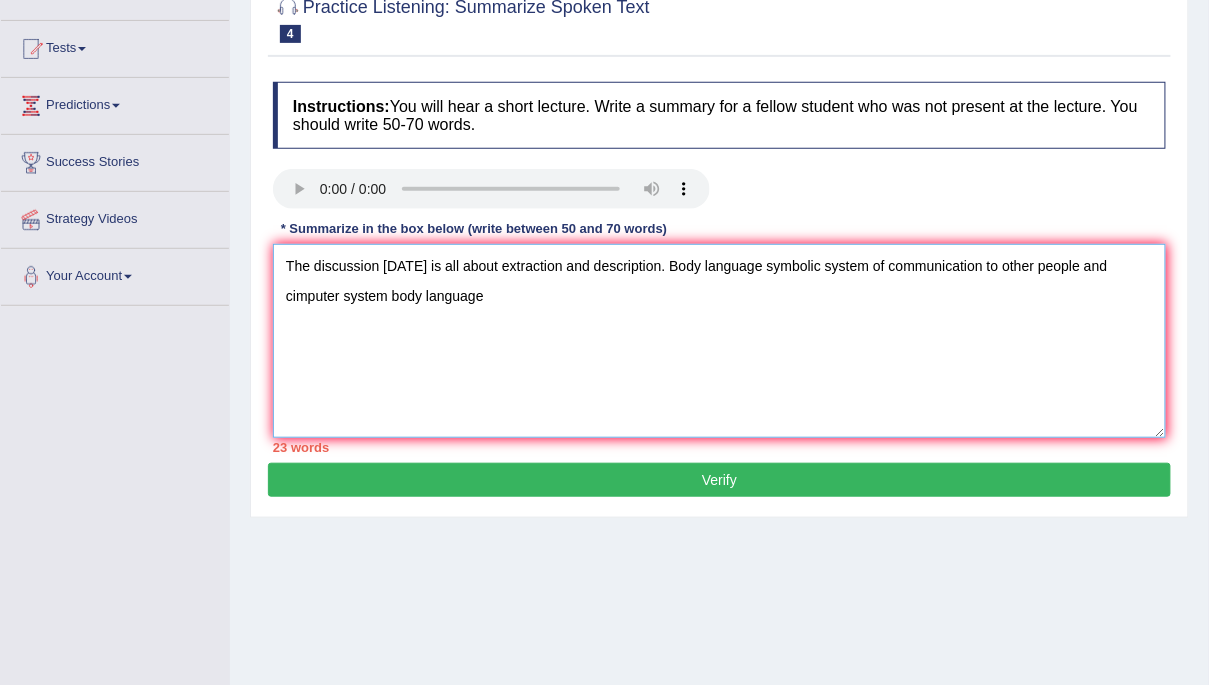 click on "The discussion today is all about extraction and description. Body language symbolic system of communication to other people and cimputer system body language" at bounding box center (719, 341) 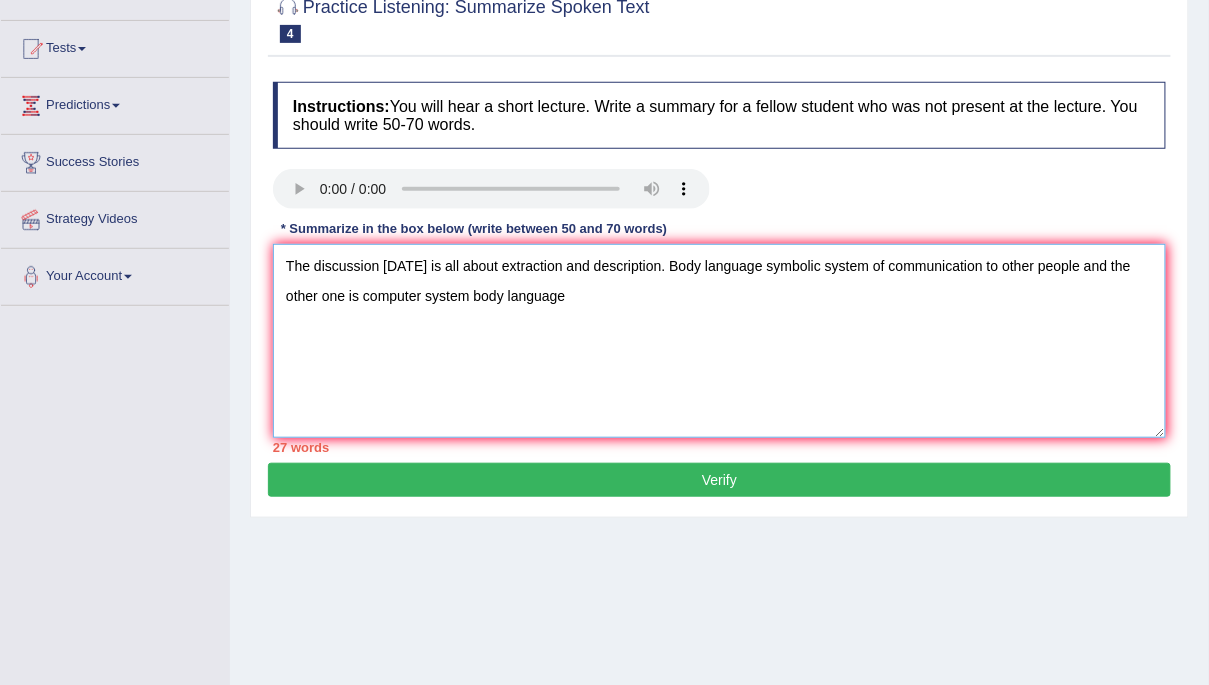 drag, startPoint x: 571, startPoint y: 299, endPoint x: 570, endPoint y: 279, distance: 20.024984 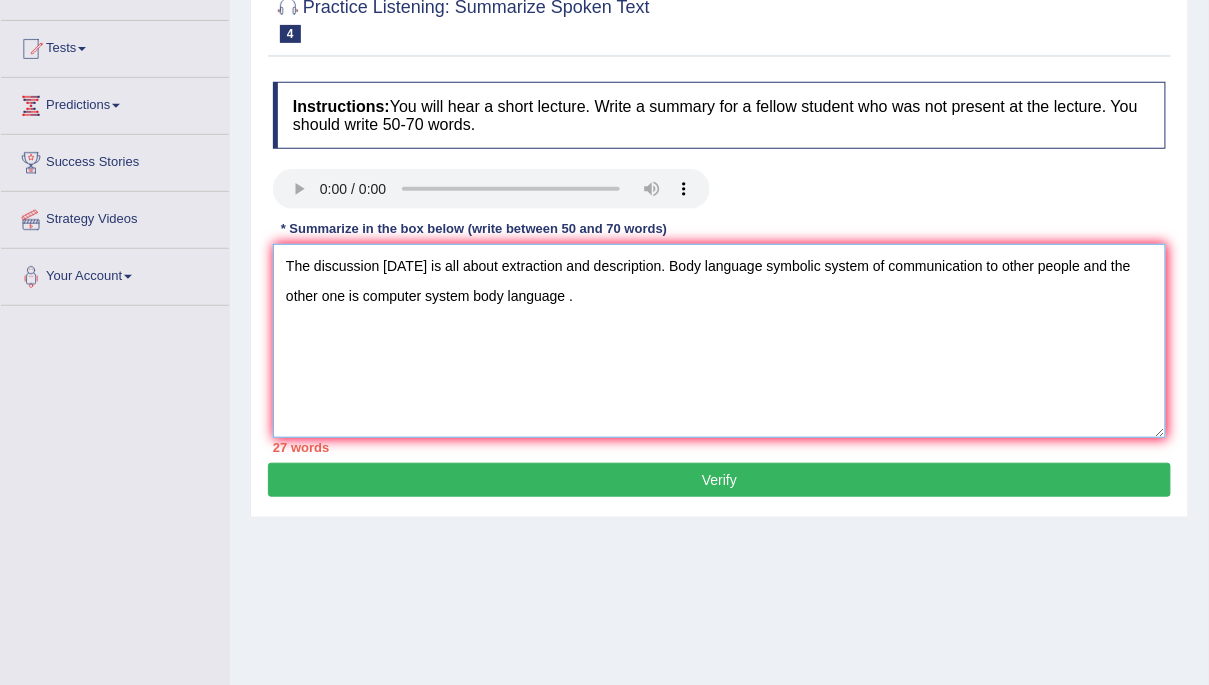 click on "The discussion today is all about extraction and description. Body language symbolic system of communication to other people and the other one is computer system body language ." at bounding box center [719, 341] 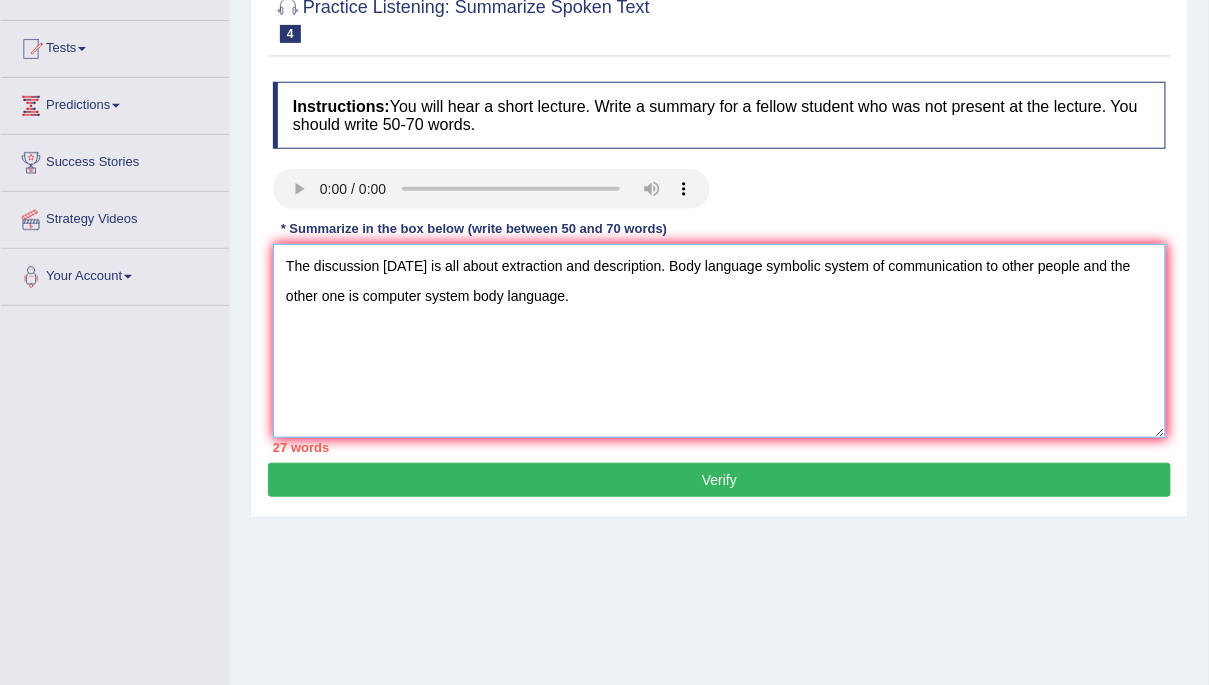 click on "The discussion today is all about extraction and description. Body language symbolic system of communication to other people and the other one is computer system body language." at bounding box center (719, 341) 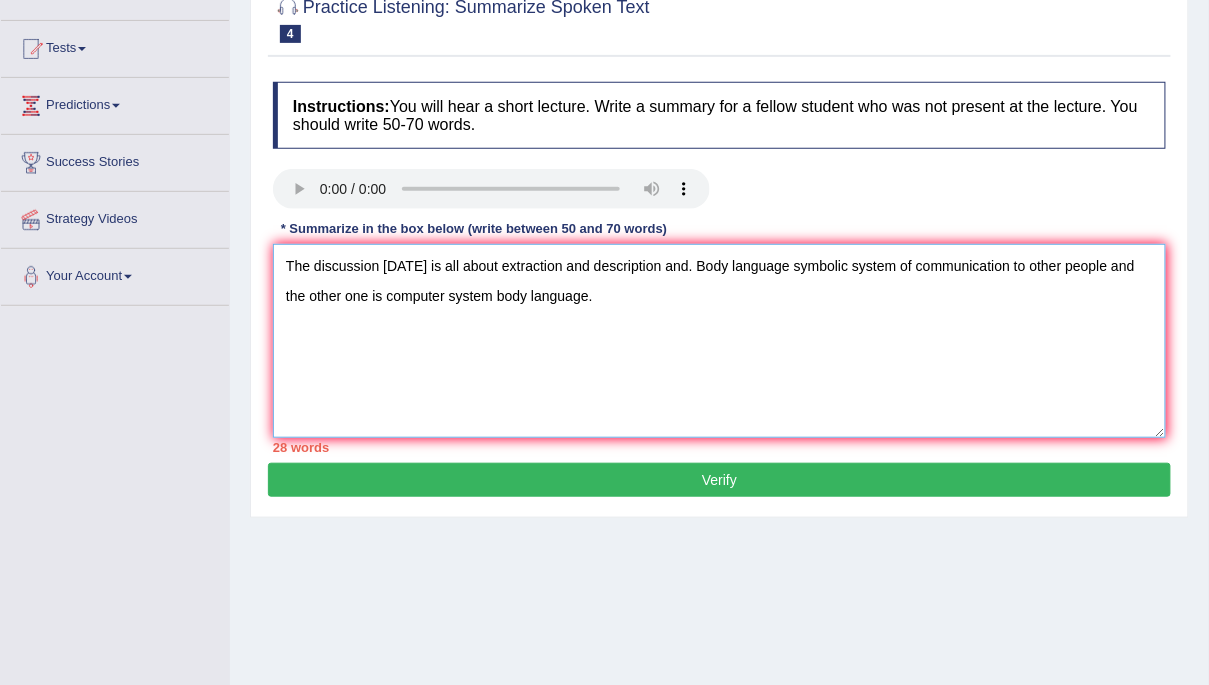 click on "The discussion today is all about extraction and description and. Body language symbolic system of communication to other people and the other one is computer system body language." at bounding box center (719, 341) 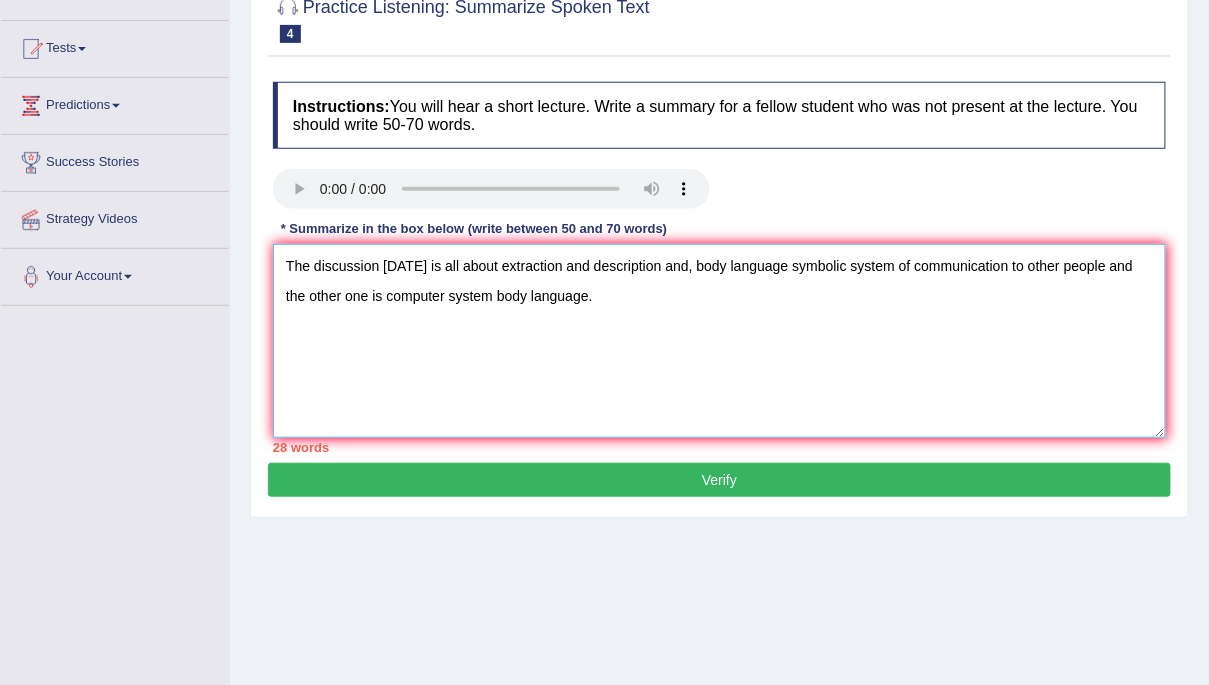 type on "The discussion today is all about extraction and description and, body language symbolic system of communication to other people and the other one is computer system body language." 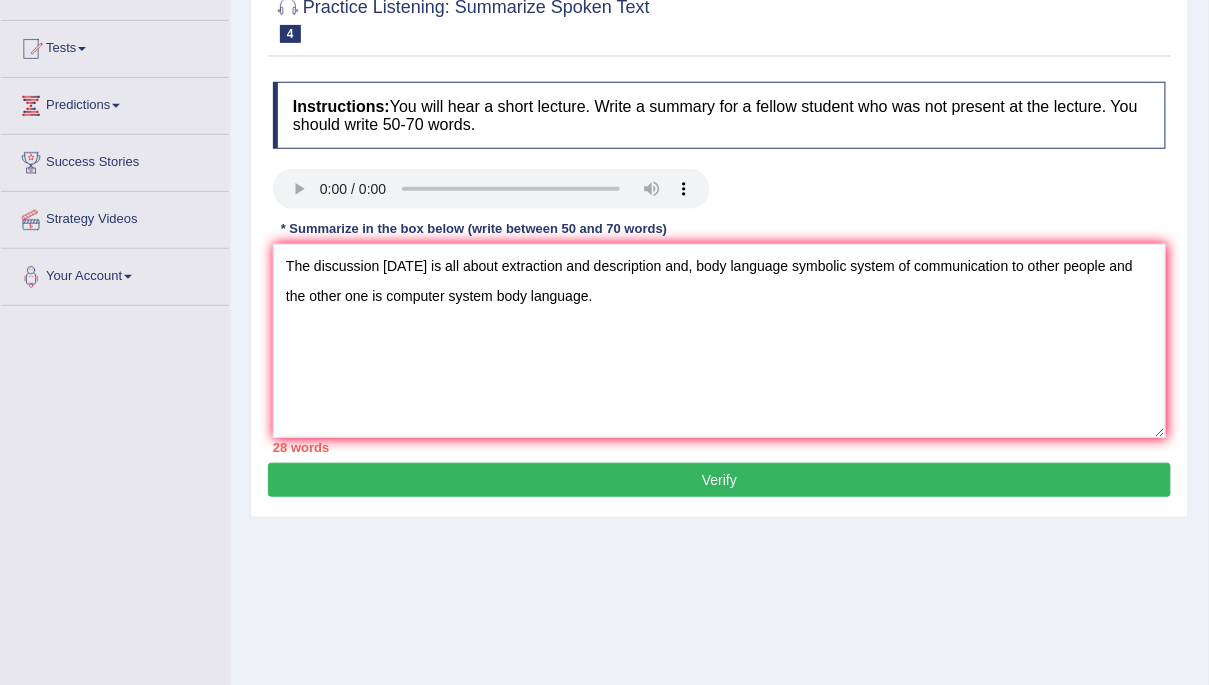 drag, startPoint x: 848, startPoint y: 282, endPoint x: 479, endPoint y: 141, distance: 395.0215 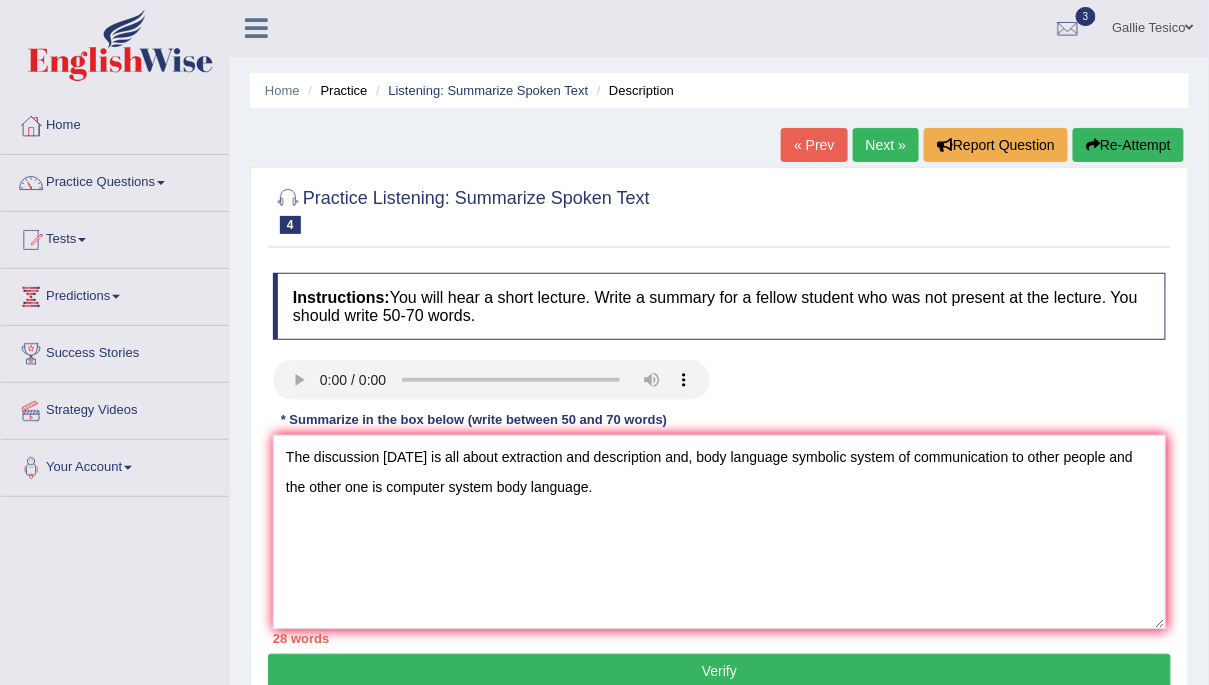 scroll, scrollTop: 0, scrollLeft: 0, axis: both 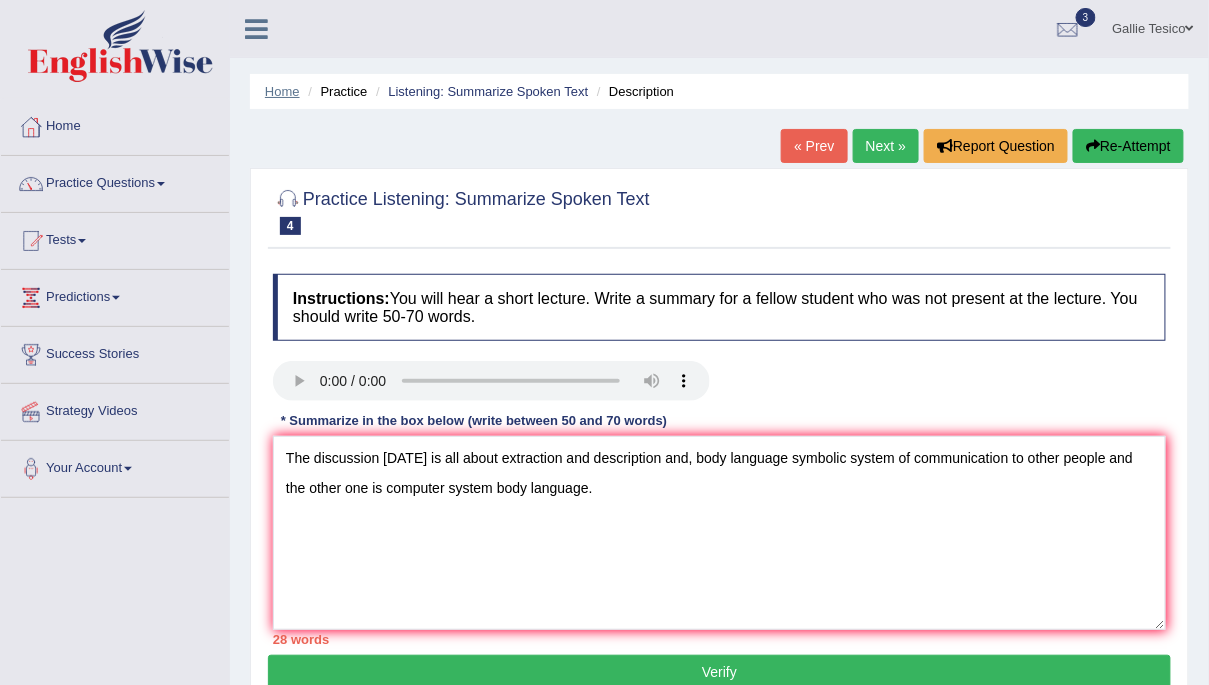 click on "Home" at bounding box center [282, 91] 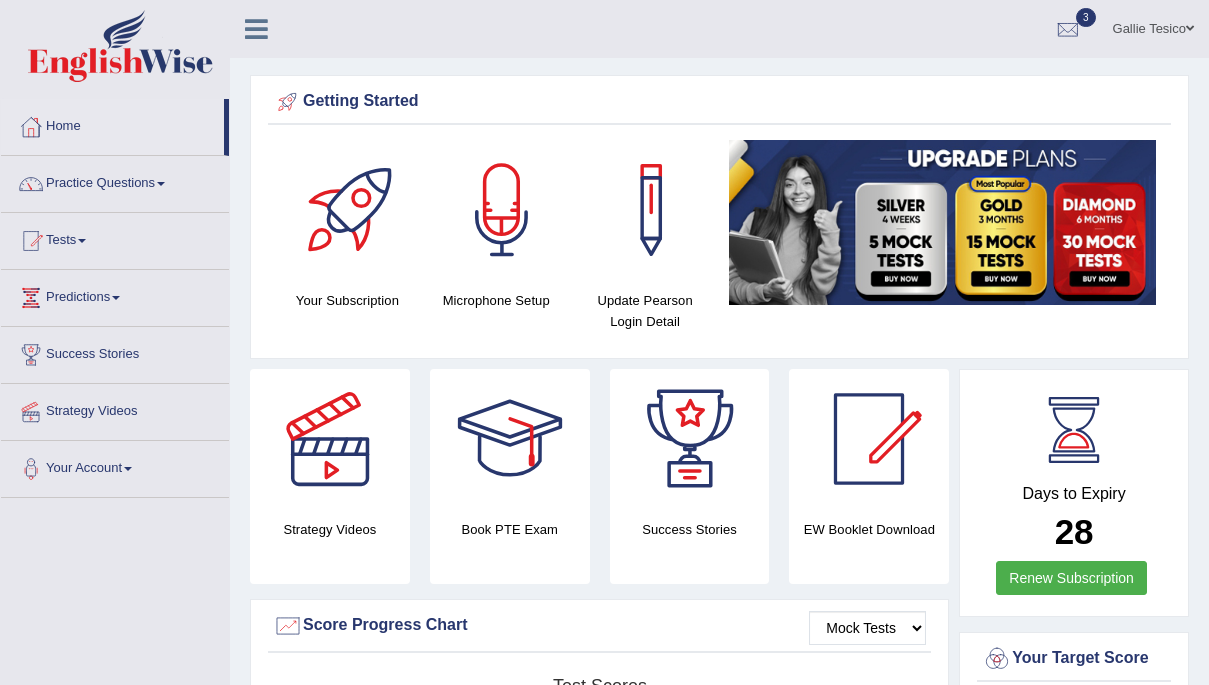 scroll, scrollTop: 0, scrollLeft: 0, axis: both 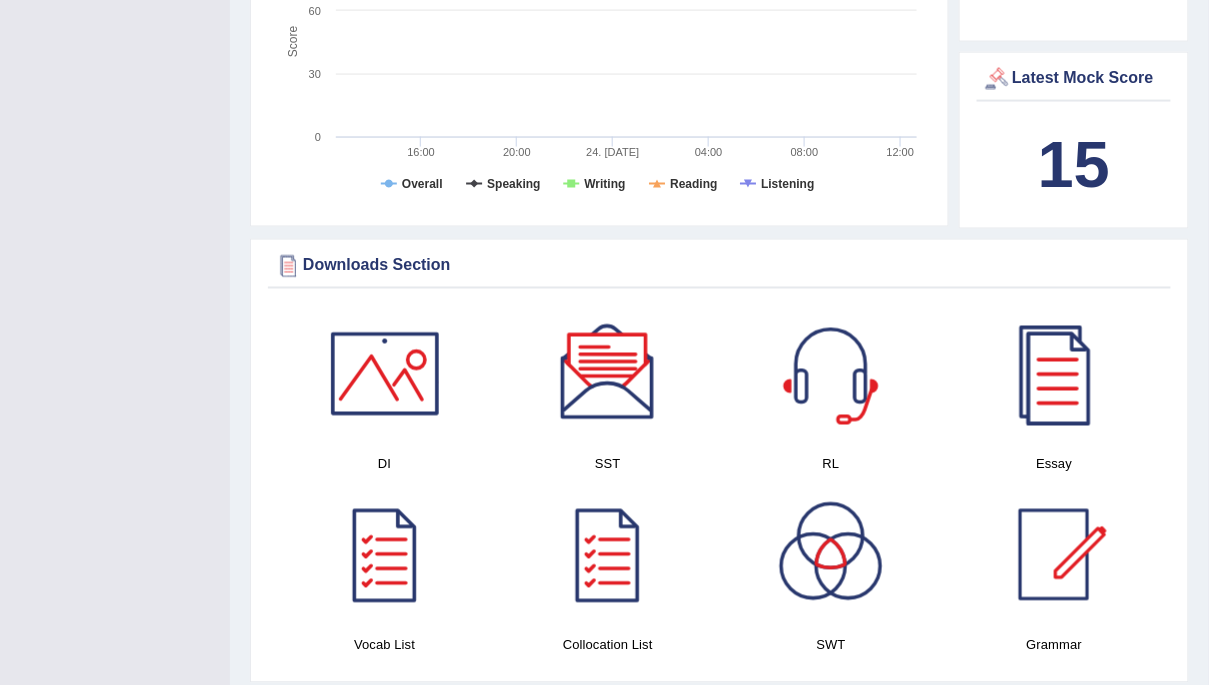 click at bounding box center (608, 374) 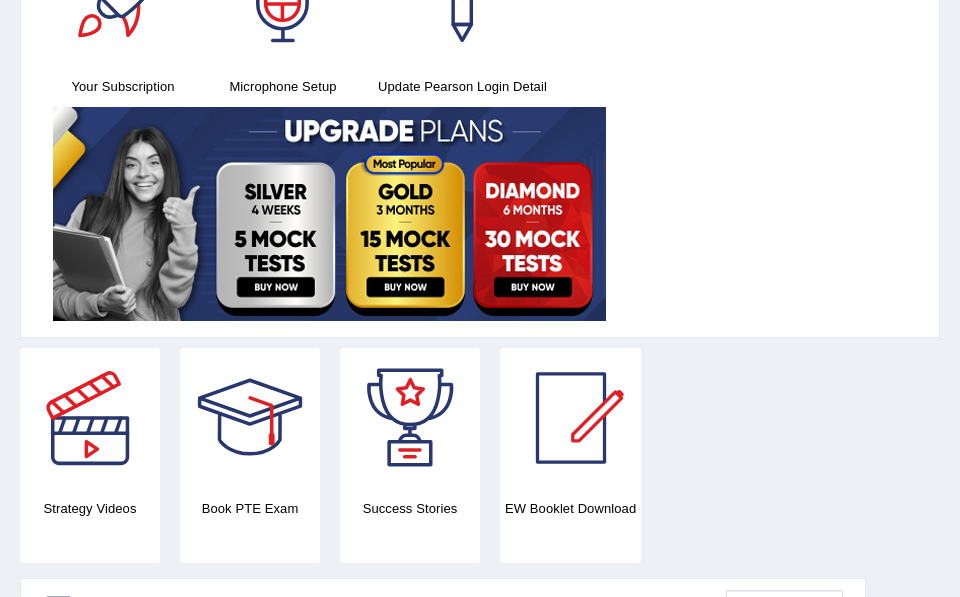 scroll, scrollTop: 0, scrollLeft: 0, axis: both 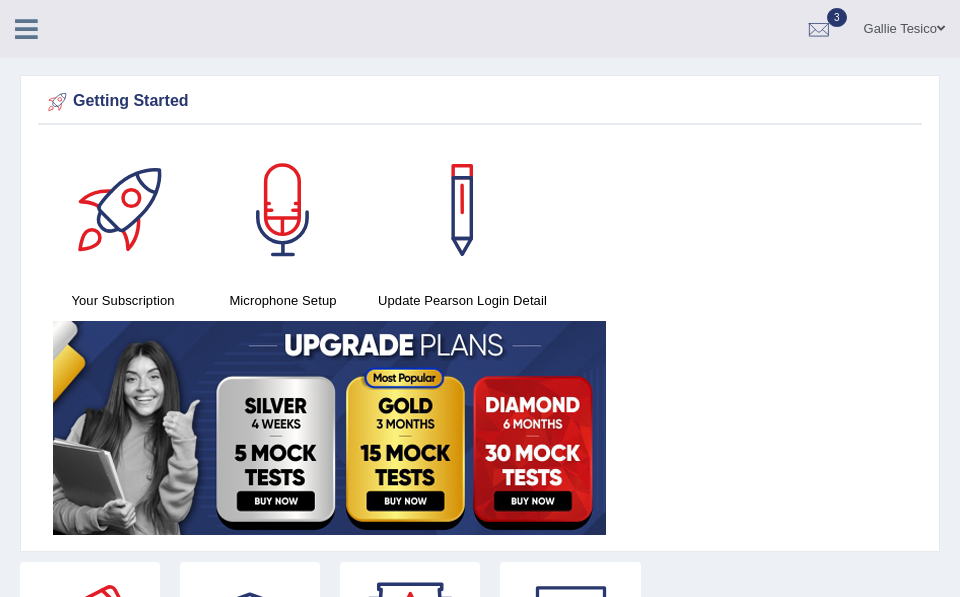 click at bounding box center [26, 29] 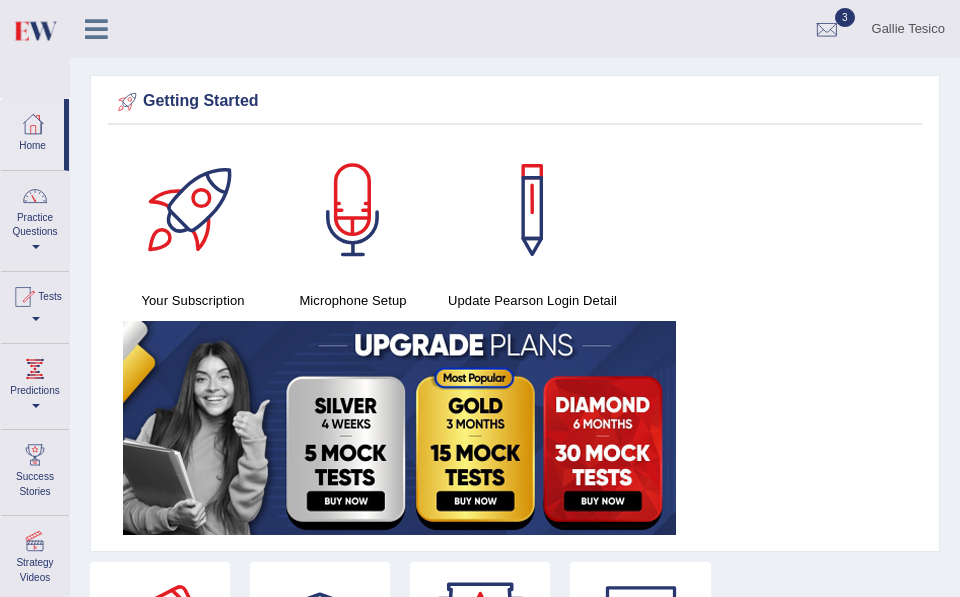 click on "Practice Questions" at bounding box center (35, 218) 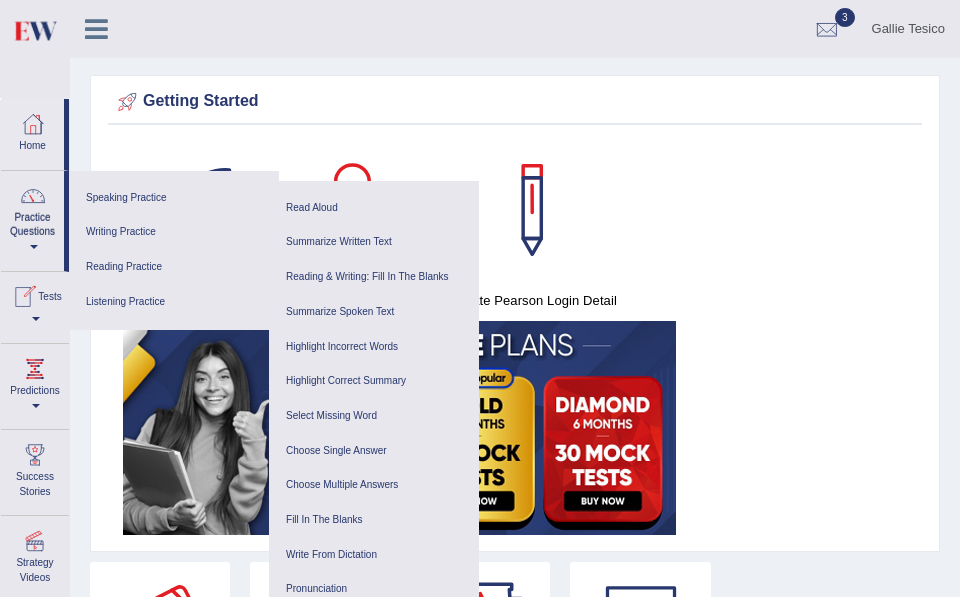 click on "Tests" at bounding box center [35, 304] 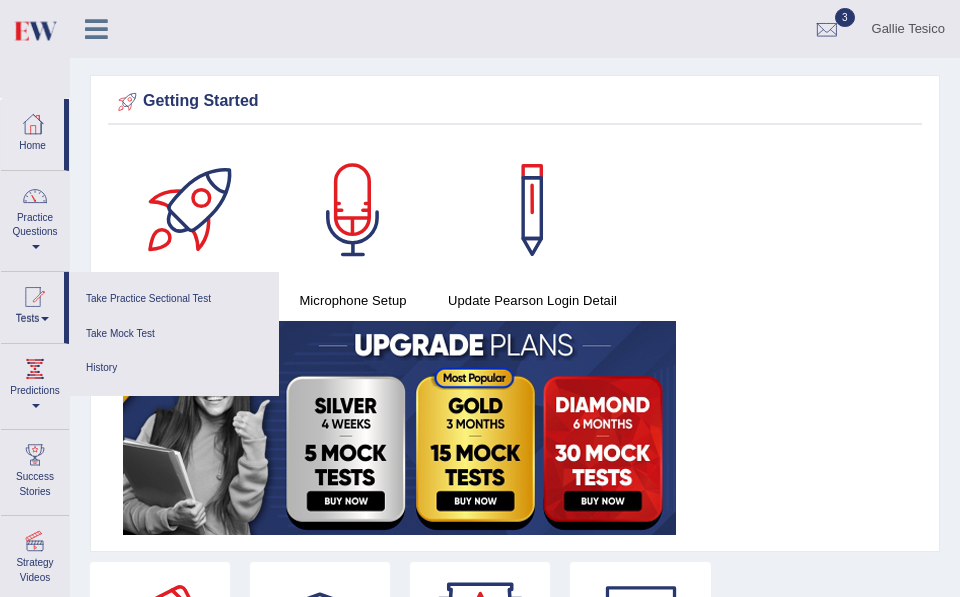 click on "Practice Questions" at bounding box center [35, 218] 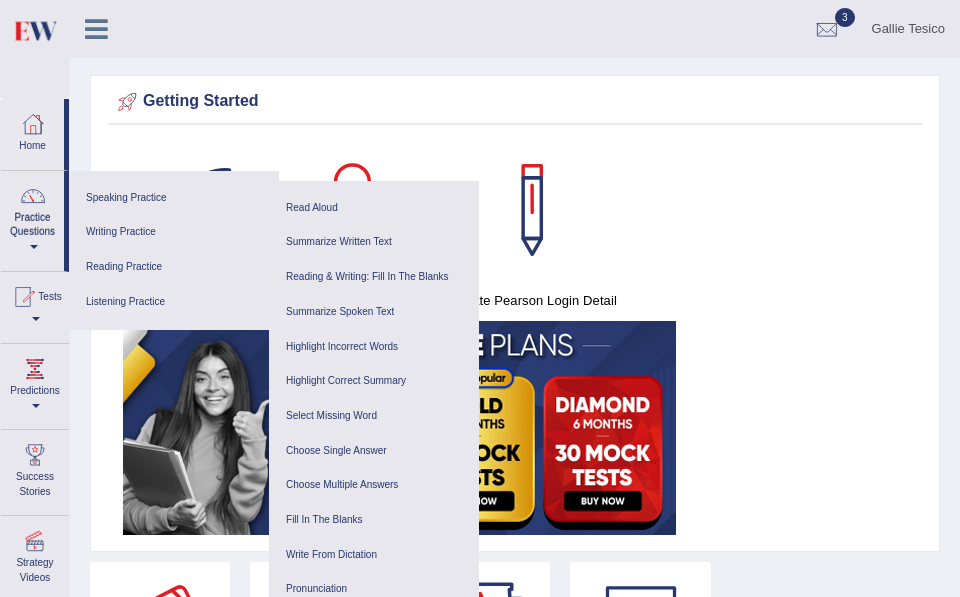 click on "Summarize Spoken Text" at bounding box center (374, 312) 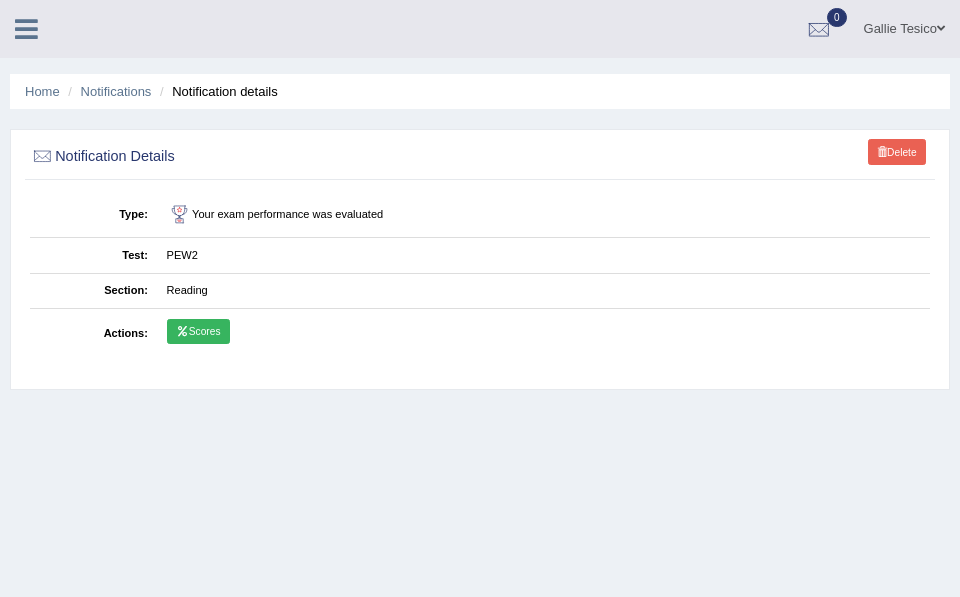 scroll, scrollTop: 0, scrollLeft: 0, axis: both 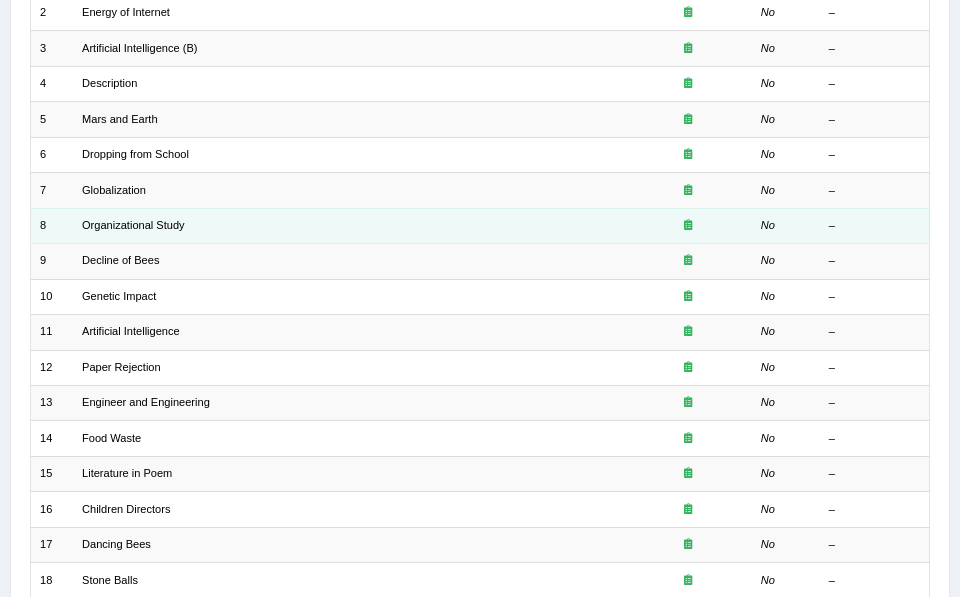 click on "Organizational Study" at bounding box center (348, 225) 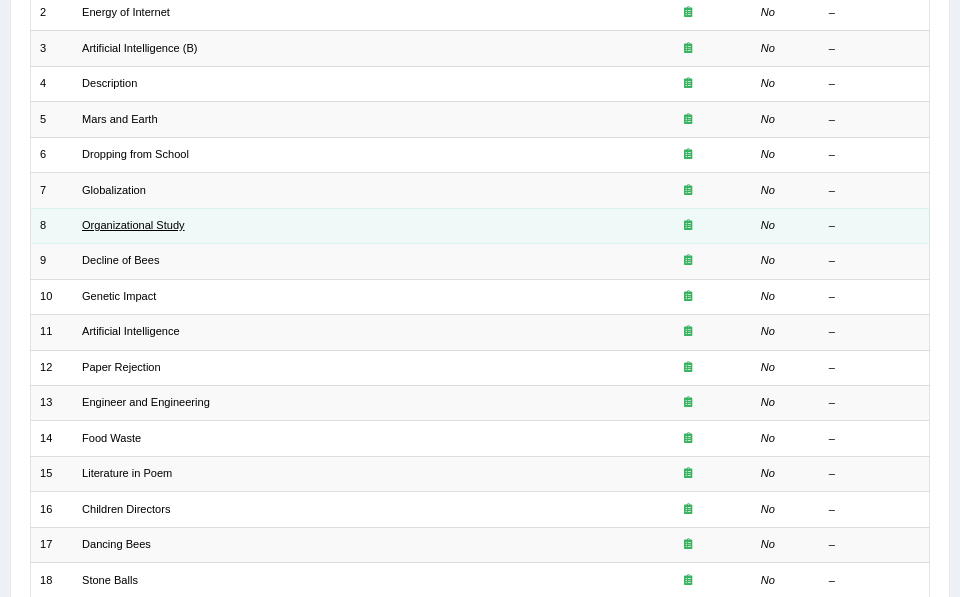click on "Organizational Study" at bounding box center [133, 225] 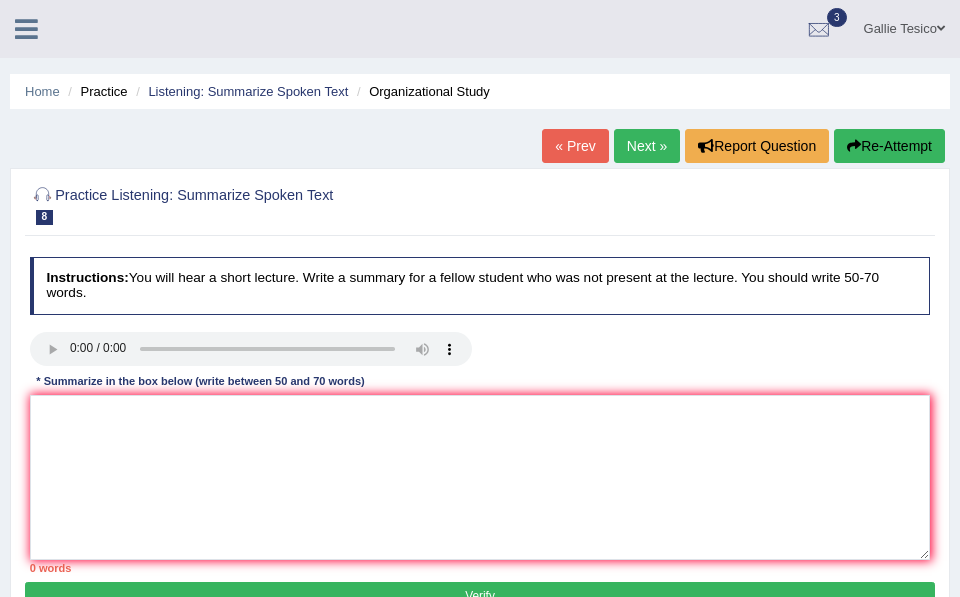 scroll, scrollTop: 0, scrollLeft: 0, axis: both 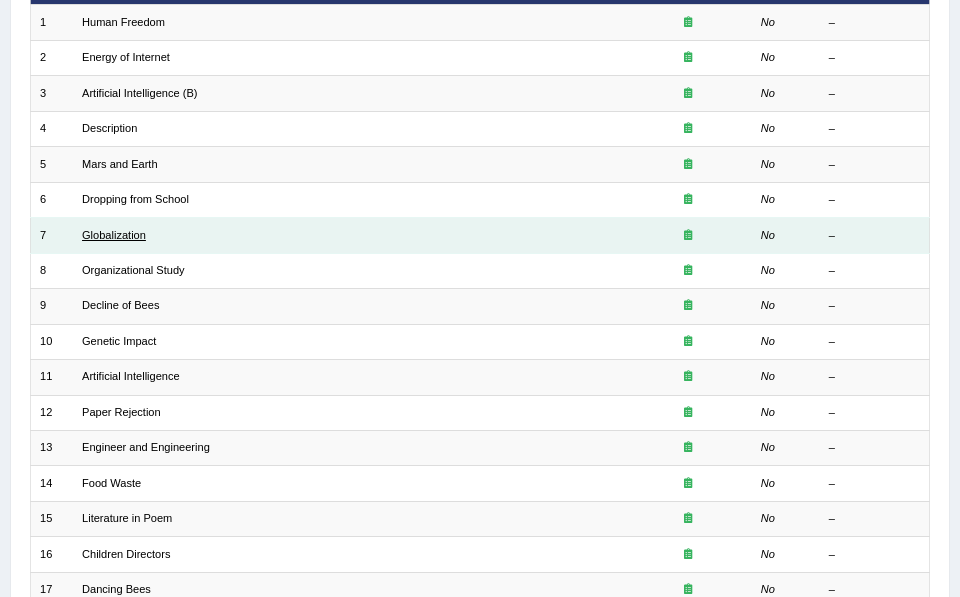 click on "Globalization" at bounding box center [114, 235] 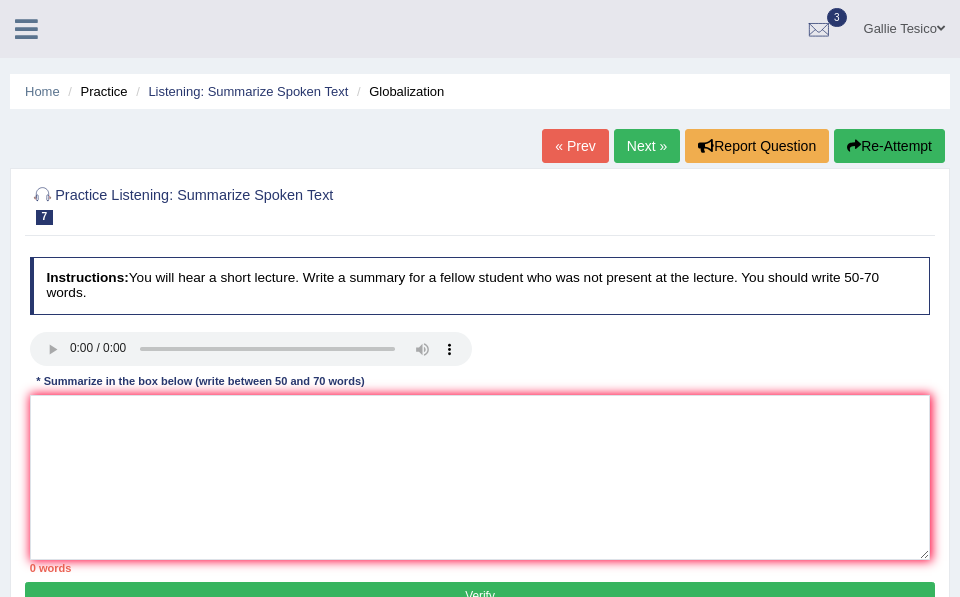 scroll, scrollTop: 0, scrollLeft: 0, axis: both 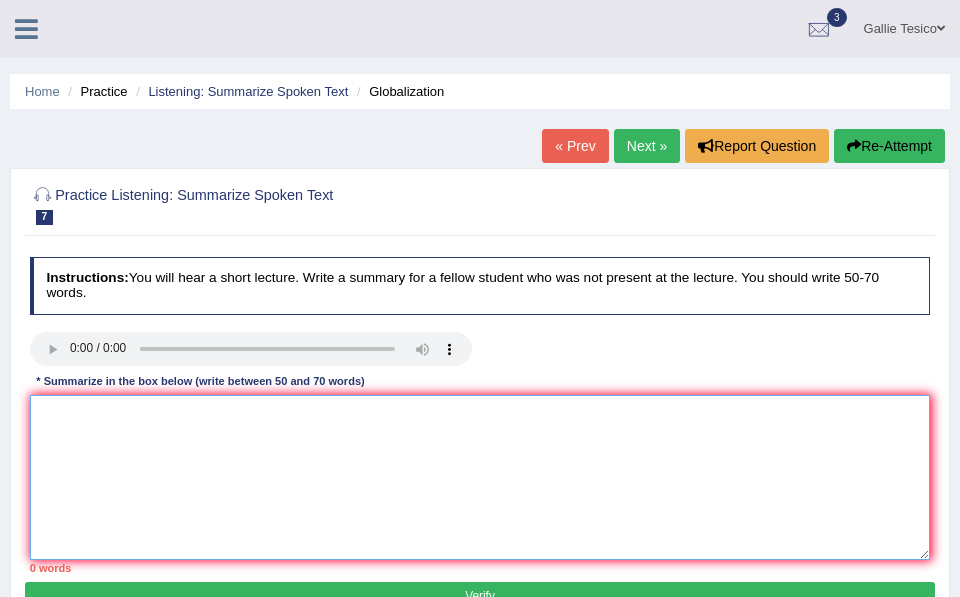 click at bounding box center [480, 477] 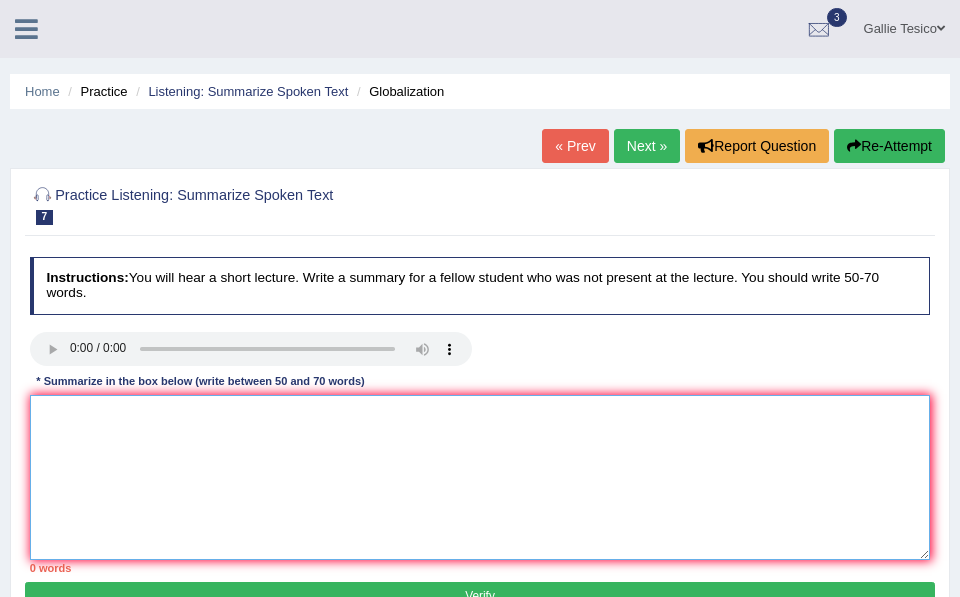 click at bounding box center [480, 477] 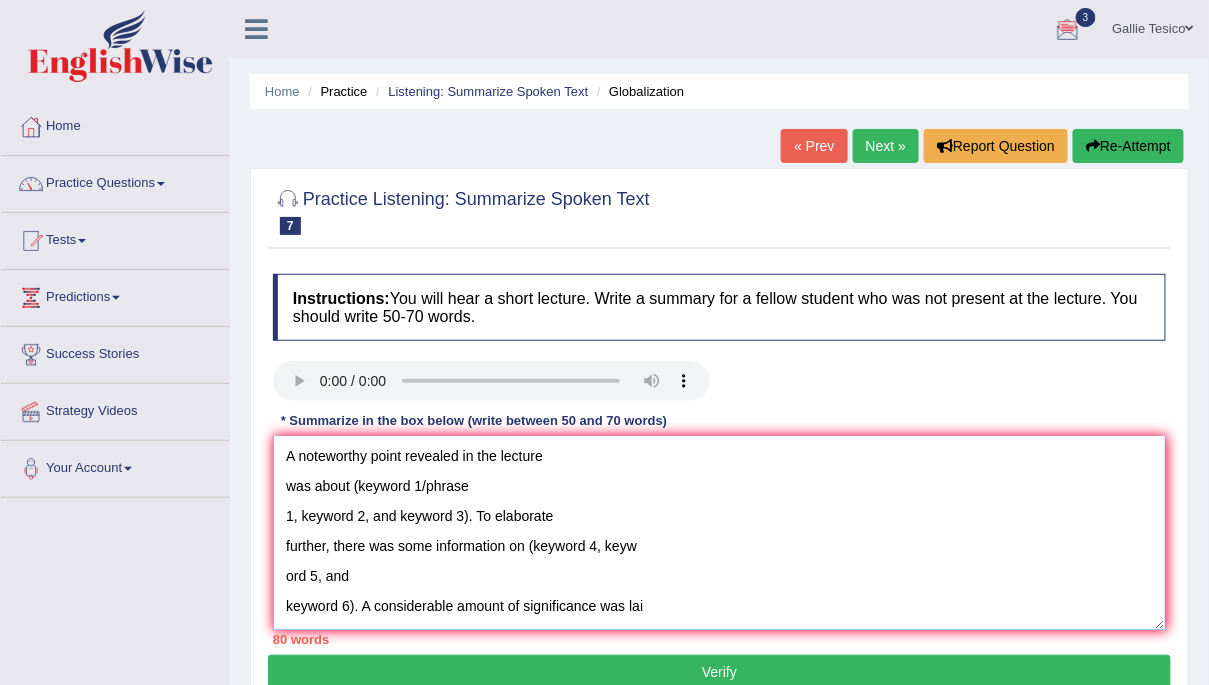 scroll, scrollTop: 0, scrollLeft: 0, axis: both 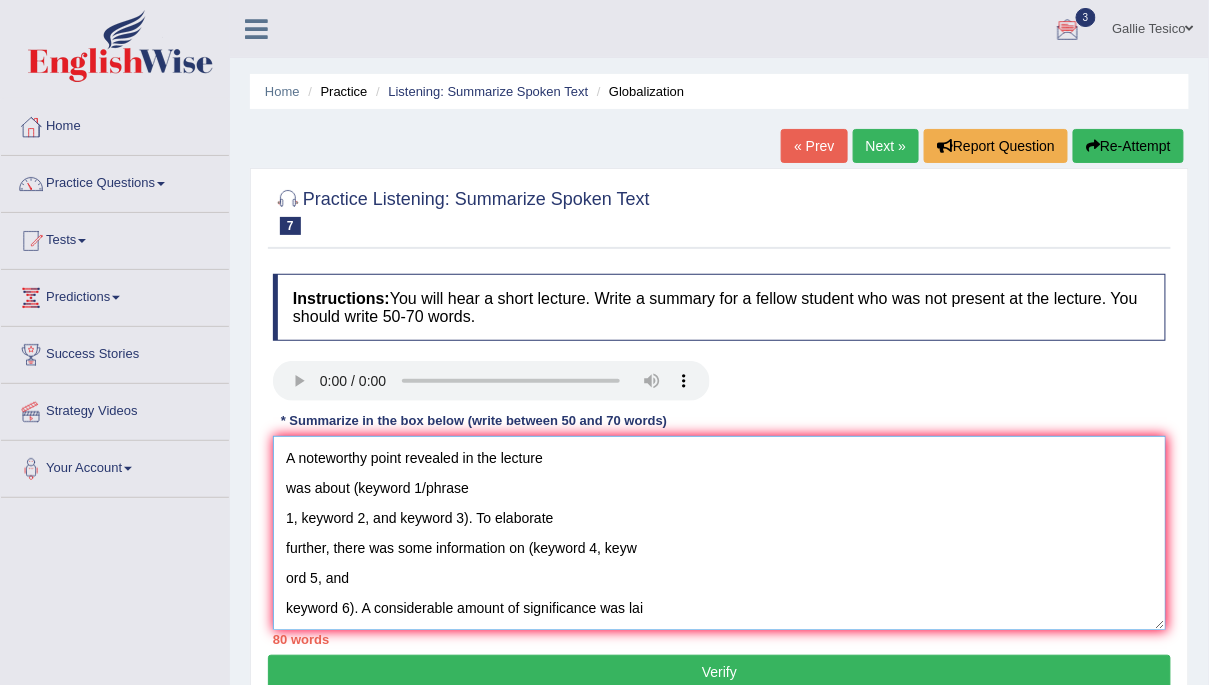 click on "A noteworthy point revealed in the lecture
was about (keyword 1/phrase
1, keyword 2, and keyword 3). To elaborate
further, there was some information on (keyword 4, keyw
ord 5, and
keyword 6). A considerable amount of significance was lai
d on
(keyword 7, keyword 8, and keyword 9). Additionally, a vit
al point
was about
(keyword 10, keyword 11, and keyword 12). In conclusion,
the
lecture provides crucial details about (keyword 13, keywor
d 14, and
keyword 15)" at bounding box center (719, 533) 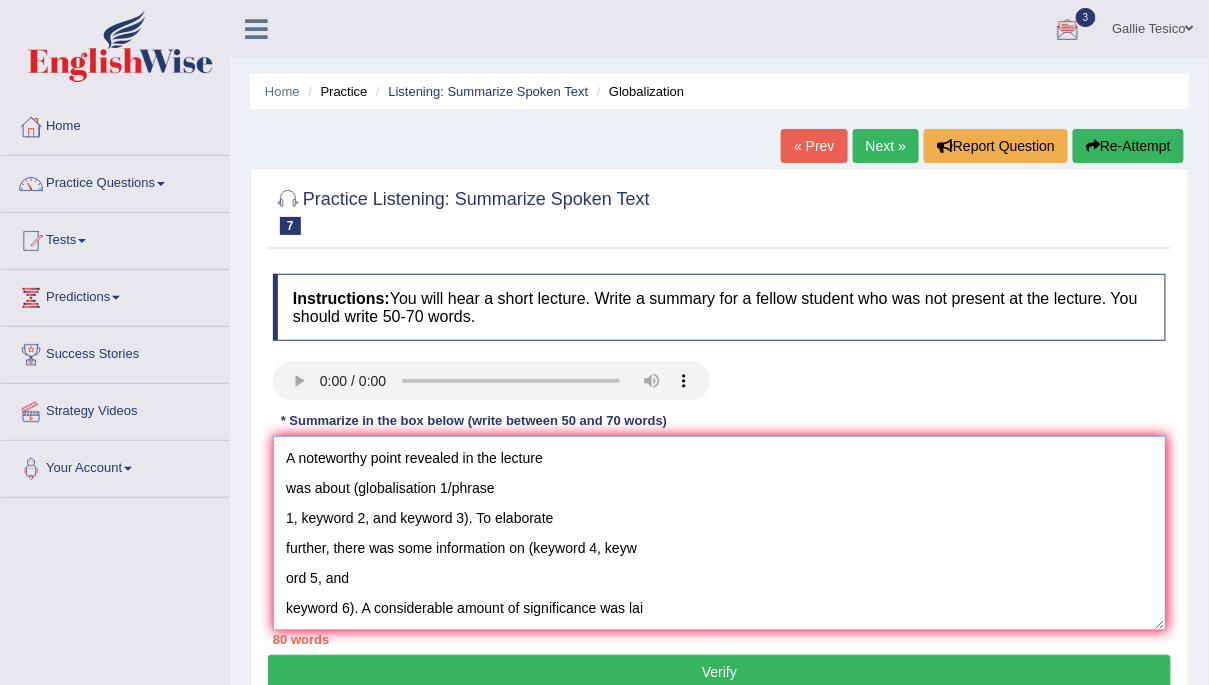 click on "A noteworthy point revealed in the lecture
was about (globalisation 1/phrase
1, keyword 2, and keyword 3). To elaborate
further, there was some information on (keyword 4, keyw
ord 5, and
keyword 6). A considerable amount of significance was lai
d on
(keyword 7, keyword 8, and keyword 9). Additionally, a vit
al point
was about
(keyword 10, keyword 11, and keyword 12). In conclusion,
the
lecture provides crucial details about (keyword 13, keywor
d 14, and
keyword 15)" at bounding box center [719, 533] 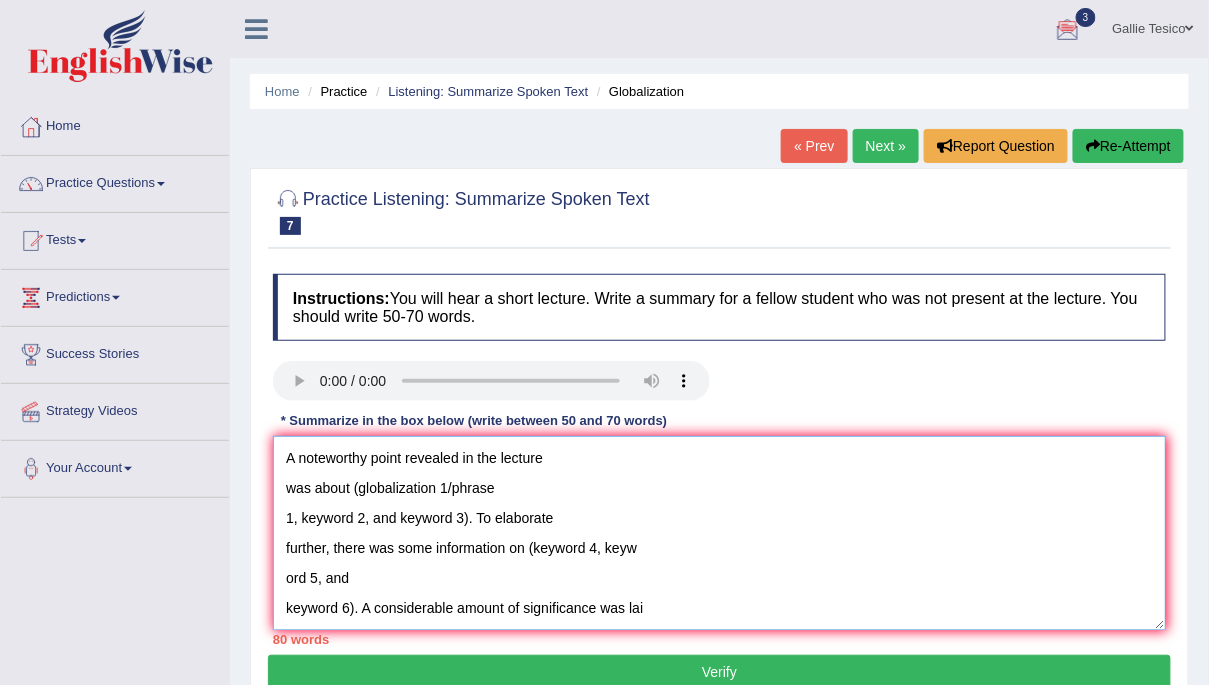 click on "A noteworthy point revealed in the lecture
was about (globalization 1/phrase
1, keyword 2, and keyword 3). To elaborate
further, there was some information on (keyword 4, keyw
ord 5, and
keyword 6). A considerable amount of significance was lai
d on
(keyword 7, keyword 8, and keyword 9). Additionally, a vit
al point
was about
(keyword 10, keyword 11, and keyword 12). In conclusion,
the
lecture provides crucial details about (keyword 13, keywor
d 14, and
keyword 15)" at bounding box center [719, 533] 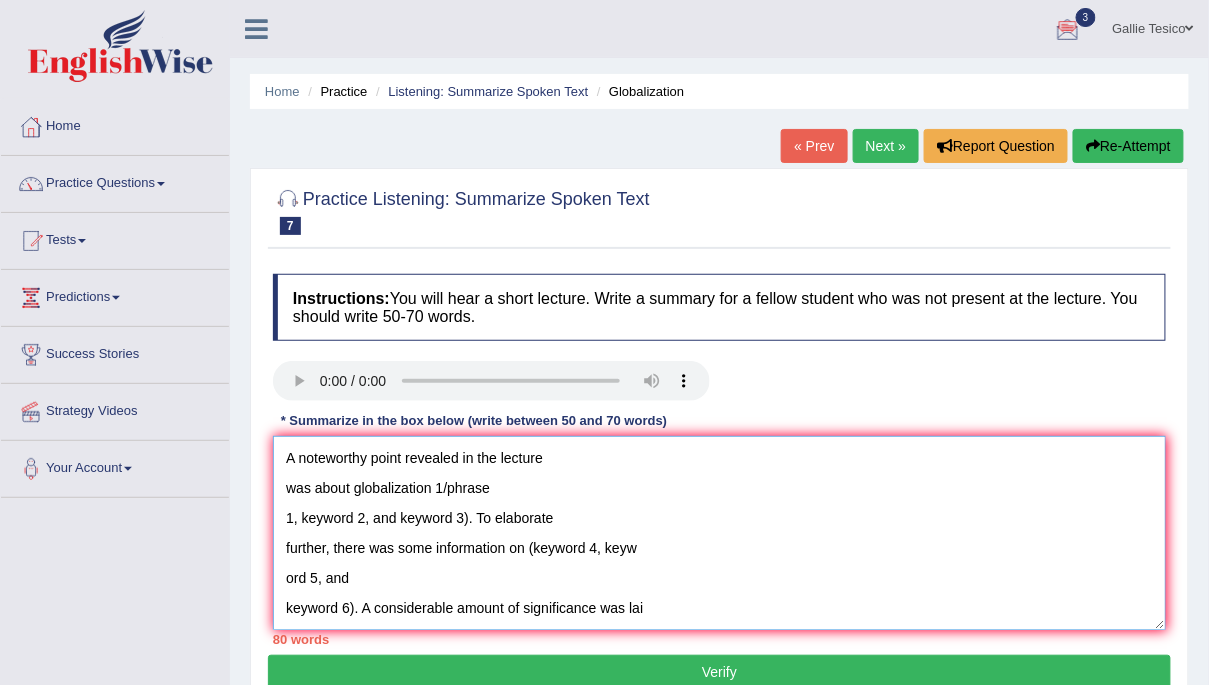 click on "A noteworthy point revealed in the lecture
was about globalization 1/phrase
1, keyword 2, and keyword 3). To elaborate
further, there was some information on (keyword 4, keyw
ord 5, and
keyword 6). A considerable amount of significance was lai
d on
(keyword 7, keyword 8, and keyword 9). Additionally, a vit
al point
was about
(keyword 10, keyword 11, and keyword 12). In conclusion,
the
lecture provides crucial details about (keyword 13, keywor
d 14, and
keyword 15)" at bounding box center (719, 533) 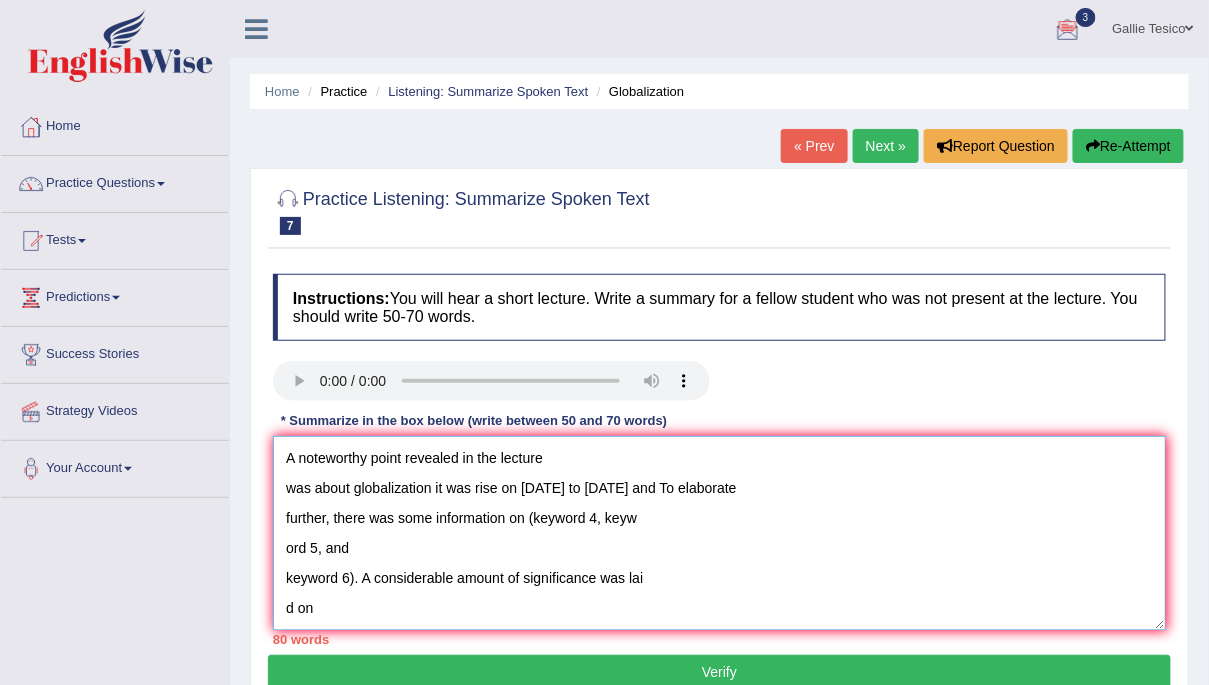 click on "A noteworthy point revealed in the lecture
was about globalization it was rise on [DATE] to [DATE] and To elaborate
further, there was some information on (keyword 4, keyw
ord 5, and
keyword 6). A considerable amount of significance was lai
d on
(keyword 7, keyword 8, and keyword 9). Additionally, a vit
al point
was about
(keyword 10, keyword 11, and keyword 12). In conclusion,
the
lecture provides crucial details about (keyword 13, keywor
d 14, and
keyword 15)" at bounding box center (719, 533) 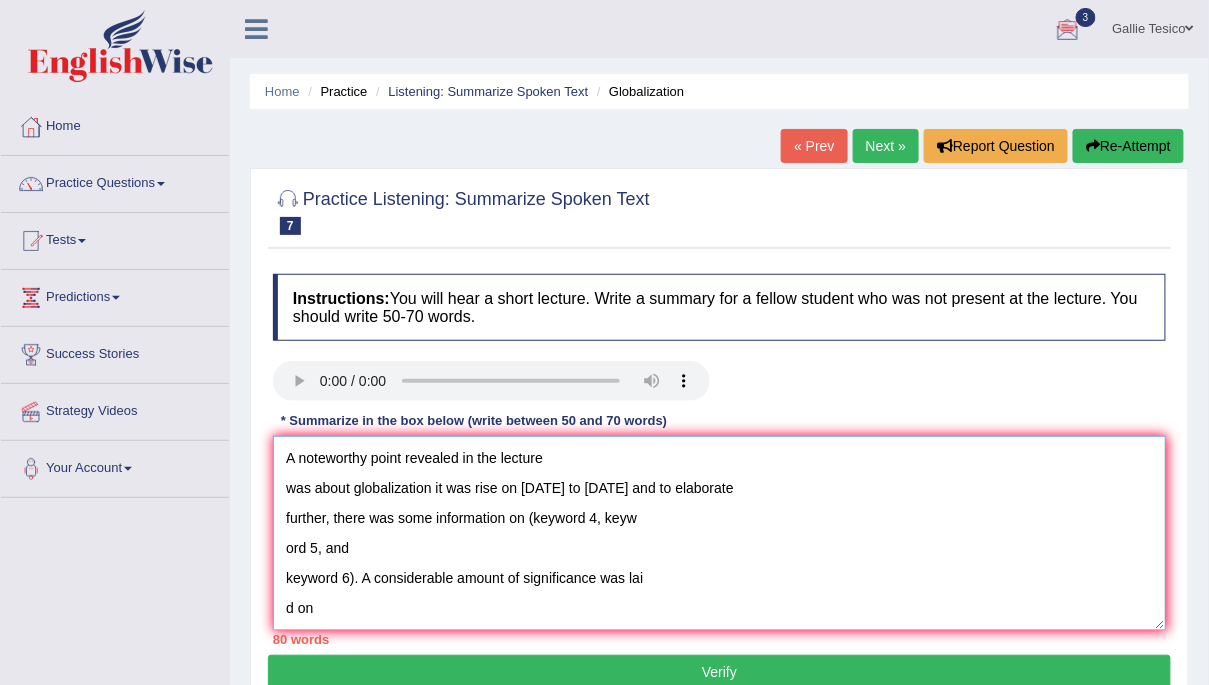 click on "A noteworthy point revealed in the lecture
was about globalization it was rise on [DATE] to [DATE] and to elaborate
further, there was some information on (keyword 4, keyw
ord 5, and
keyword 6). A considerable amount of significance was lai
d on
(keyword 7, keyword 8, and keyword 9). Additionally, a vit
al point
was about
(keyword 10, keyword 11, and keyword 12). In conclusion,
the
lecture provides crucial details about (keyword 13, keywor
d 14, and
keyword 15)" at bounding box center [719, 533] 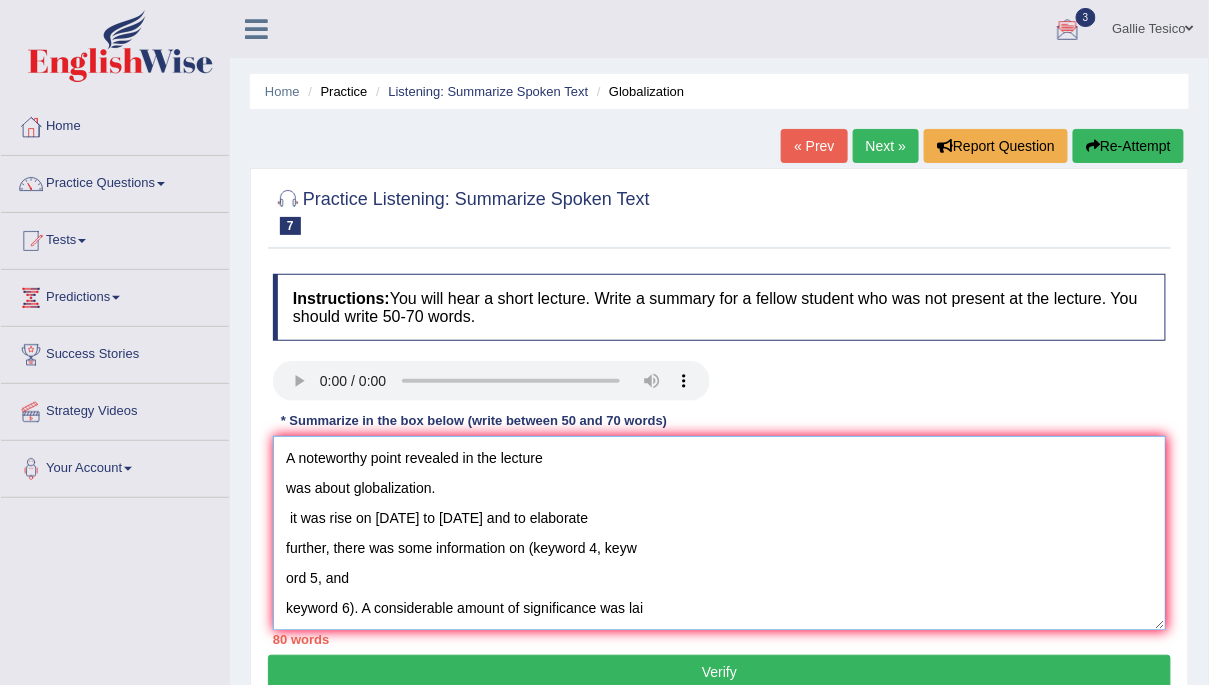 click on "A noteworthy point revealed in the lecture
was about globalization.
it was rise on [DATE] to [DATE] and to elaborate
further, there was some information on (keyword 4, keyw
ord 5, and
keyword 6). A considerable amount of significance was lai
d on
(keyword 7, keyword 8, and keyword 9). Additionally, a vit
al point
was about
(keyword 10, keyword 11, and keyword 12). In conclusion,
the
lecture provides crucial details about (keyword 13, keywor
d 14, and
keyword 15)" at bounding box center [719, 533] 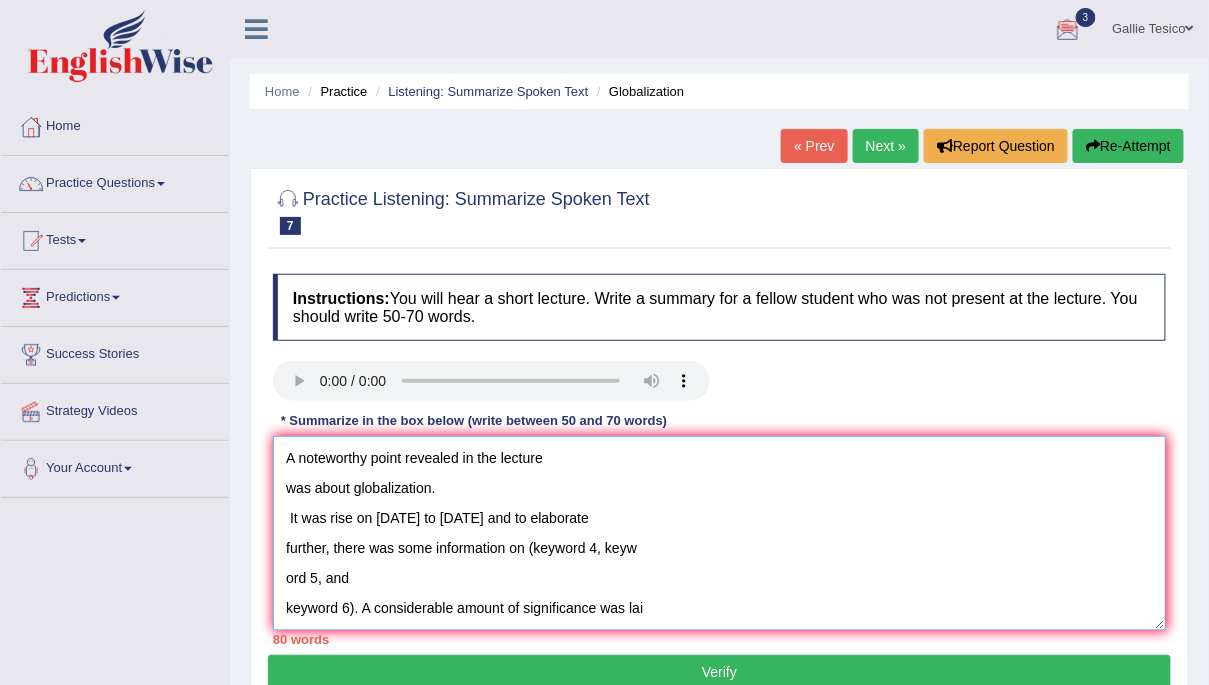 click on "A noteworthy point revealed in the lecture
was about globalization.
It was rise on [DATE] to [DATE] and to elaborate
further, there was some information on (keyword 4, keyw
ord 5, and
keyword 6). A considerable amount of significance was lai
d on
(keyword 7, keyword 8, and keyword 9). Additionally, a vit
al point
was about
(keyword 10, keyword 11, and keyword 12). In conclusion,
the
lecture provides crucial details about (keyword 13, keywor
d 14, and
keyword 15)" at bounding box center [719, 533] 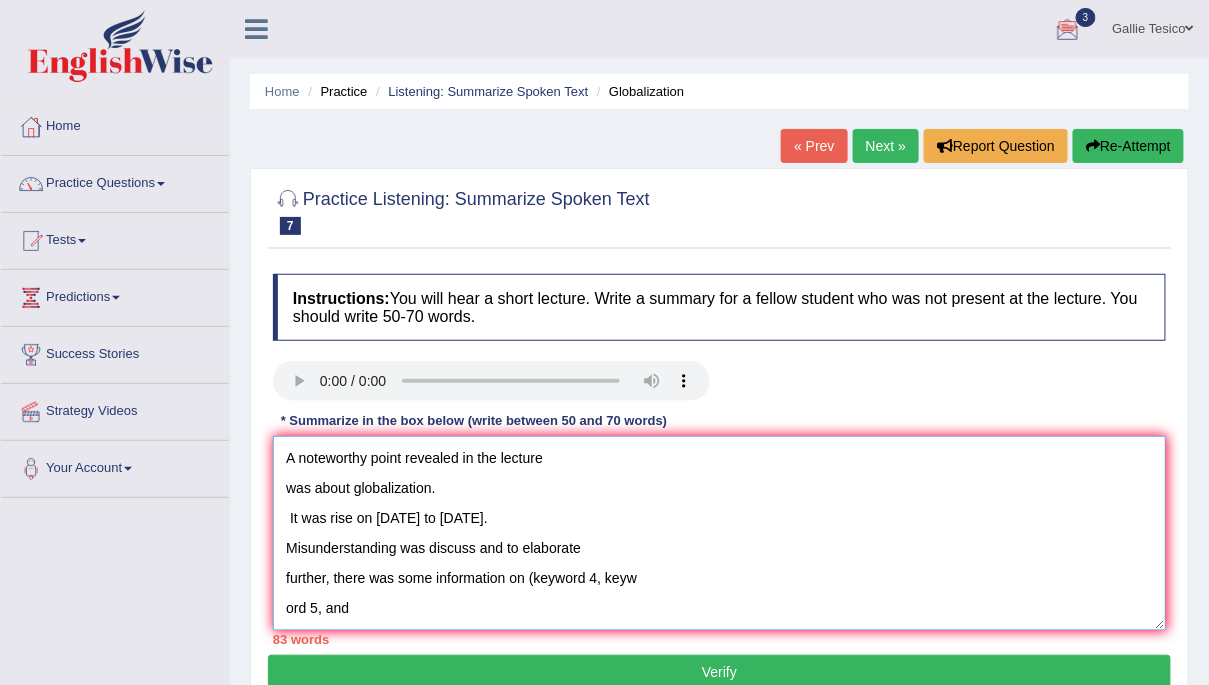 click on "A noteworthy point revealed in the lecture
was about globalization.
It was rise on [DATE] to [DATE].
Misunderstanding was discuss and to elaborate
further, there was some information on (keyword 4, keyw
ord 5, and
keyword 6). A considerable amount of significance was lai
d on
(keyword 7, keyword 8, and keyword 9). Additionally, a vit
al point
was about
(keyword 10, keyword 11, and keyword 12). In conclusion,
the
lecture provides crucial details about (keyword 13, keywor
d 14, and
keyword 15)" at bounding box center [719, 533] 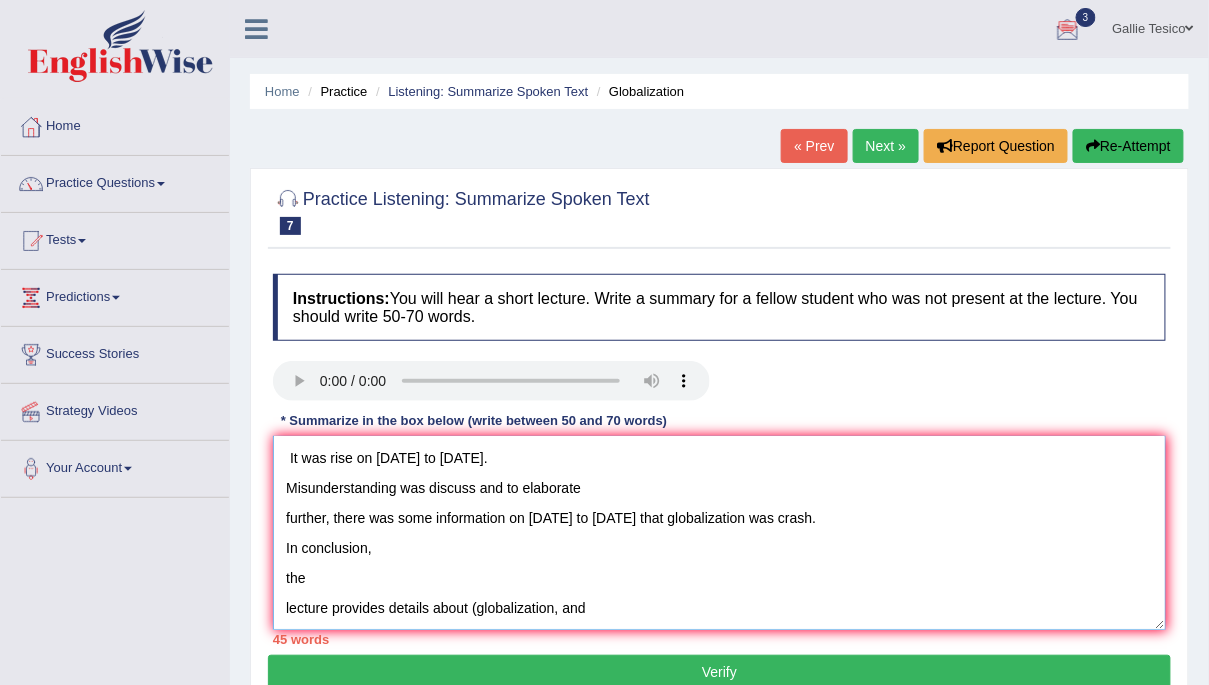 scroll, scrollTop: 60, scrollLeft: 0, axis: vertical 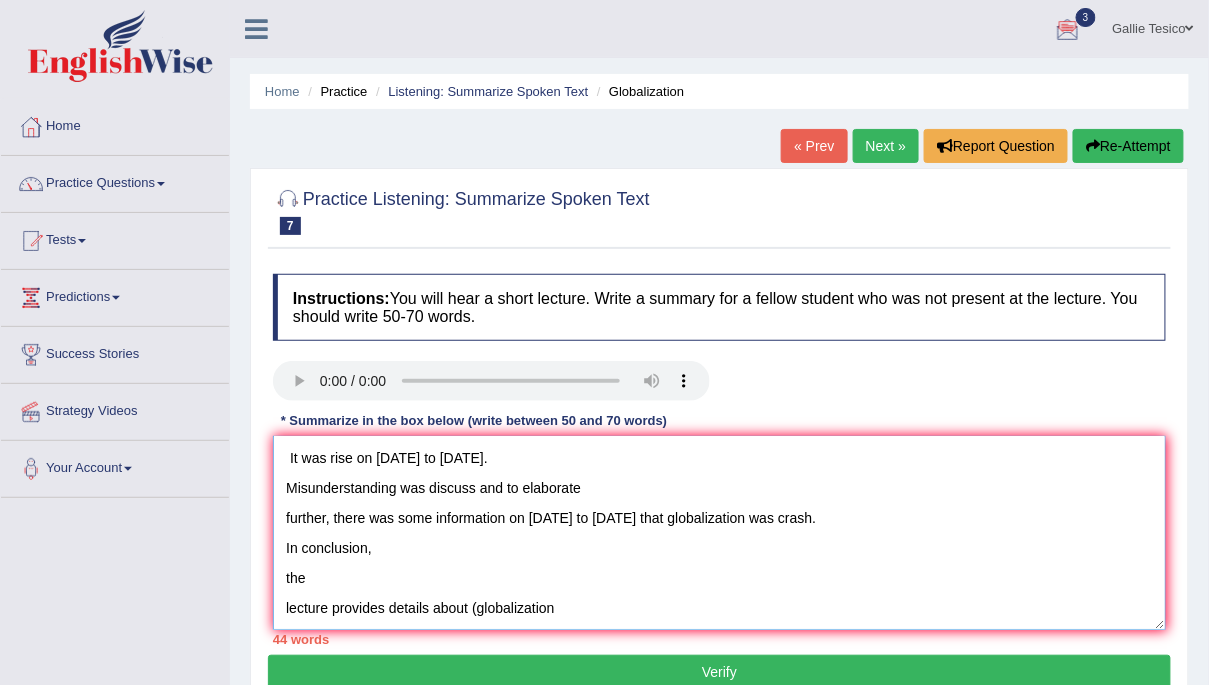 click on "A noteworthy point revealed in the lecture
was about globalization.
It was rise on [DATE] to [DATE].
Misunderstanding was discuss and to elaborate
further, there was some information on [DATE] to [DATE] that globalization was crash.
In conclusion,
the
lecture provides details about (globalization" at bounding box center (719, 533) 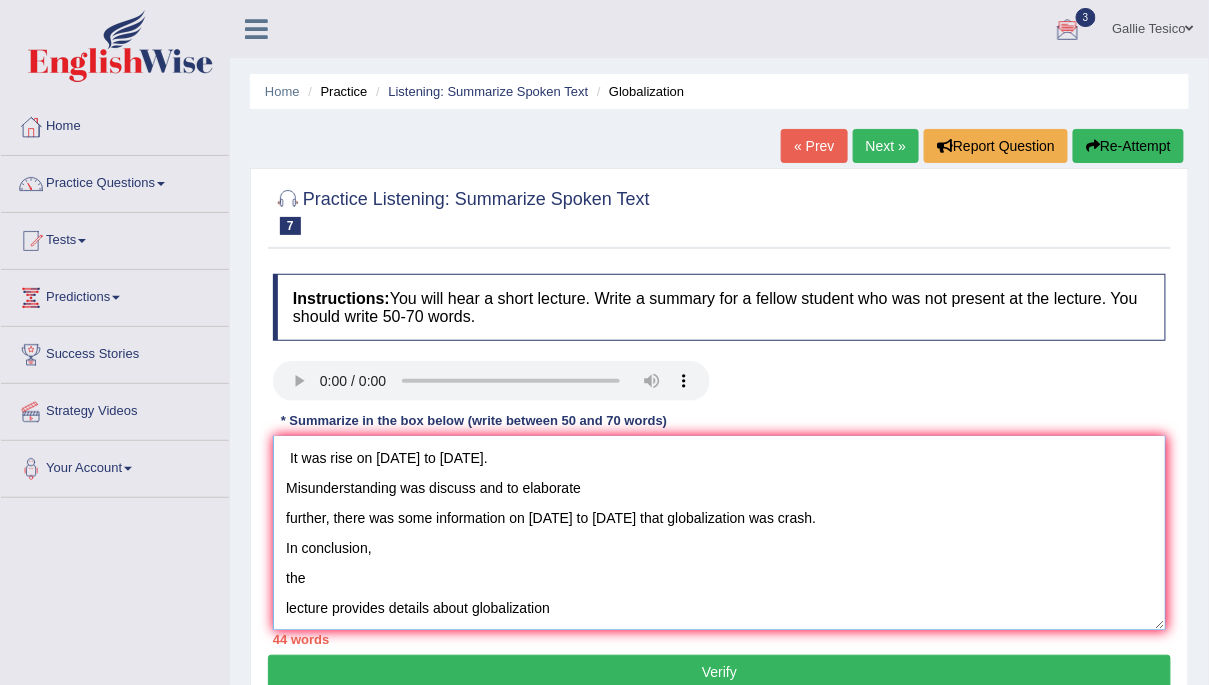 click on "A noteworthy point revealed in the lecture
was about globalization.
It was rise on [DATE] to [DATE].
Misunderstanding was discuss and to elaborate
further, there was some information on [DATE] to [DATE] that globalization was crash.
In conclusion,
the
lecture provides details about globalization" at bounding box center (719, 533) 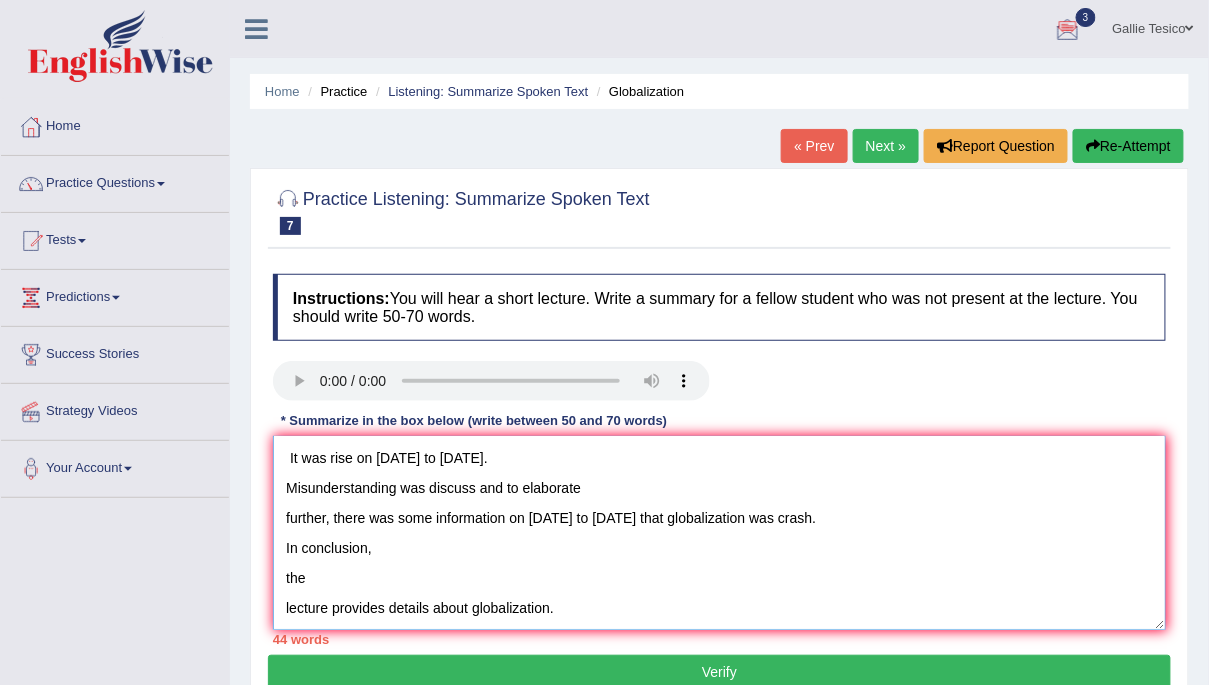 click on "A noteworthy point revealed in the lecture
was about globalization.
It was rise on [DATE] to [DATE].
Misunderstanding was discuss and to elaborate
further, there was some information on [DATE] to [DATE] that globalization was crash.
In conclusion,
the
lecture provides details about globalization." at bounding box center [719, 533] 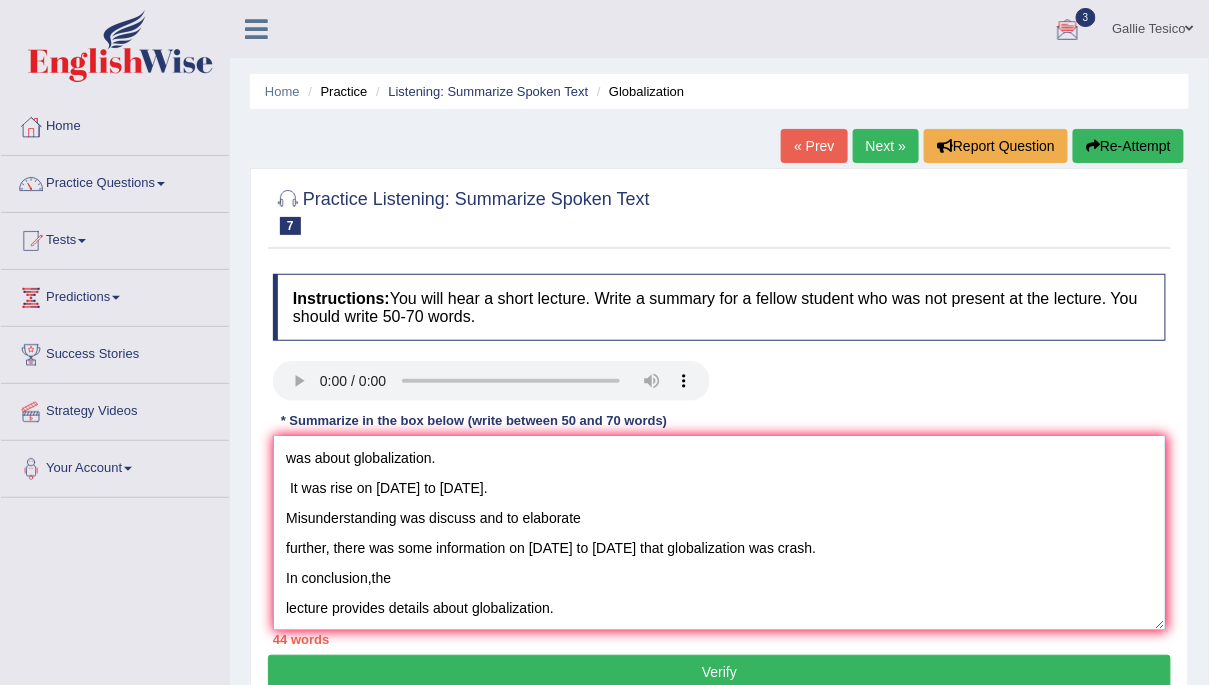 scroll, scrollTop: 30, scrollLeft: 0, axis: vertical 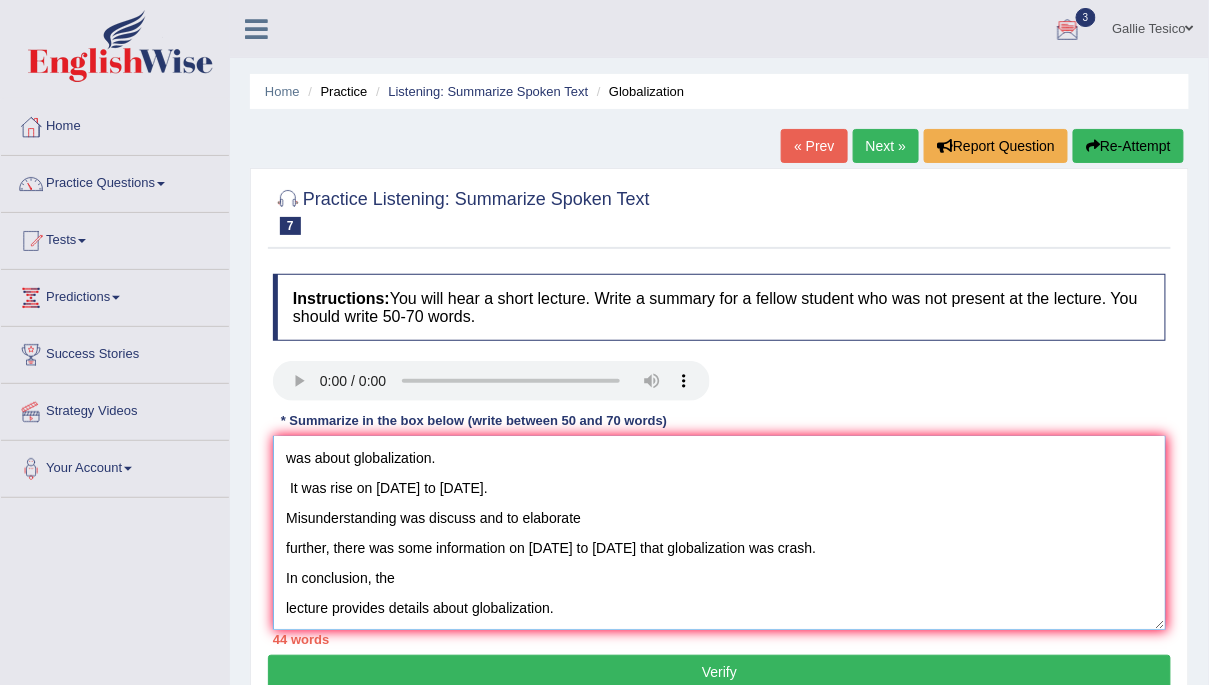 click on "A noteworthy point revealed in the lecture
was about globalization.
It was rise on [DATE] to [DATE].
Misunderstanding was discuss and to elaborate
further, there was some information on [DATE] to [DATE] that globalization was crash.
In conclusion, the
lecture provides details about globalization." at bounding box center [719, 533] 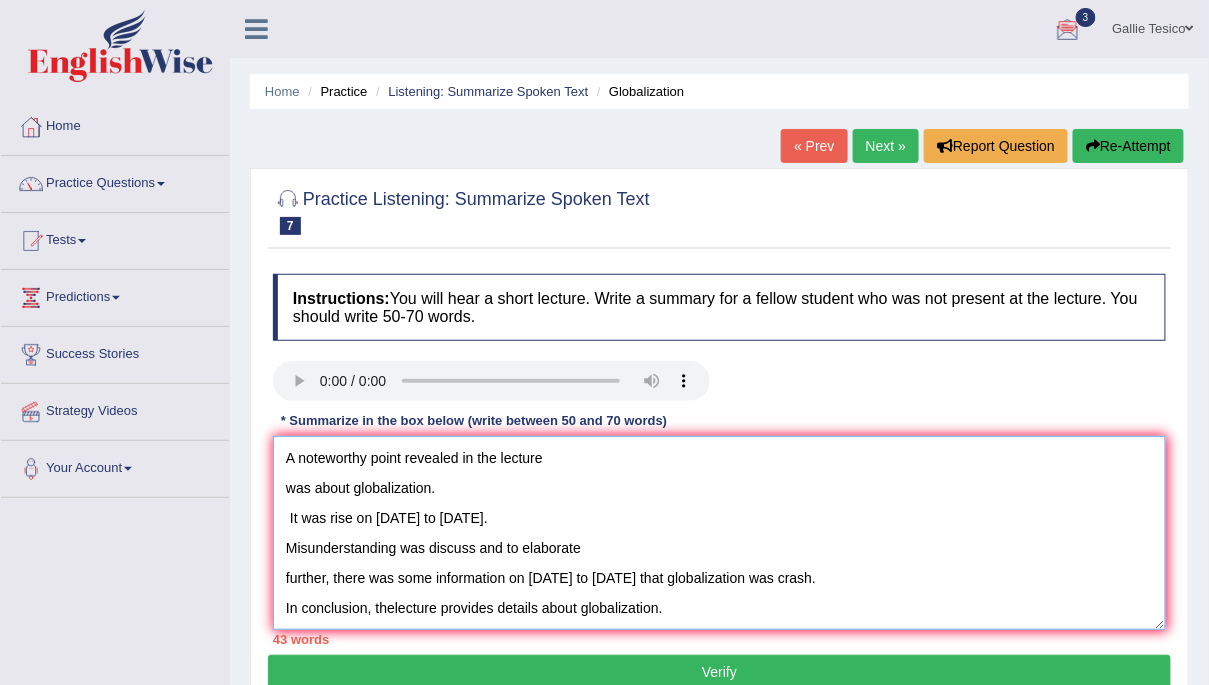 scroll, scrollTop: 0, scrollLeft: 0, axis: both 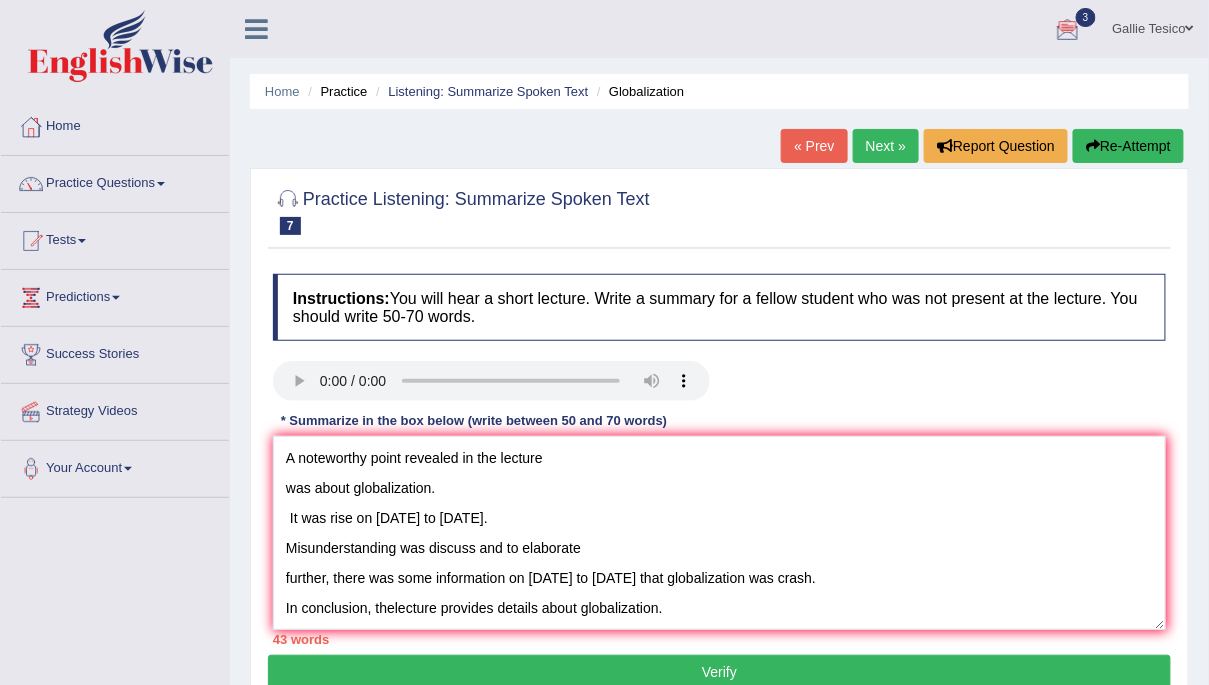drag, startPoint x: 444, startPoint y: 483, endPoint x: 271, endPoint y: 480, distance: 173.02602 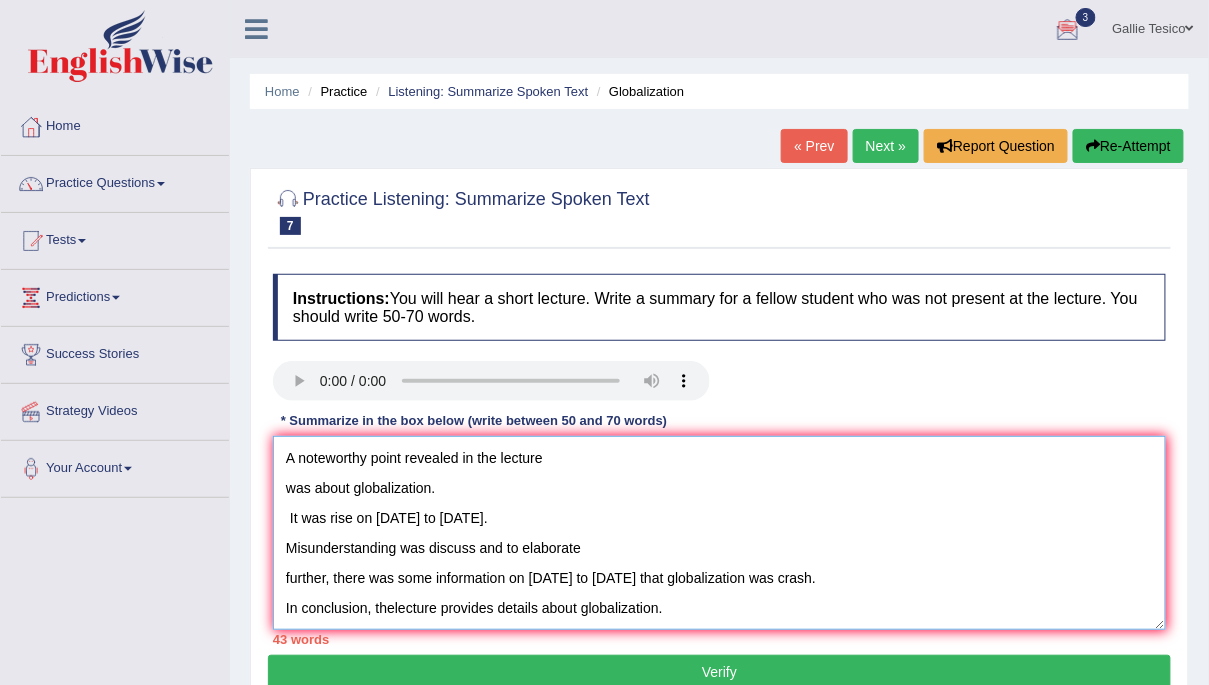click on "A noteworthy point revealed in the lecture
was about globalization.
It was rise on [DATE] to [DATE].
Misunderstanding was discuss and to elaborate
further, there was some information on [DATE] to [DATE] that globalization was crash.
In conclusion, thelecture provides details about globalization." at bounding box center (719, 533) 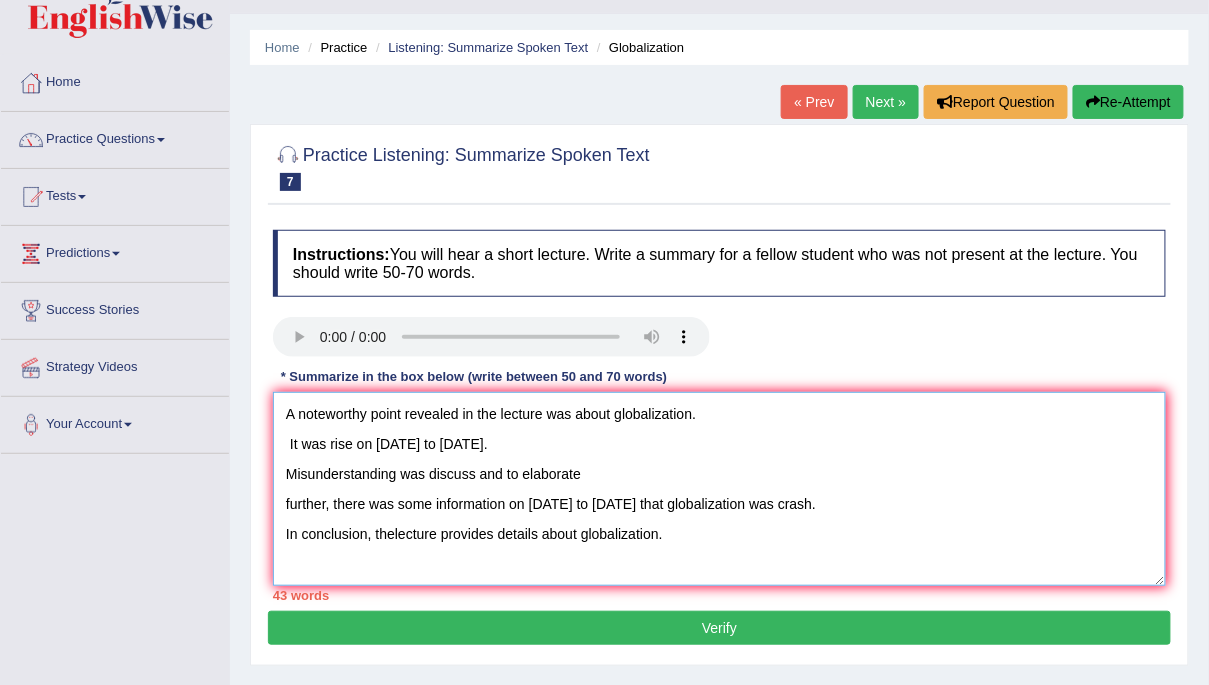 scroll, scrollTop: 64, scrollLeft: 0, axis: vertical 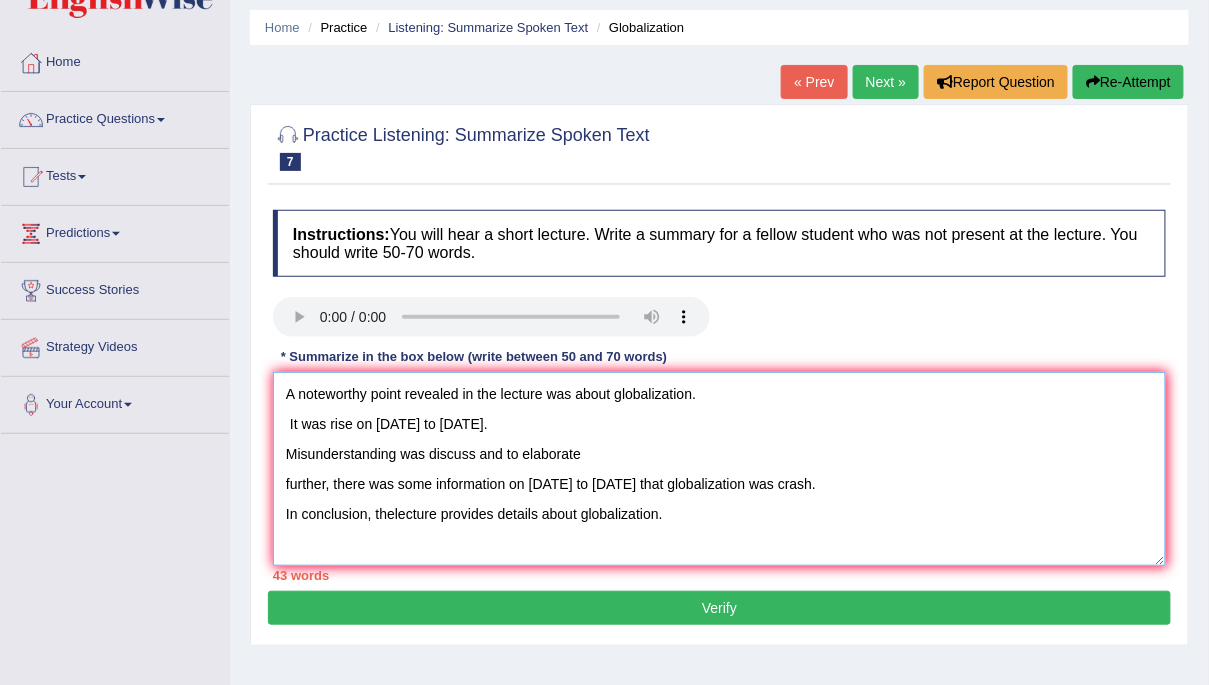 type on "A noteworthy point revealed in the lecture was about globalization.
It was rise on [DATE] to [DATE].
Misunderstanding was discuss and to elaborate
further, there was some information on [DATE] to [DATE] that globalization was crash.
In conclusion, thelecture provides details about globalization." 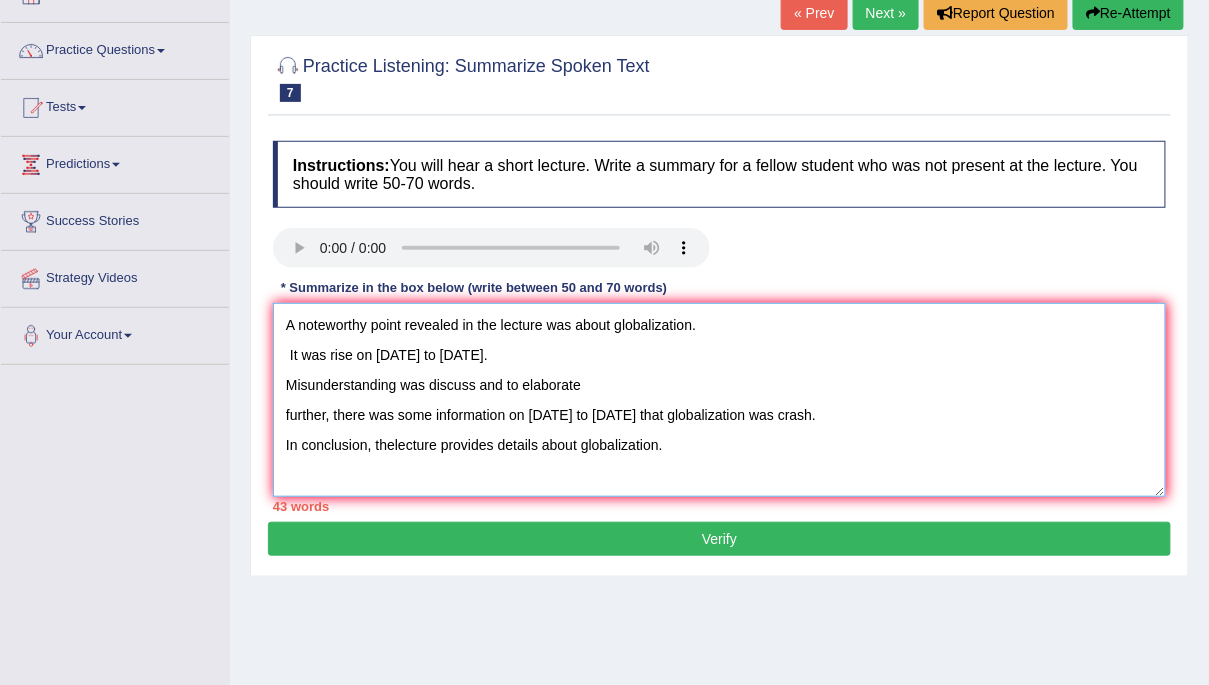 scroll, scrollTop: 0, scrollLeft: 0, axis: both 